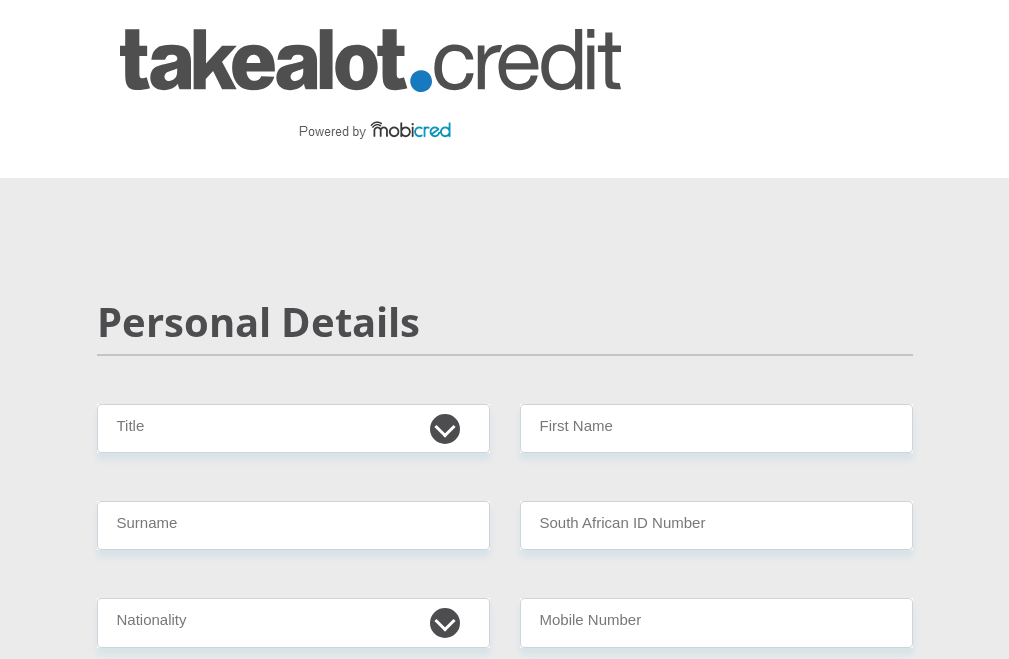 scroll, scrollTop: 0, scrollLeft: 0, axis: both 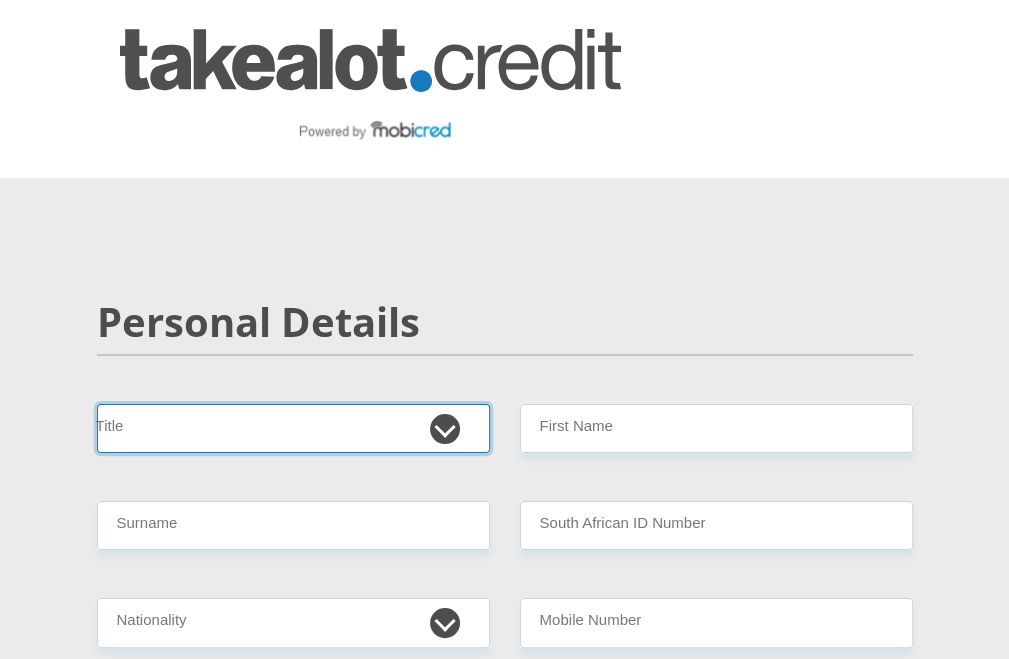 click on "Mr
Ms
Mrs
Dr
[PERSON_NAME]" at bounding box center [293, 428] 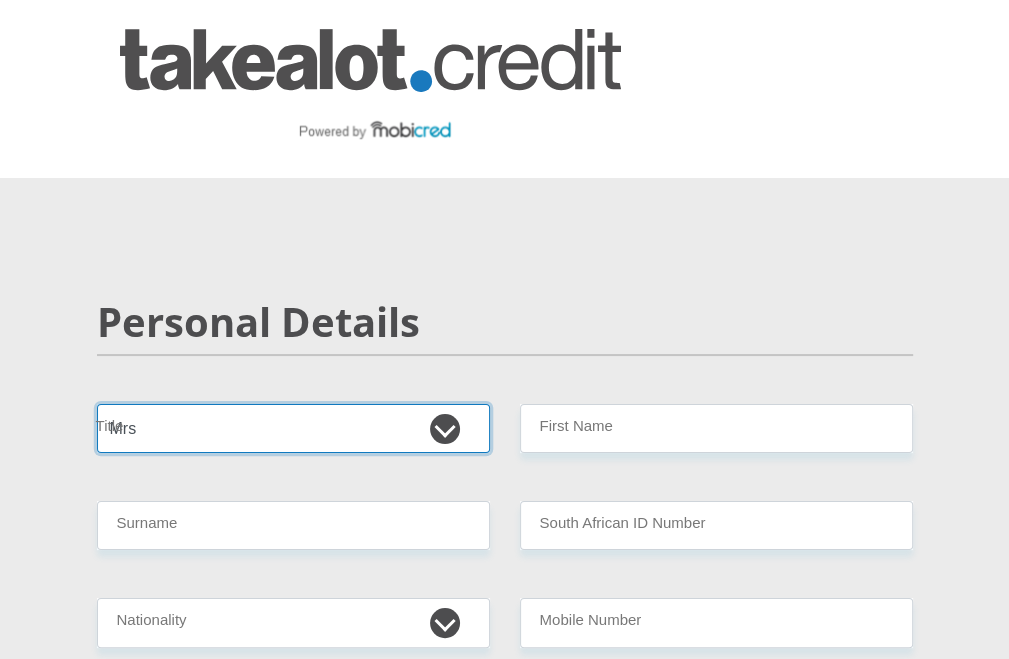 click on "Mr
Ms
Mrs
Dr
[PERSON_NAME]" at bounding box center [293, 428] 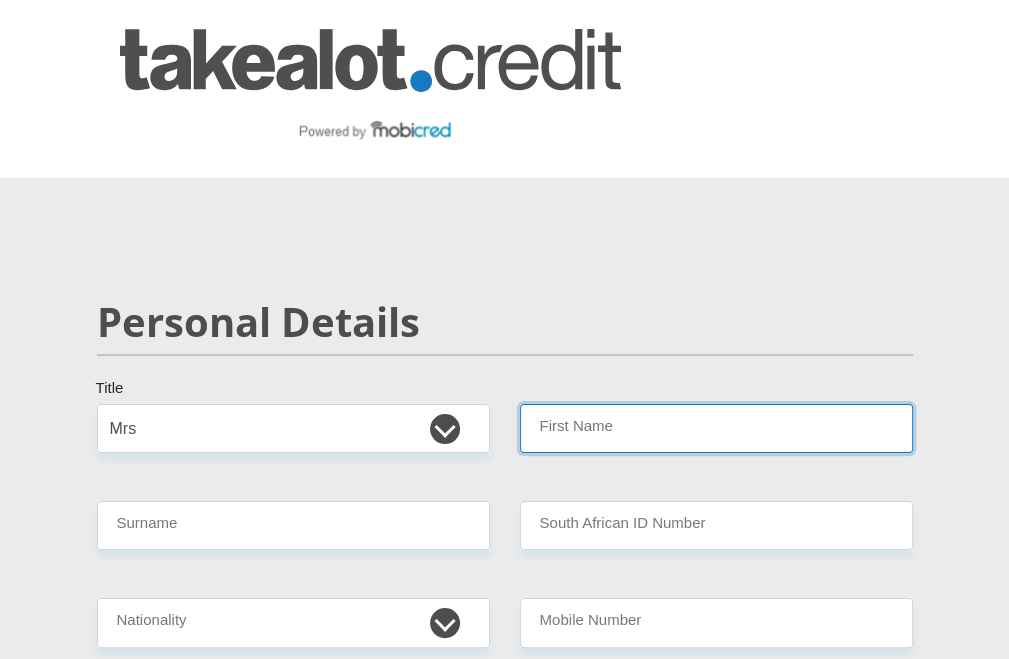 click on "First Name" at bounding box center (716, 428) 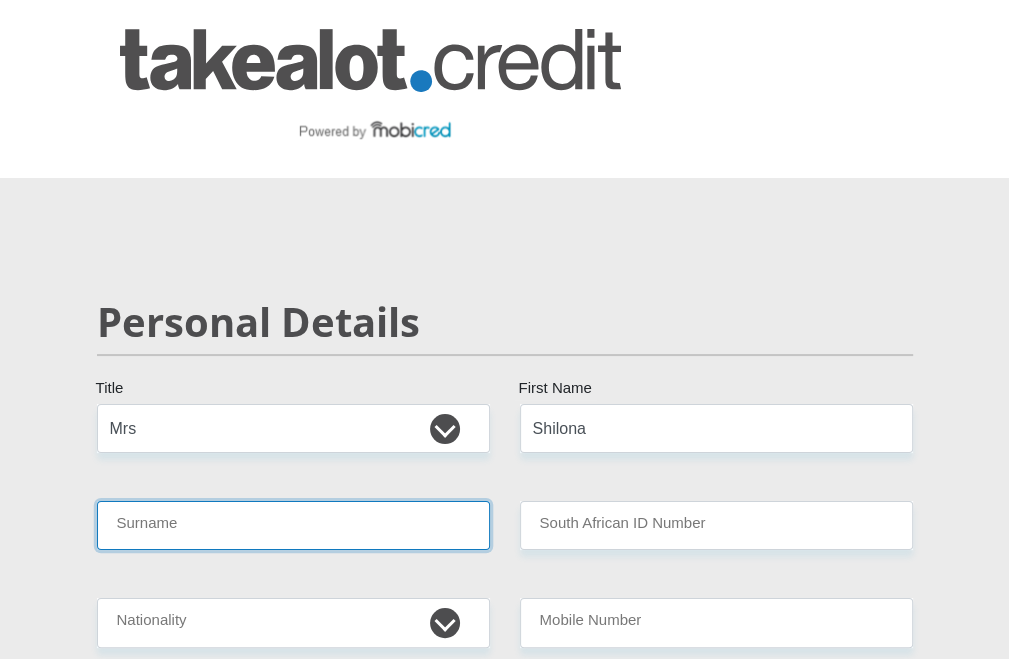 type on "Louw" 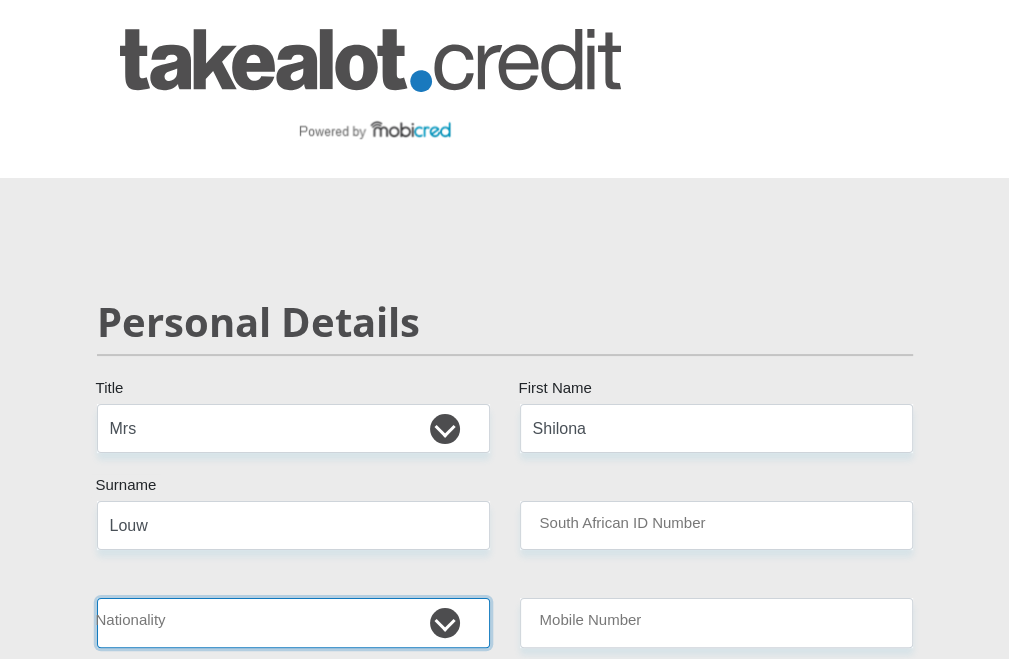 select on "ZAF" 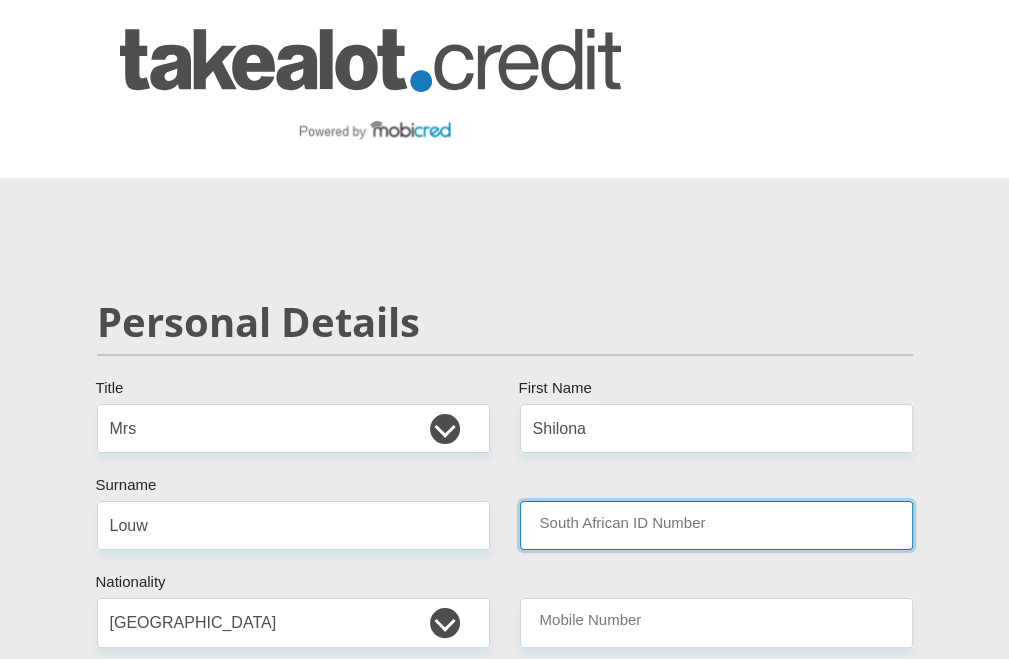 click on "South African ID Number" at bounding box center (716, 525) 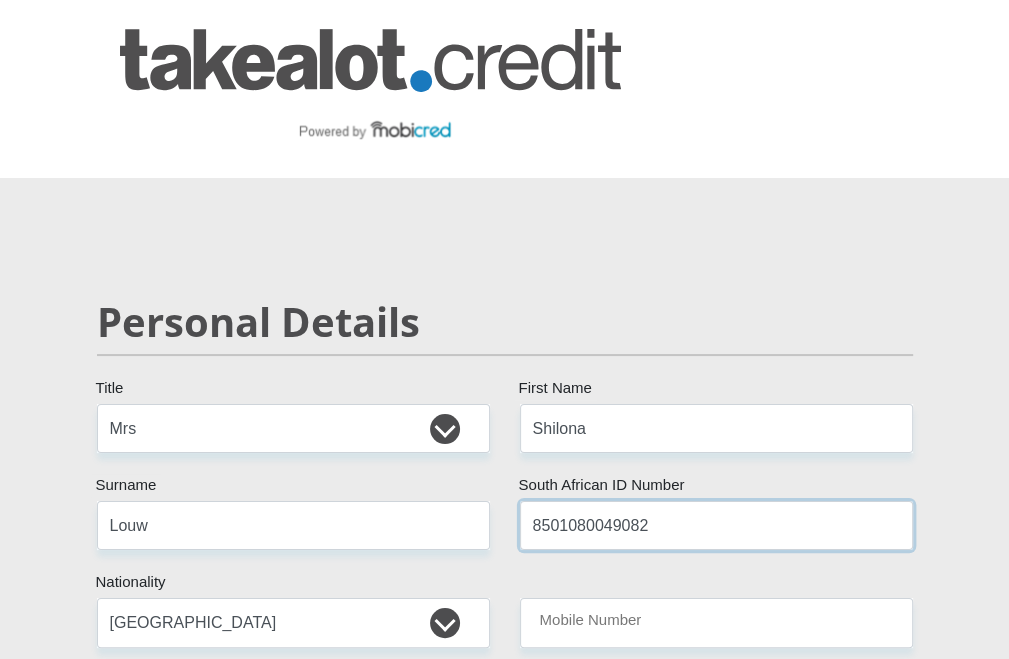 scroll, scrollTop: 200, scrollLeft: 0, axis: vertical 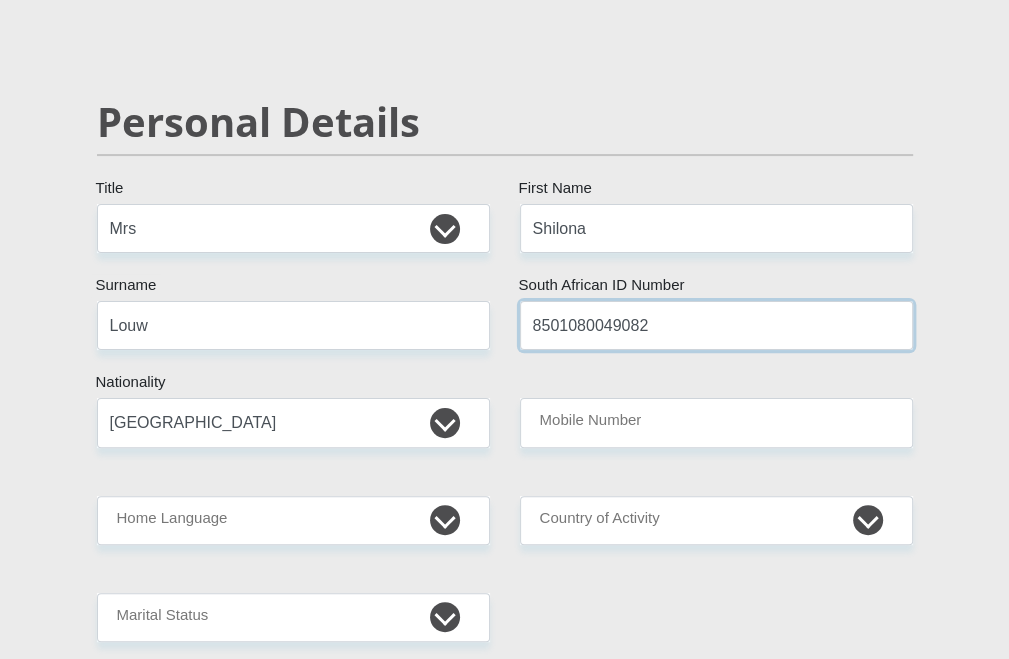 type on "8501080049082" 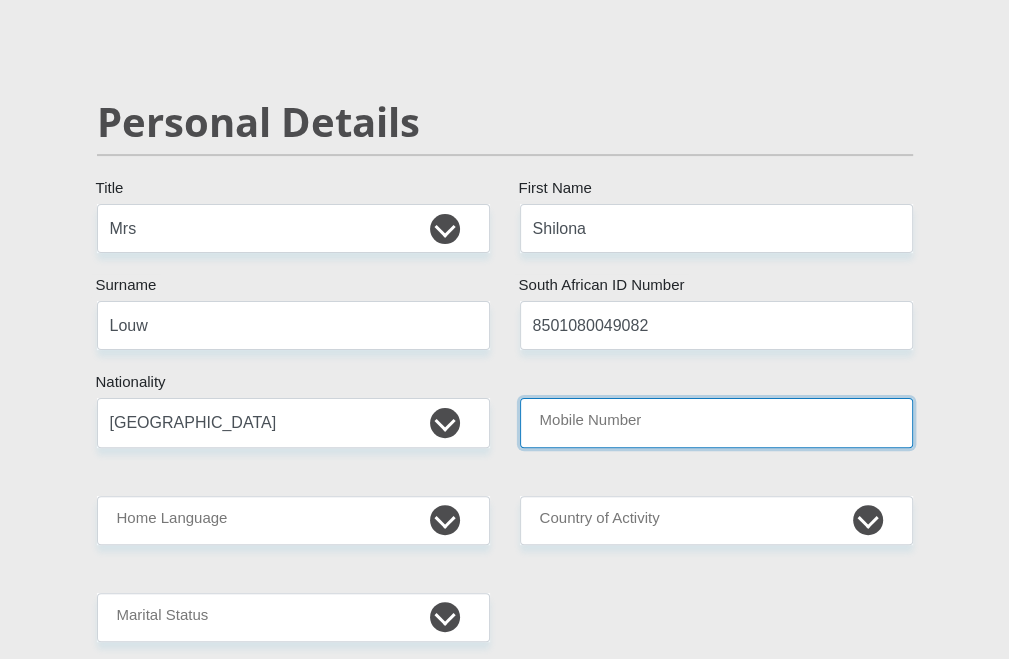 click on "Mobile Number" at bounding box center [716, 422] 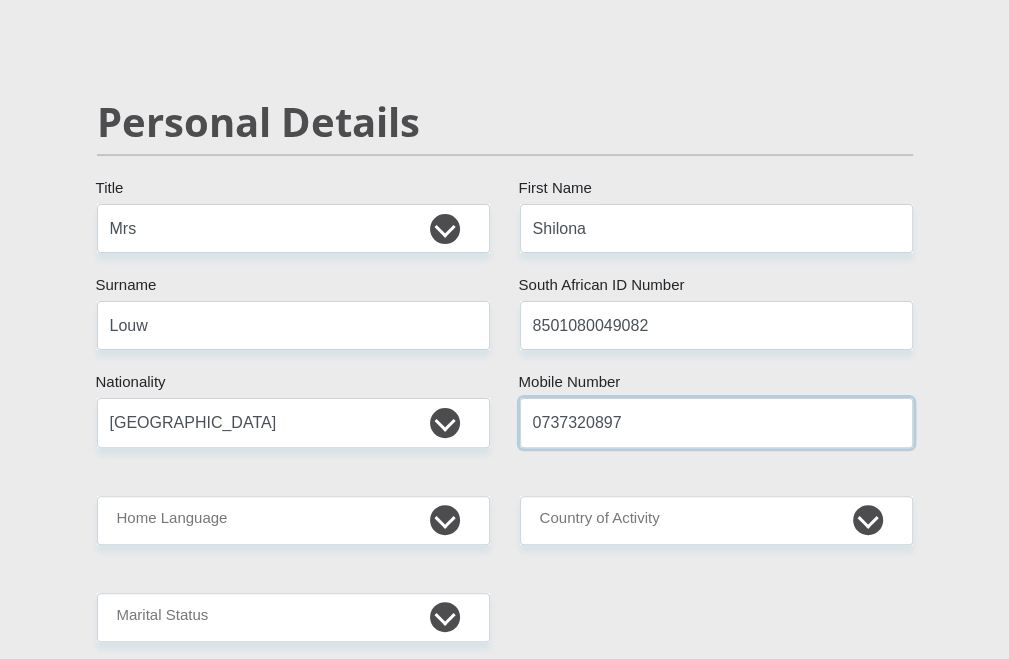 type on "0737320897" 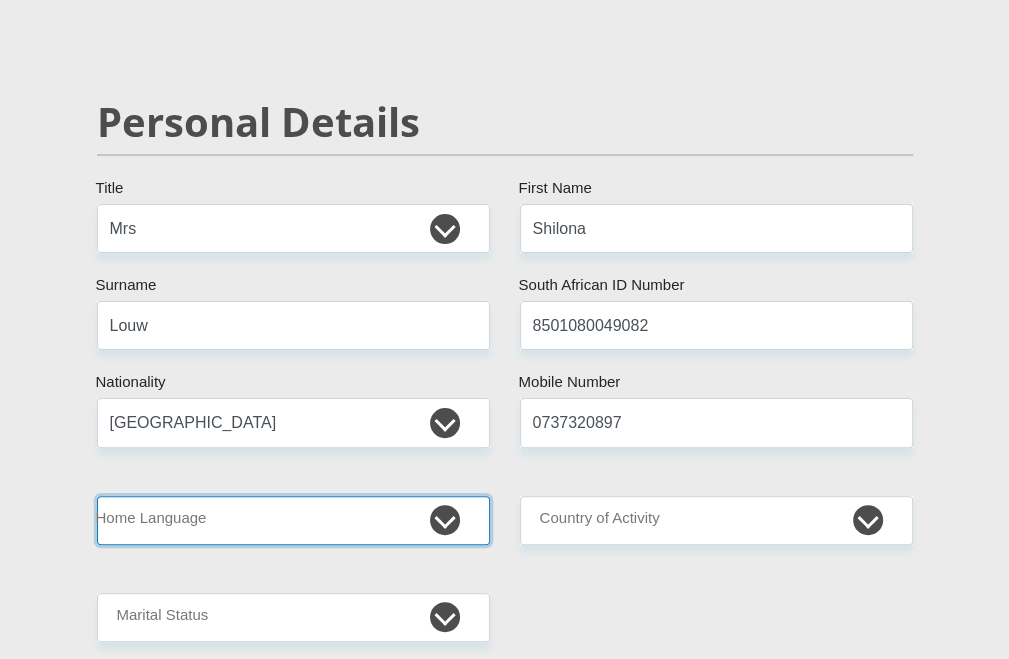 drag, startPoint x: 447, startPoint y: 523, endPoint x: 425, endPoint y: 521, distance: 22.090721 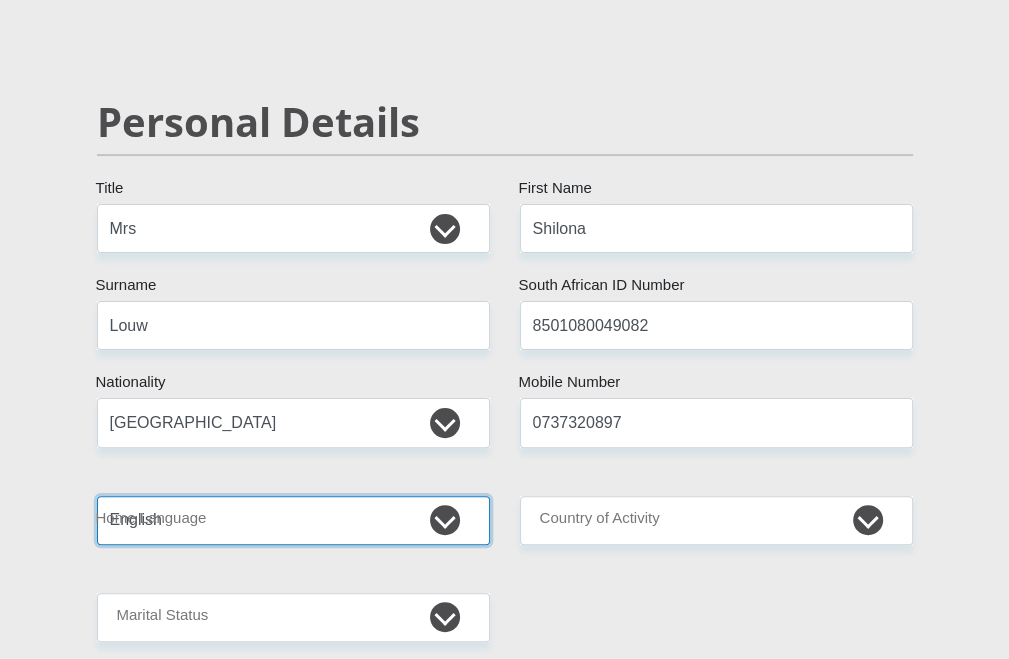 click on "Afrikaans
English
Sepedi
South Ndebele
Southern Sotho
Swati
Tsonga
Tswana
Venda
Xhosa
Zulu
Other" at bounding box center [293, 520] 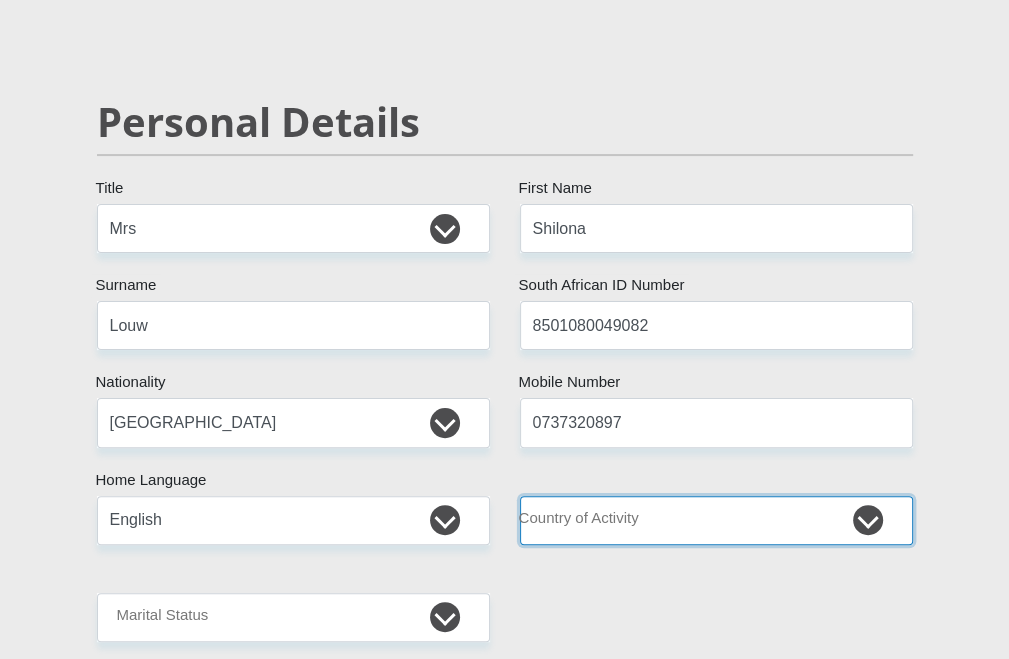click on "[GEOGRAPHIC_DATA]
[GEOGRAPHIC_DATA]
[GEOGRAPHIC_DATA]
[GEOGRAPHIC_DATA]
[GEOGRAPHIC_DATA]
[GEOGRAPHIC_DATA] [GEOGRAPHIC_DATA]
[GEOGRAPHIC_DATA]
[GEOGRAPHIC_DATA]
[GEOGRAPHIC_DATA]
[GEOGRAPHIC_DATA]
[GEOGRAPHIC_DATA]
[GEOGRAPHIC_DATA]
[GEOGRAPHIC_DATA]
[GEOGRAPHIC_DATA]
[GEOGRAPHIC_DATA]
[DATE][GEOGRAPHIC_DATA]
[GEOGRAPHIC_DATA]
[GEOGRAPHIC_DATA]
[GEOGRAPHIC_DATA]
[GEOGRAPHIC_DATA]" at bounding box center [716, 520] 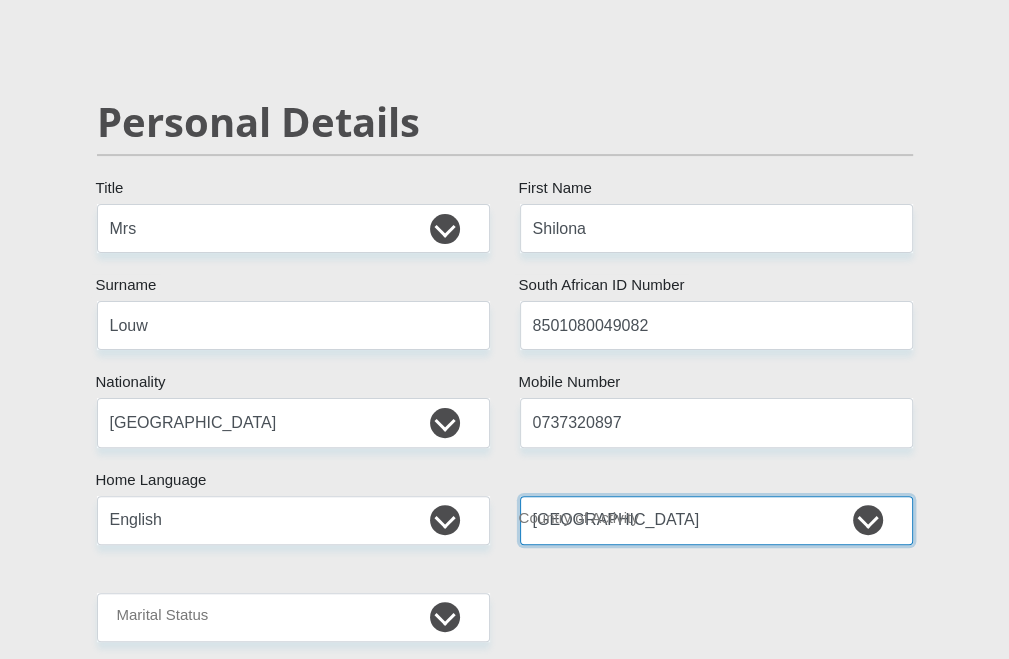 click on "[GEOGRAPHIC_DATA]
[GEOGRAPHIC_DATA]
[GEOGRAPHIC_DATA]
[GEOGRAPHIC_DATA]
[GEOGRAPHIC_DATA]
[GEOGRAPHIC_DATA] [GEOGRAPHIC_DATA]
[GEOGRAPHIC_DATA]
[GEOGRAPHIC_DATA]
[GEOGRAPHIC_DATA]
[GEOGRAPHIC_DATA]
[GEOGRAPHIC_DATA]
[GEOGRAPHIC_DATA]
[GEOGRAPHIC_DATA]
[GEOGRAPHIC_DATA]
[GEOGRAPHIC_DATA]
[DATE][GEOGRAPHIC_DATA]
[GEOGRAPHIC_DATA]
[GEOGRAPHIC_DATA]
[GEOGRAPHIC_DATA]
[GEOGRAPHIC_DATA]" at bounding box center (716, 520) 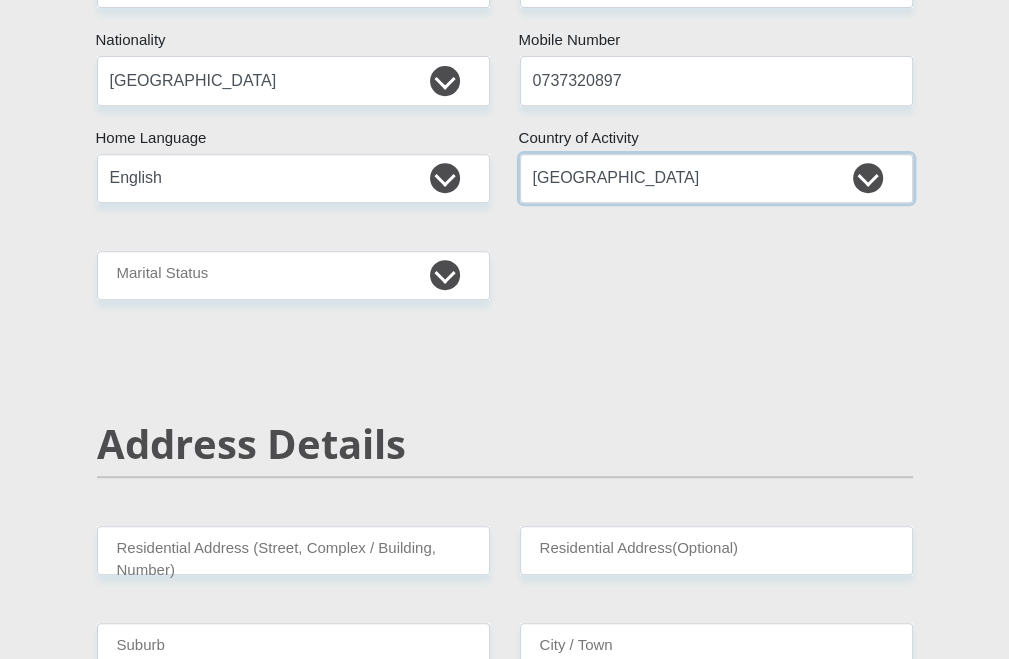 scroll, scrollTop: 500, scrollLeft: 0, axis: vertical 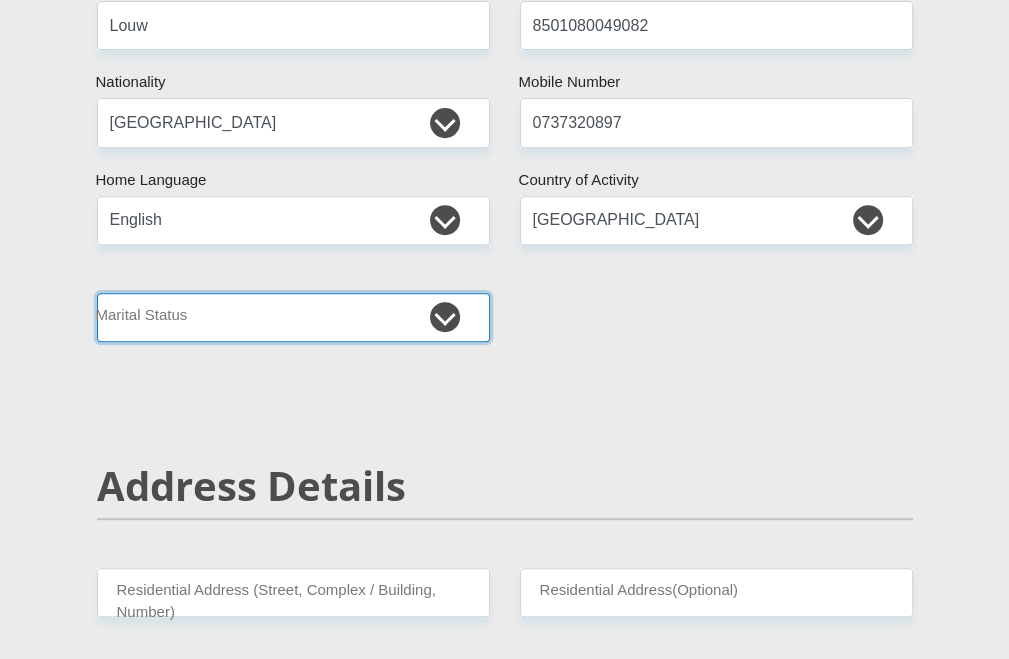 click on "Married ANC
Single
Divorced
Widowed
Married COP or Customary Law" at bounding box center [293, 317] 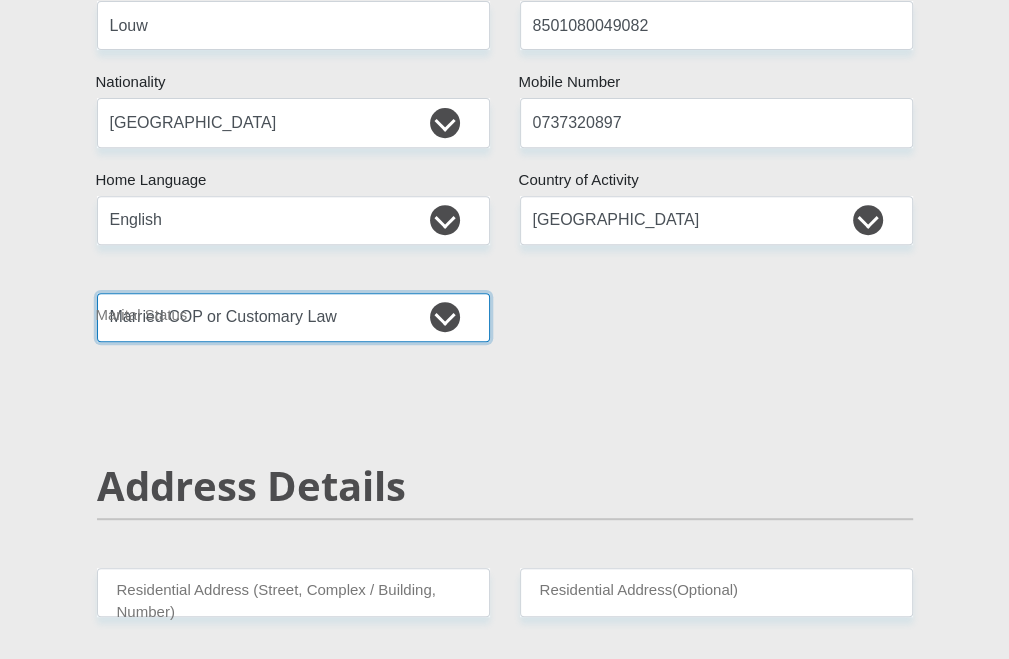 click on "Married ANC
Single
Divorced
Widowed
Married COP or Customary Law" at bounding box center [293, 317] 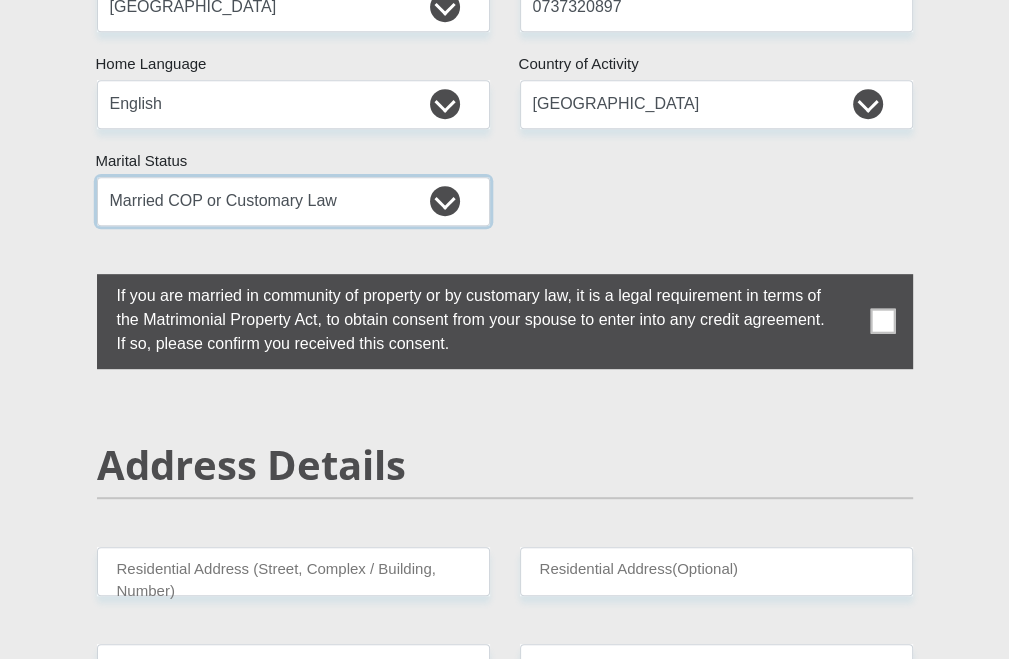 scroll, scrollTop: 700, scrollLeft: 0, axis: vertical 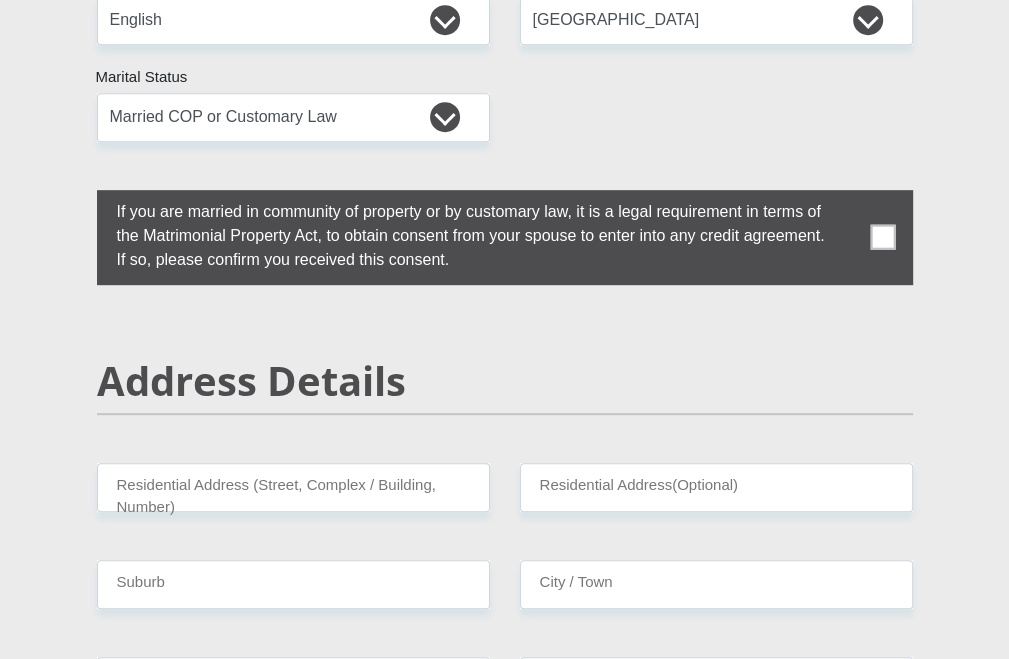 click at bounding box center (882, 237) 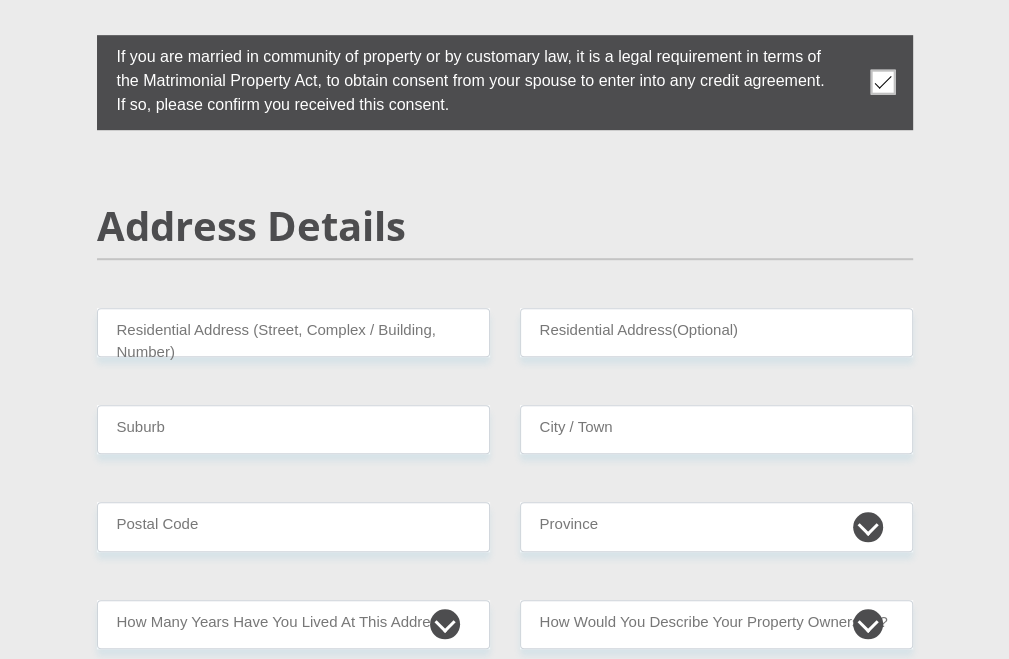 scroll, scrollTop: 900, scrollLeft: 0, axis: vertical 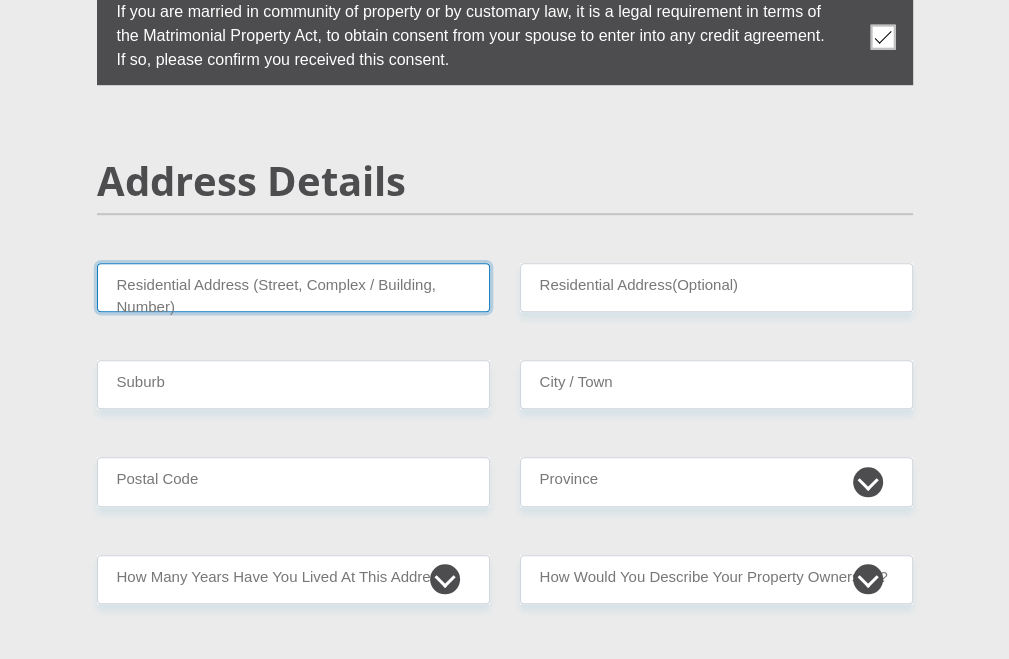 click on "Residential Address (Street, Complex / Building, Number)" at bounding box center [293, 287] 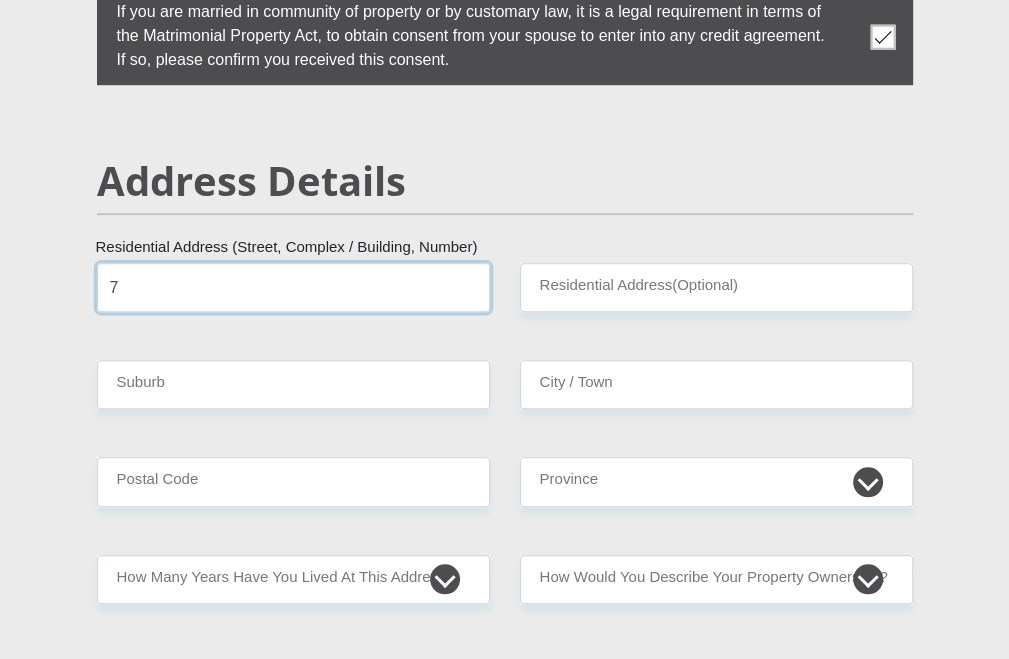 type on "7" 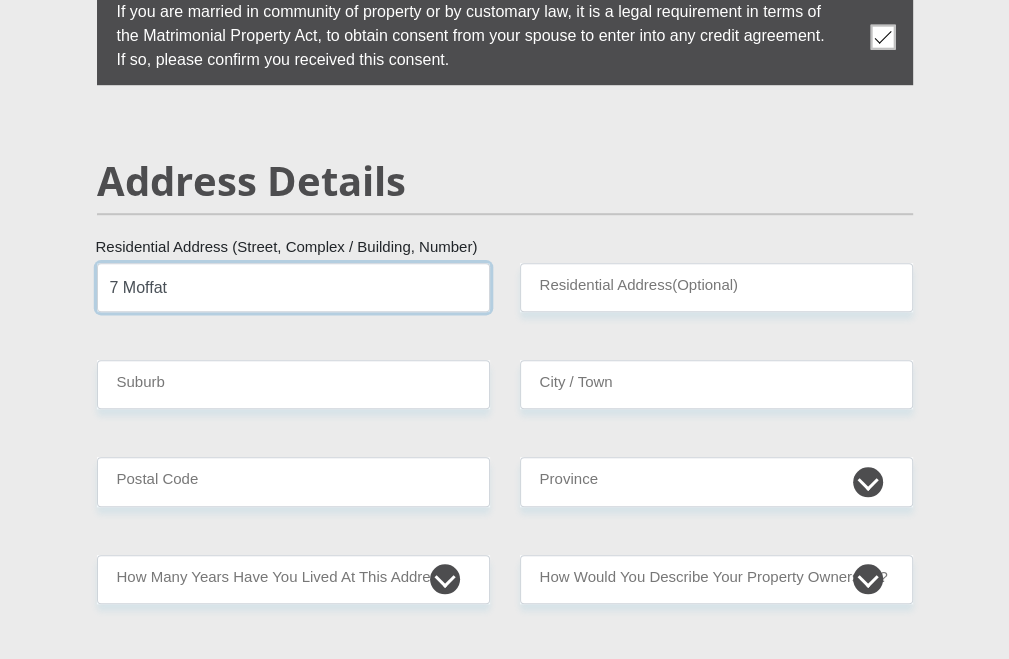 type on "7 Moffat" 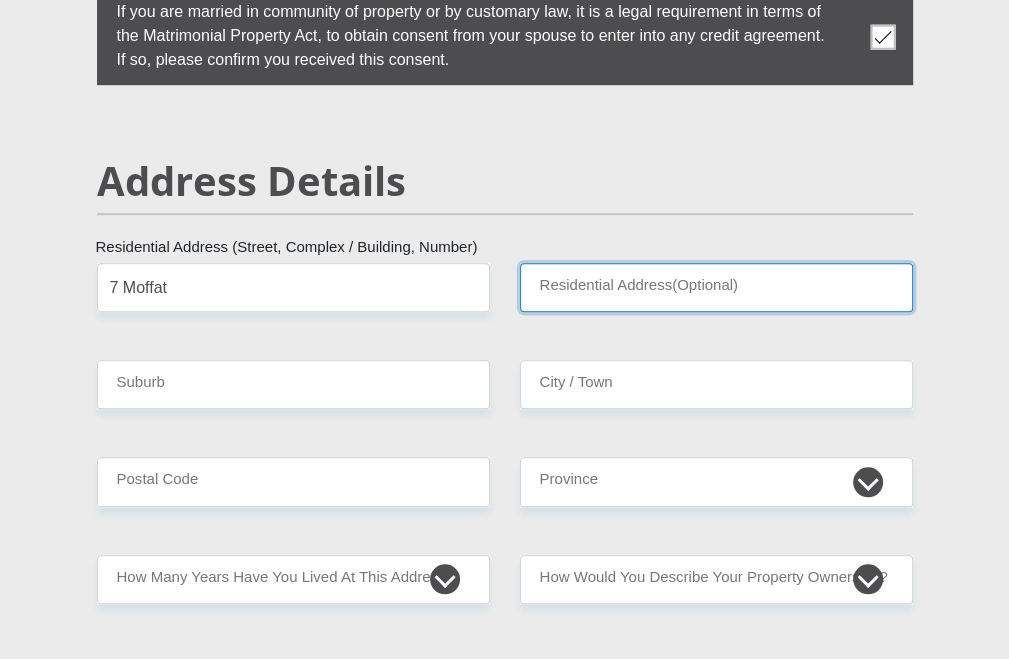 click on "Residential Address(Optional)" at bounding box center (716, 287) 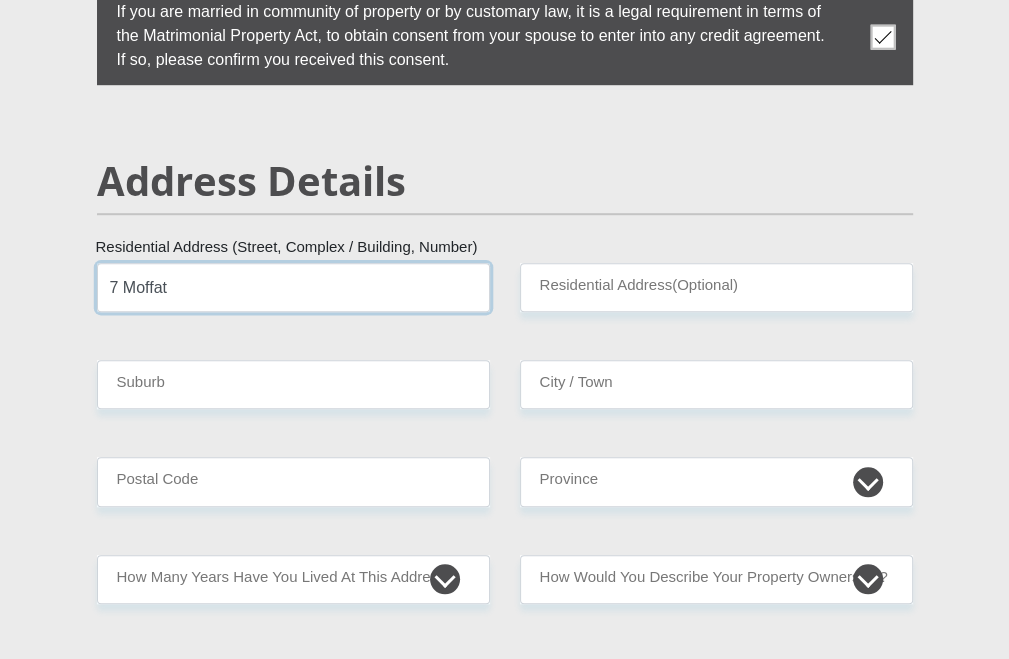 click on "7 Moffat" at bounding box center (293, 287) 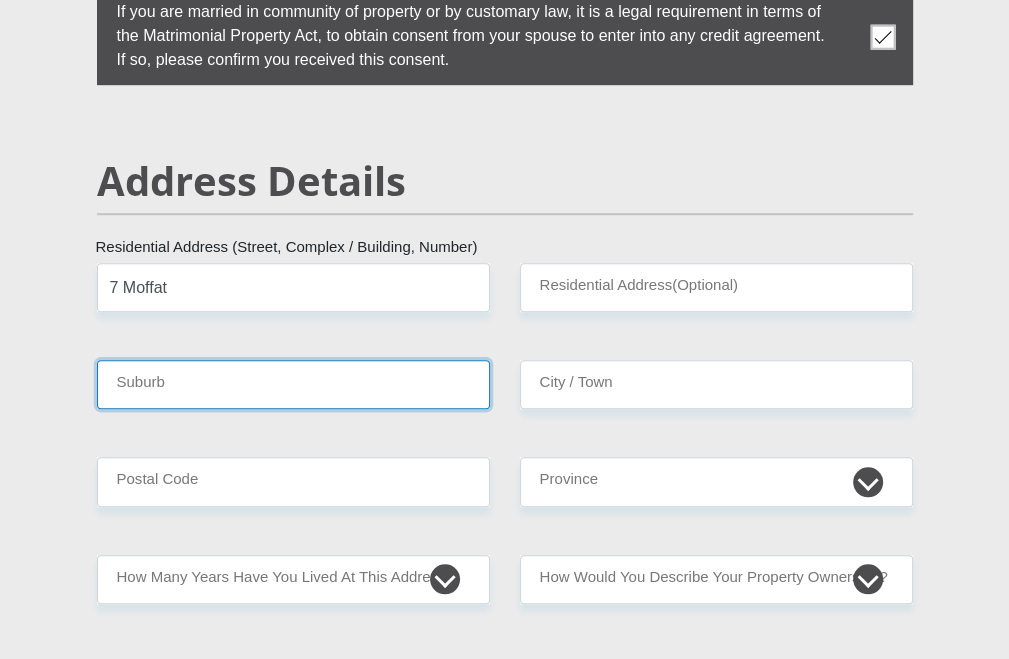 click on "Suburb" at bounding box center [293, 384] 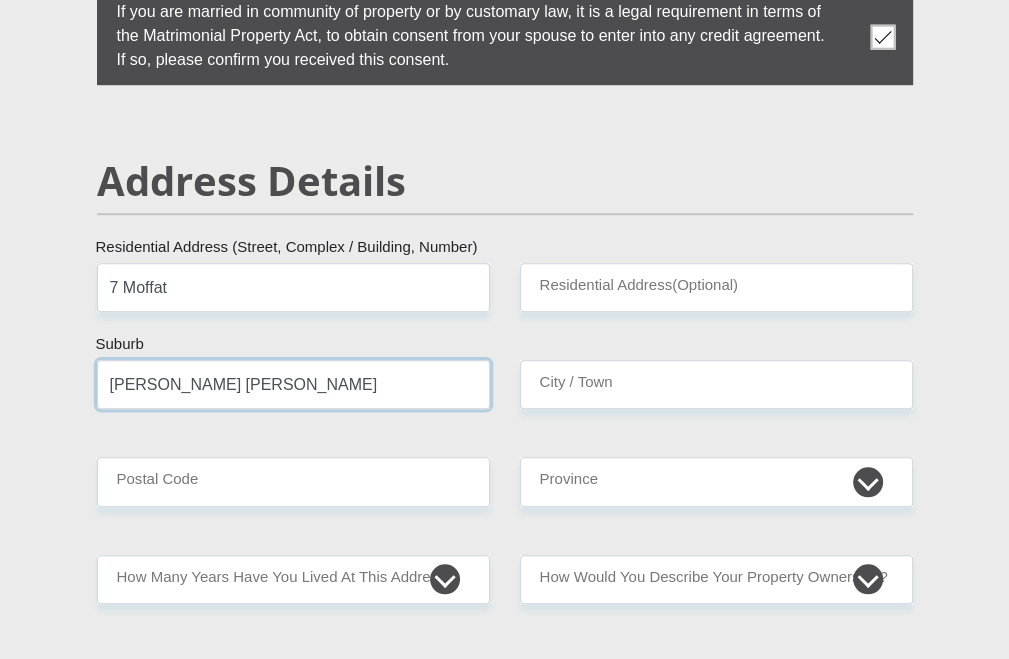 type on "[PERSON_NAME] [PERSON_NAME]" 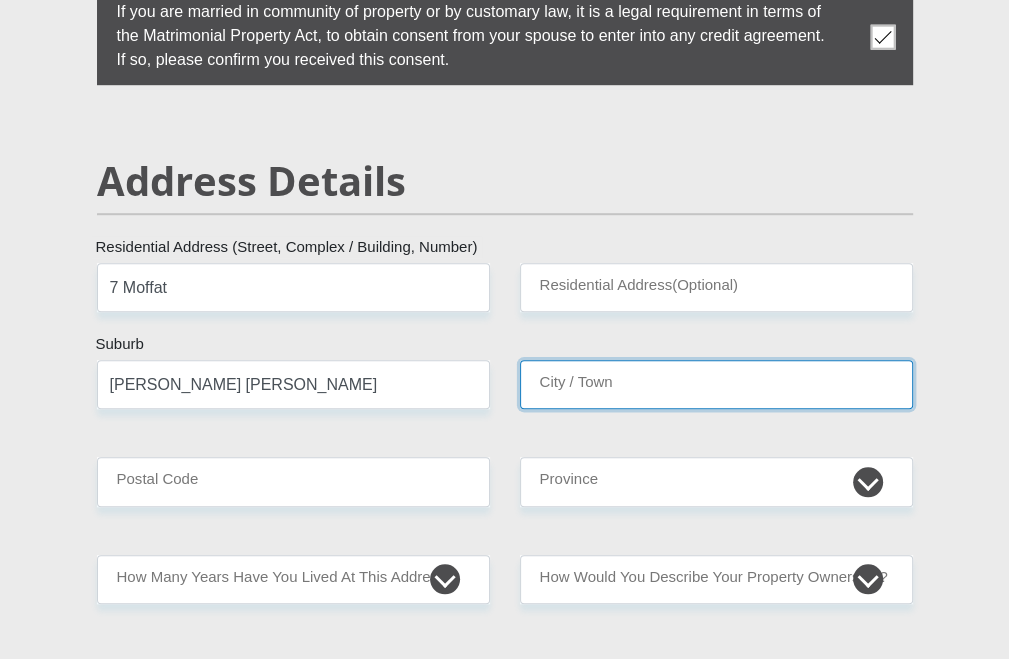 click on "City / Town" at bounding box center (716, 384) 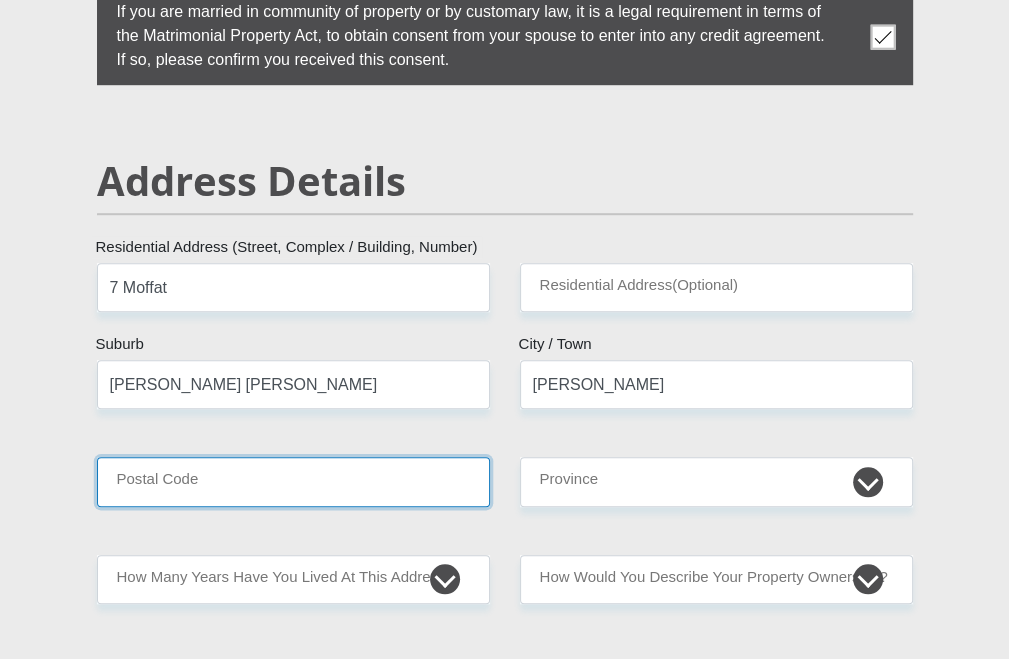 type on "0480" 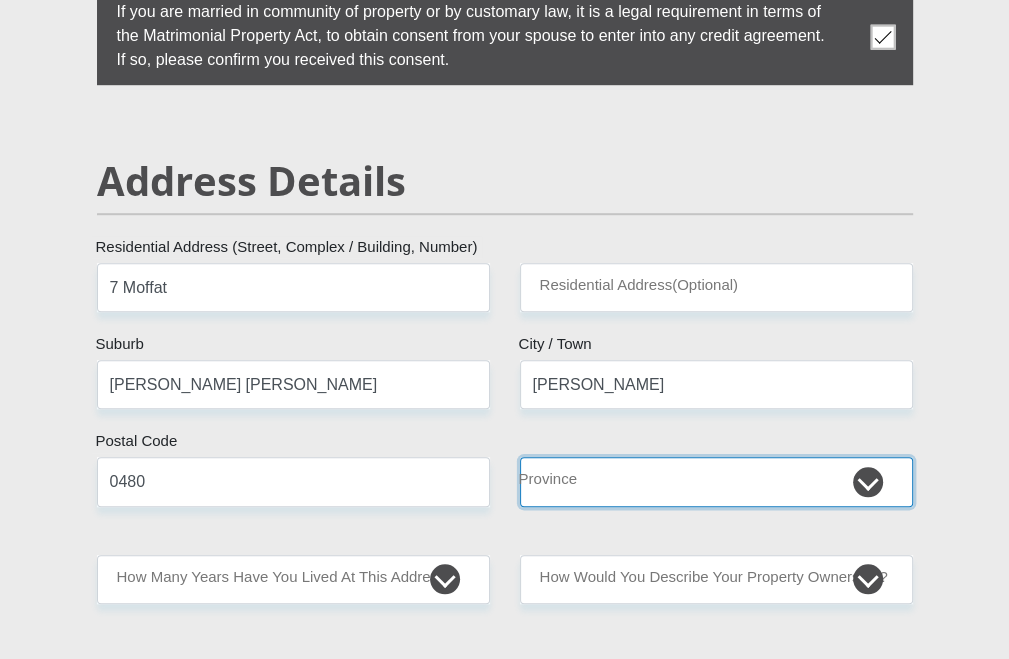 click on "Eastern Cape
Free State
[GEOGRAPHIC_DATA]
[GEOGRAPHIC_DATA][DATE]
[GEOGRAPHIC_DATA]
[GEOGRAPHIC_DATA]
[GEOGRAPHIC_DATA]
[GEOGRAPHIC_DATA]" at bounding box center (716, 481) 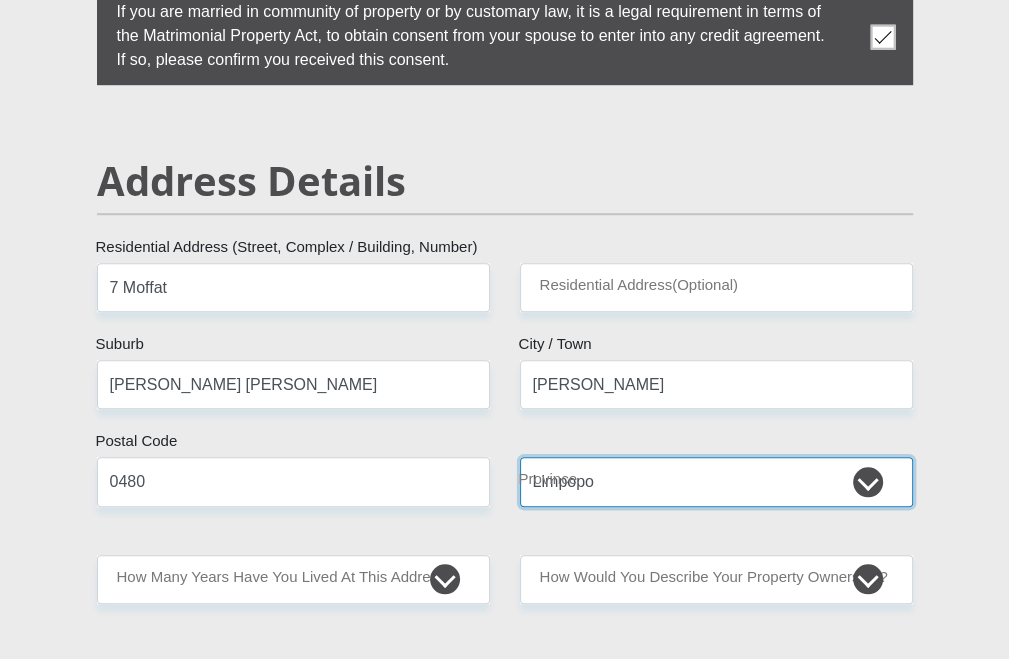 click on "Eastern Cape
Free State
[GEOGRAPHIC_DATA]
[GEOGRAPHIC_DATA][DATE]
[GEOGRAPHIC_DATA]
[GEOGRAPHIC_DATA]
[GEOGRAPHIC_DATA]
[GEOGRAPHIC_DATA]" at bounding box center (716, 481) 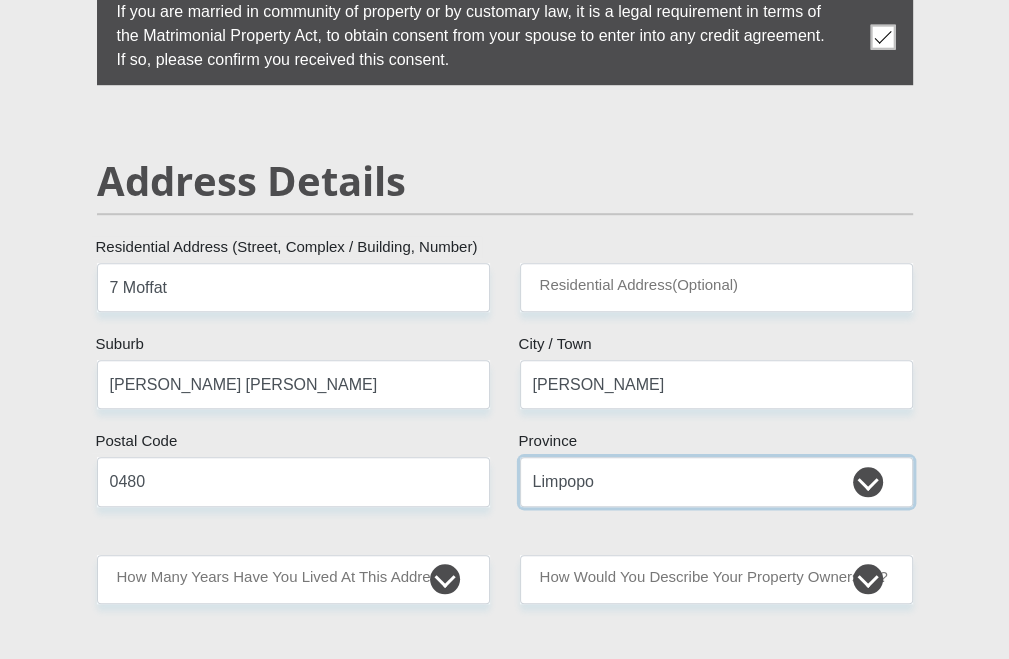 scroll, scrollTop: 1100, scrollLeft: 0, axis: vertical 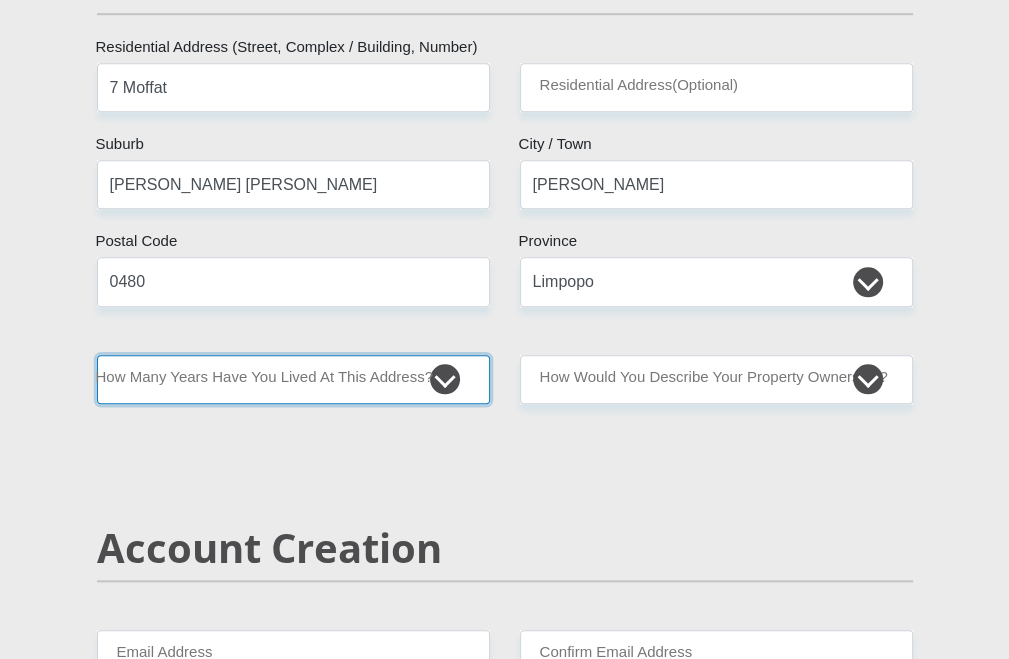 click on "less than 1 year
1-3 years
3-5 years
5+ years" at bounding box center [293, 379] 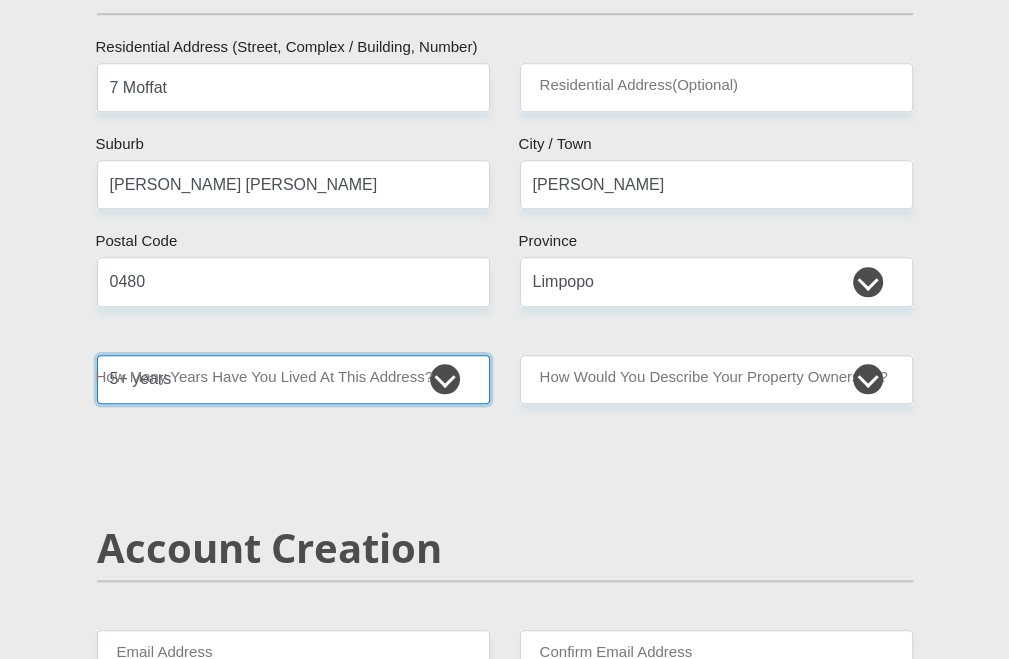 click on "less than 1 year
1-3 years
3-5 years
5+ years" at bounding box center [293, 379] 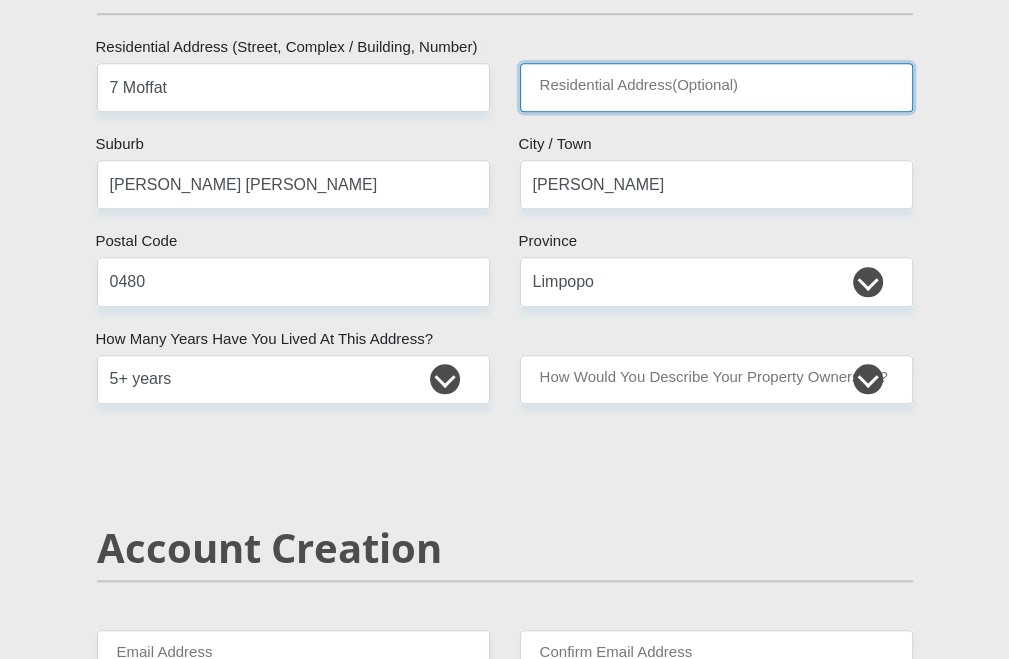click on "Residential Address(Optional)" at bounding box center (716, 87) 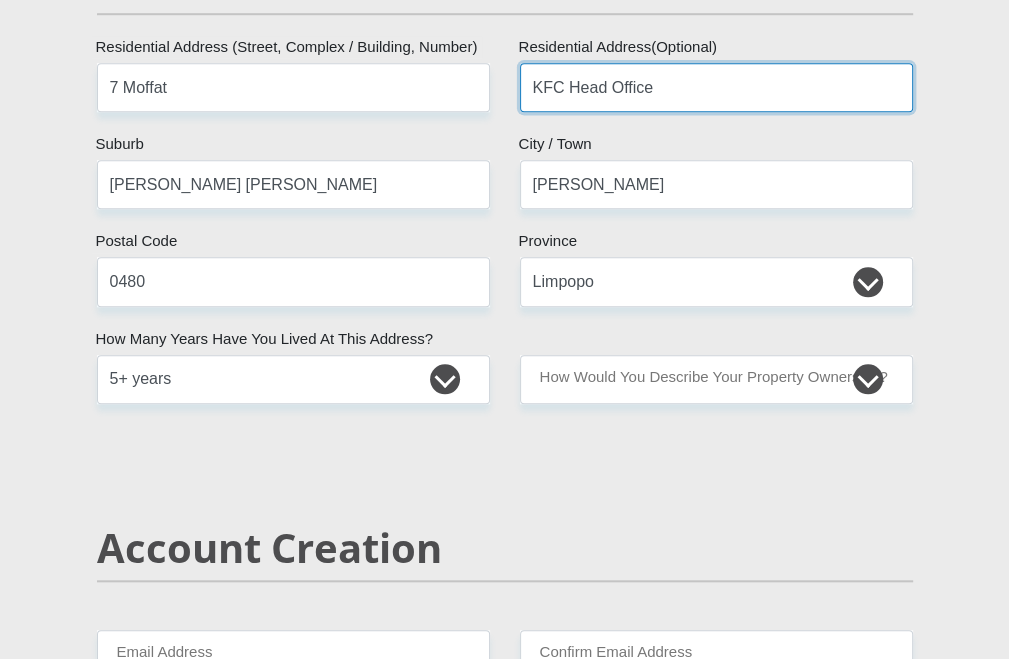 type on "KFC Head Office" 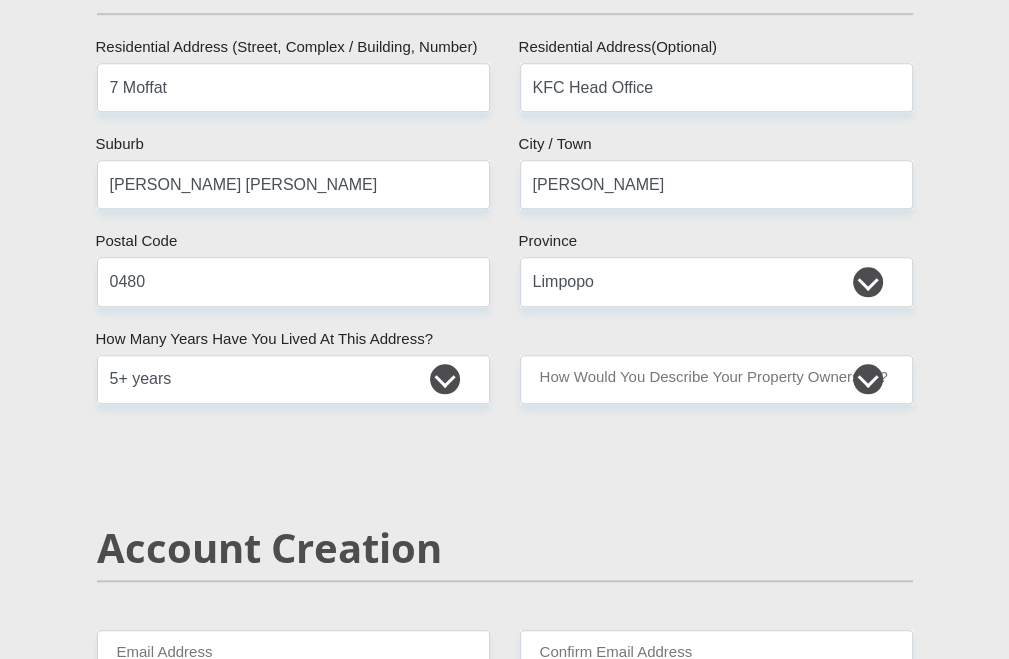 click on "Mr
Ms
Mrs
Dr
[PERSON_NAME]
Title
Shilona
First Name
Louw
Surname
8501080049082
South African ID Number
Please input valid ID number
[GEOGRAPHIC_DATA]
[GEOGRAPHIC_DATA]
[GEOGRAPHIC_DATA]
[GEOGRAPHIC_DATA]
[GEOGRAPHIC_DATA]
[GEOGRAPHIC_DATA] [GEOGRAPHIC_DATA]
[GEOGRAPHIC_DATA]
[GEOGRAPHIC_DATA]
[GEOGRAPHIC_DATA]
[GEOGRAPHIC_DATA]
[GEOGRAPHIC_DATA]
[GEOGRAPHIC_DATA]
[GEOGRAPHIC_DATA]" at bounding box center (505, 2319) 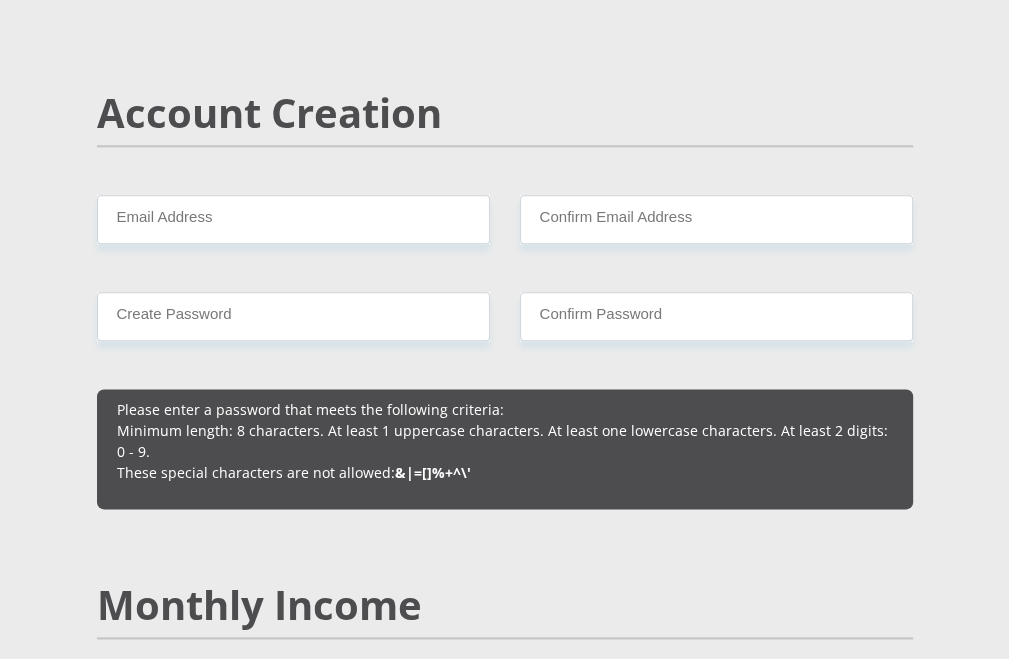 scroll, scrollTop: 1500, scrollLeft: 0, axis: vertical 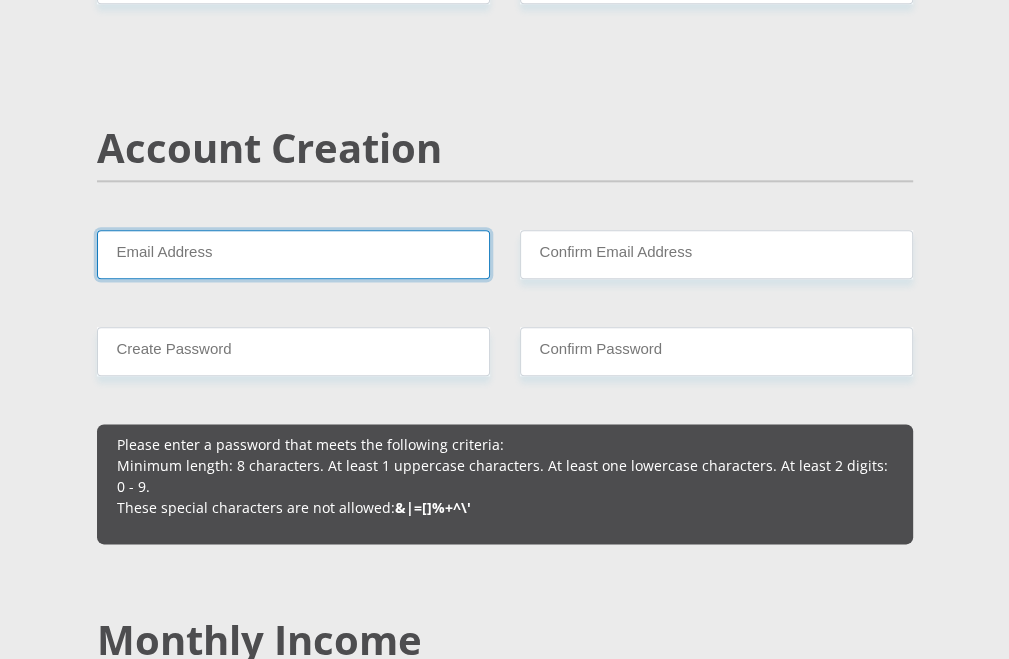 click on "Email Address" at bounding box center (293, 254) 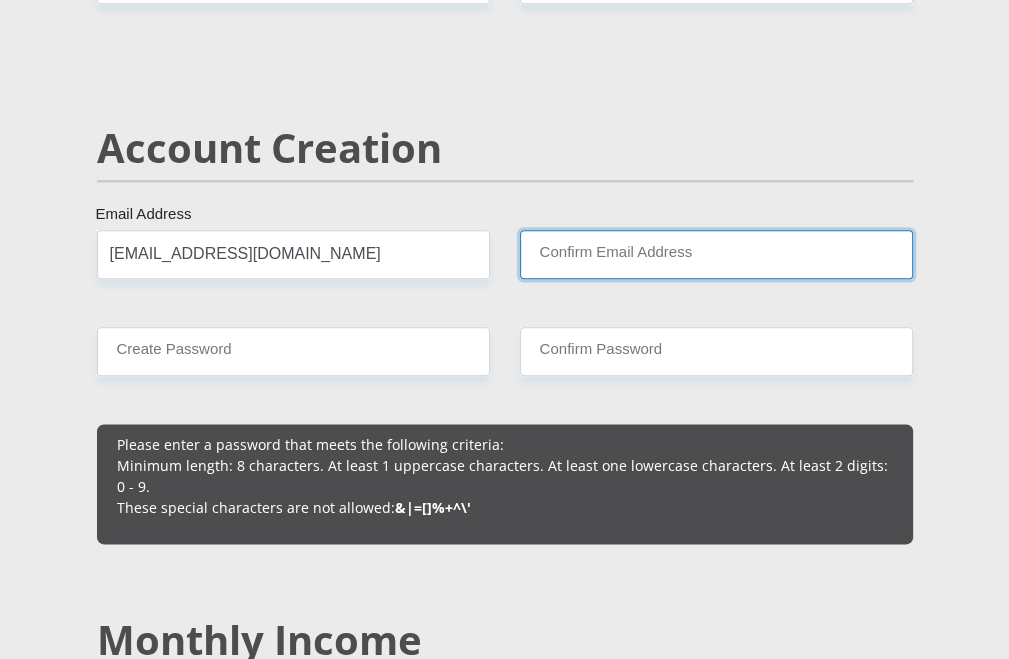 type on "[EMAIL_ADDRESS][DOMAIN_NAME]" 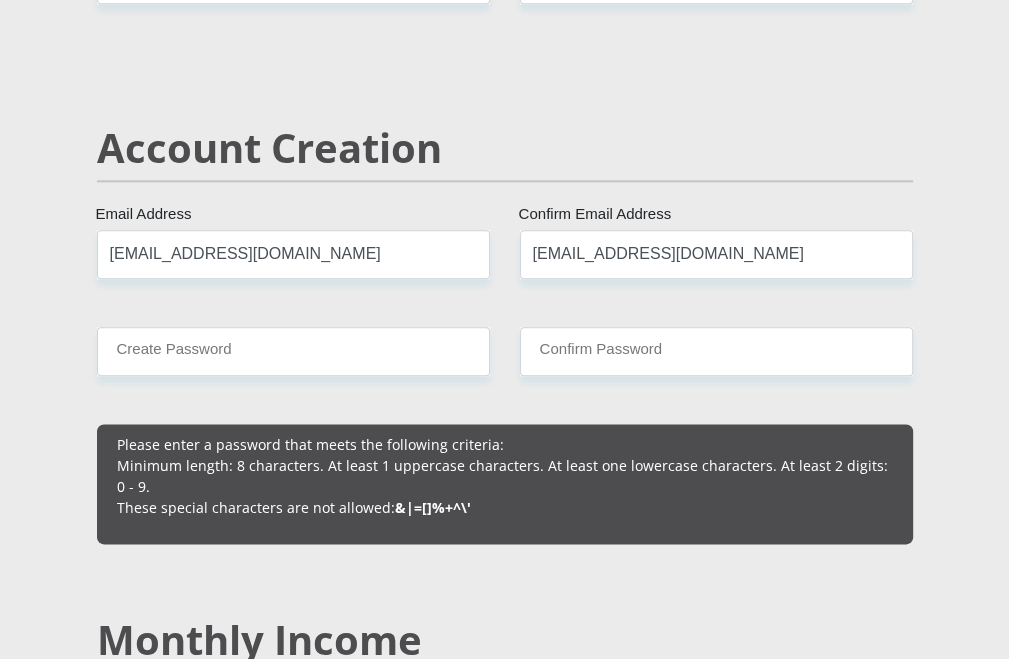 type 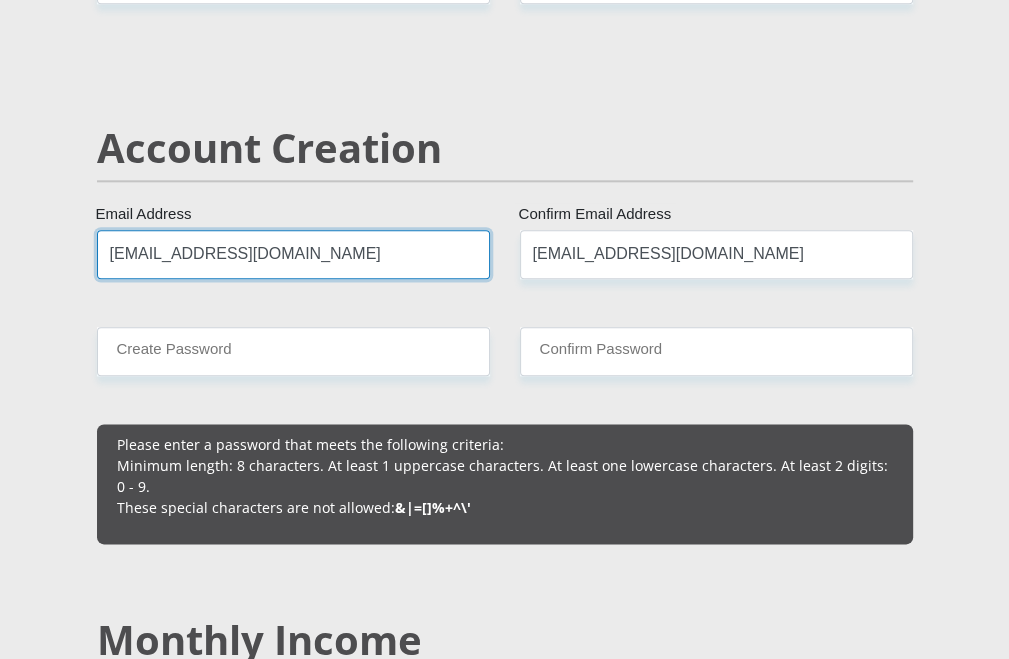 type 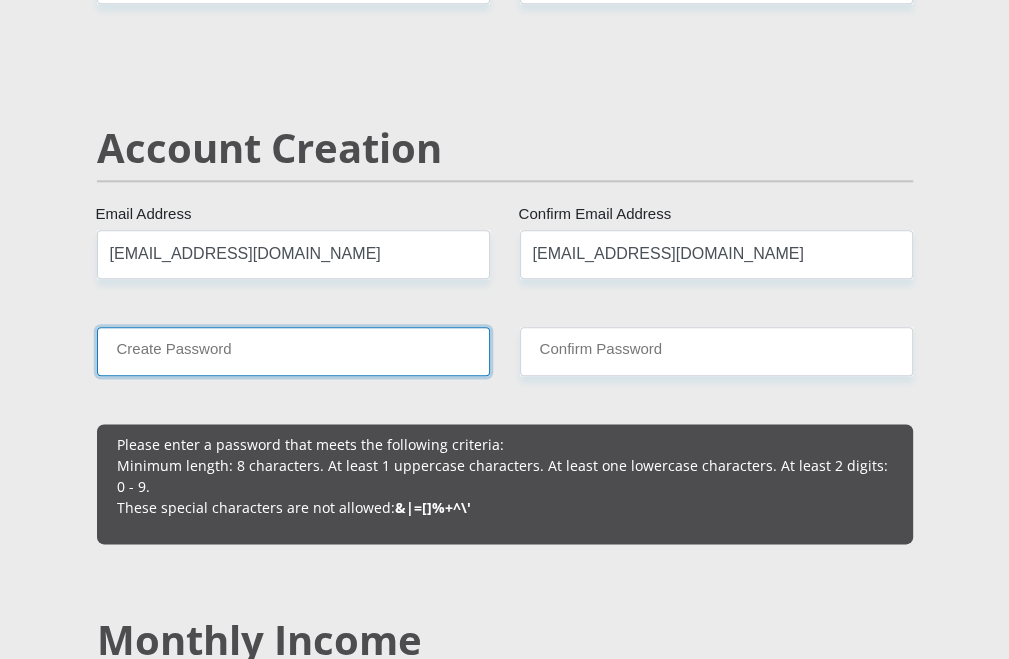 click on "Create Password" at bounding box center (293, 351) 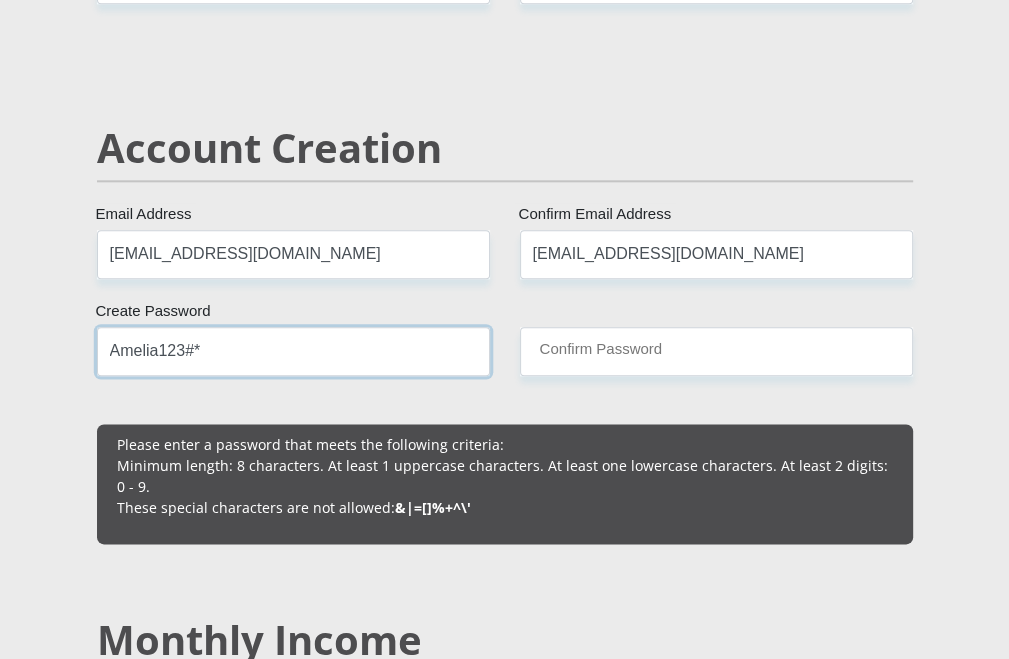 type on "Amelia123#*" 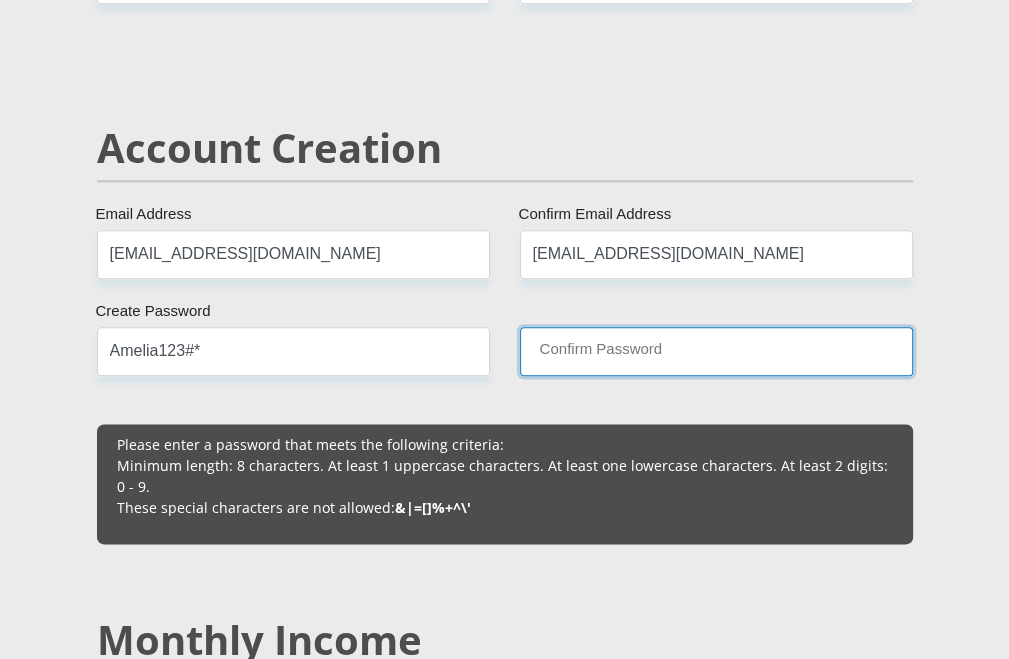 click on "Confirm Password" at bounding box center (716, 351) 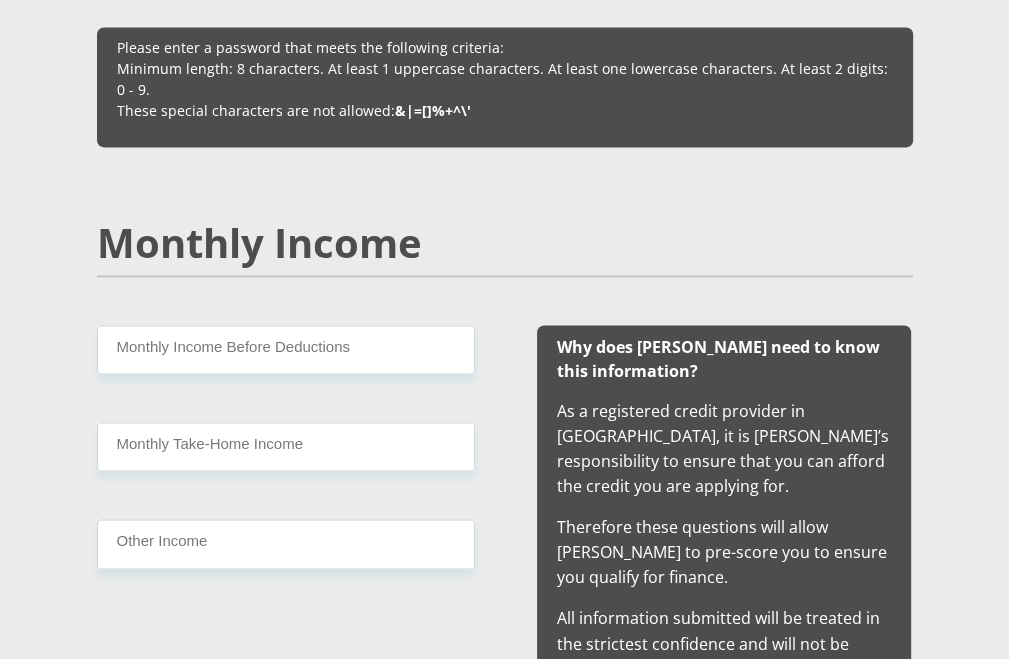 scroll, scrollTop: 1900, scrollLeft: 0, axis: vertical 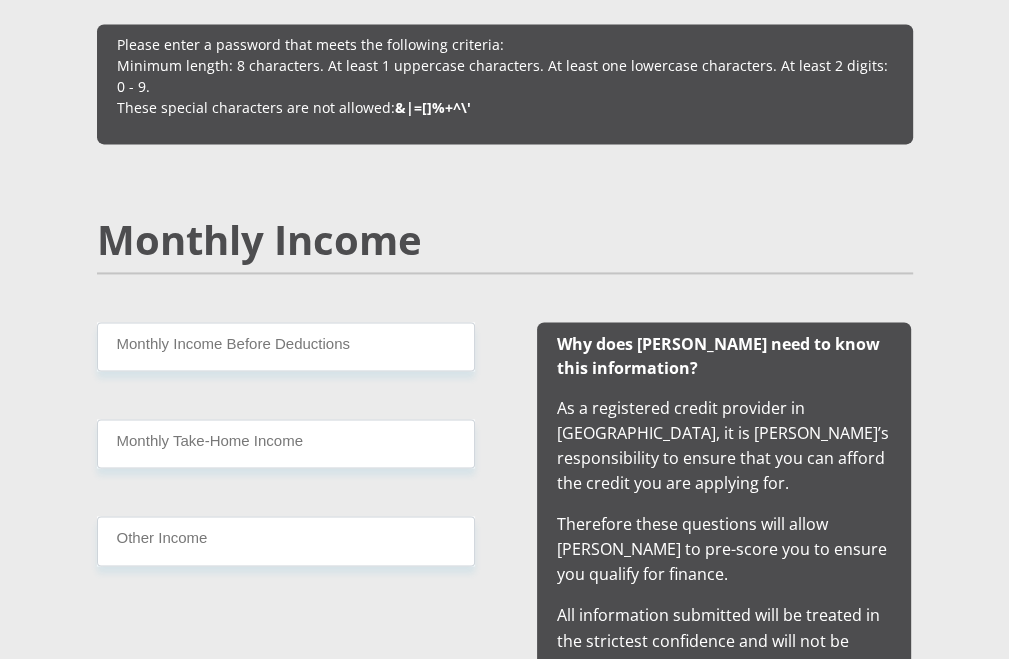 type on "Amelia123#*" 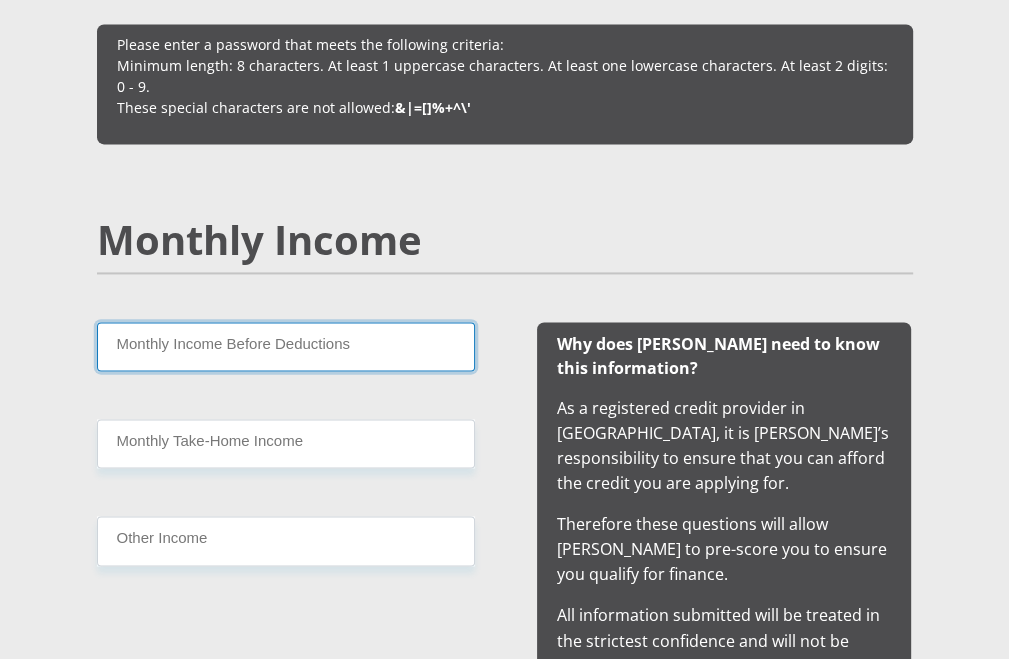 click on "Monthly Income Before Deductions" at bounding box center (286, 346) 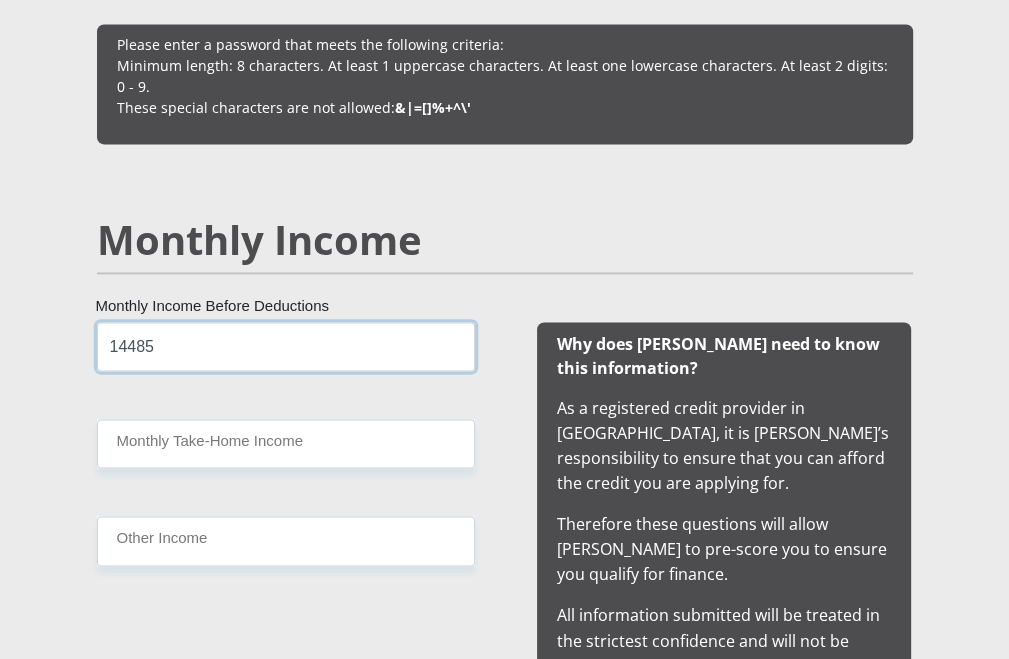 type on "14485" 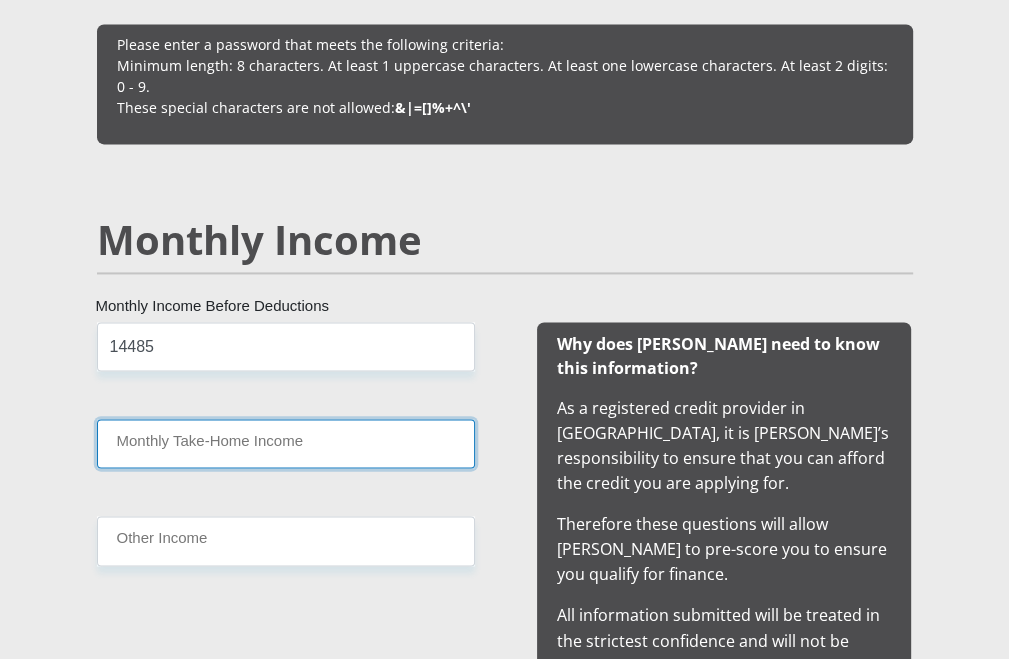 click on "Monthly Take-Home Income" at bounding box center [286, 443] 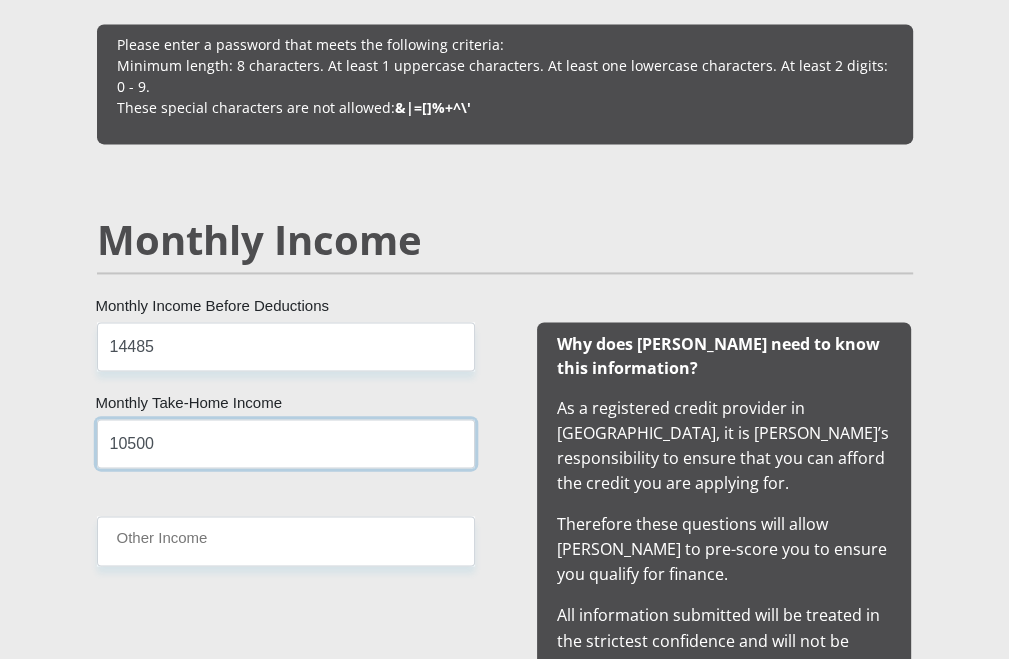 type on "10500" 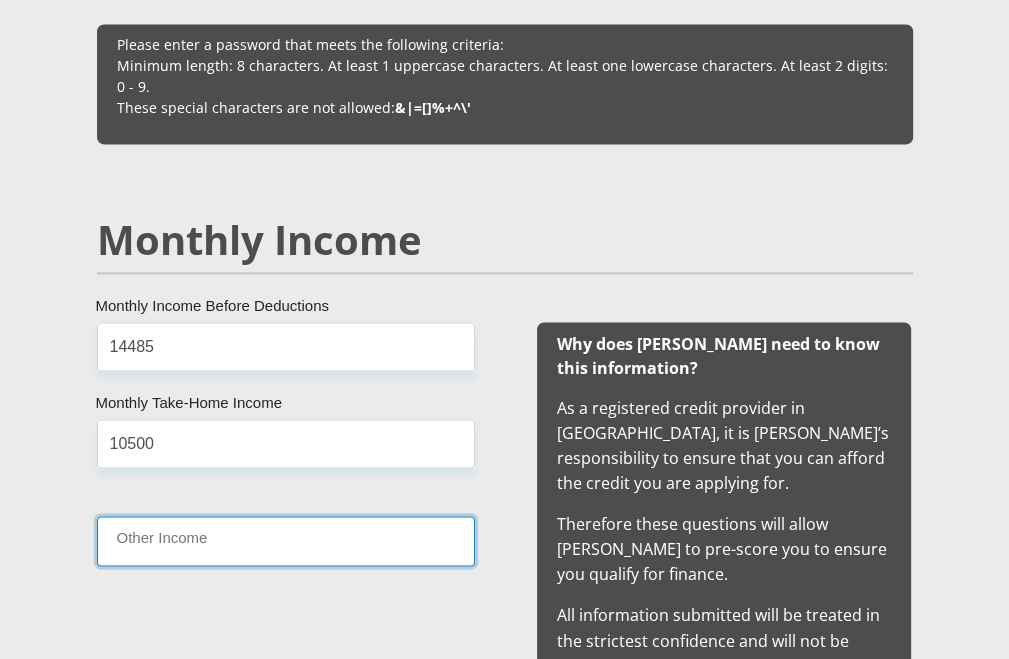 click on "Other Income" at bounding box center (286, 540) 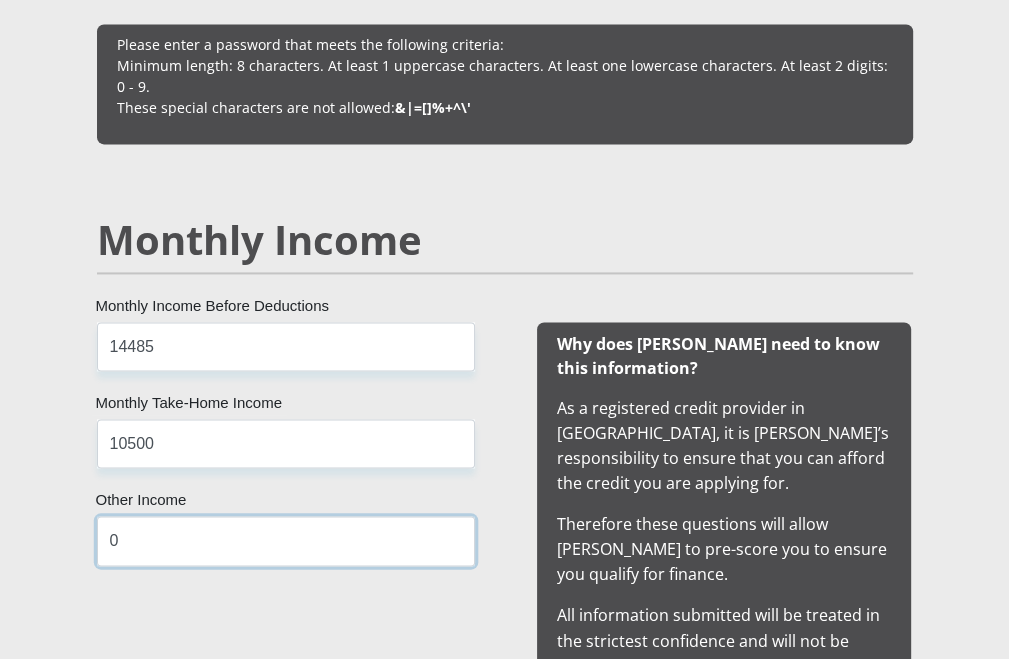 type on "0" 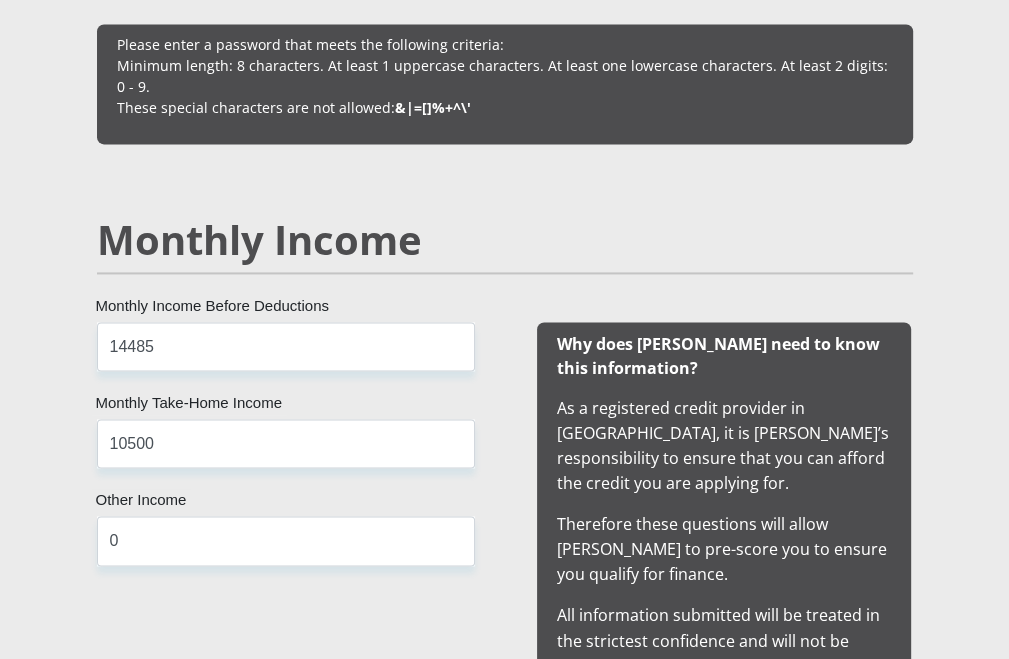 click on "Why does [PERSON_NAME] need to know this information?
As a registered credit provider in [GEOGRAPHIC_DATA], it is [PERSON_NAME]’s responsibility
to ensure that you can afford the credit you are applying for.
Therefore these questions will allow [PERSON_NAME] to pre-score you to ensure you qualify for finance.
All information submitted will be treated in the strictest confidence
and will not be shared with any third-parties or other financial institutions." at bounding box center [724, 517] 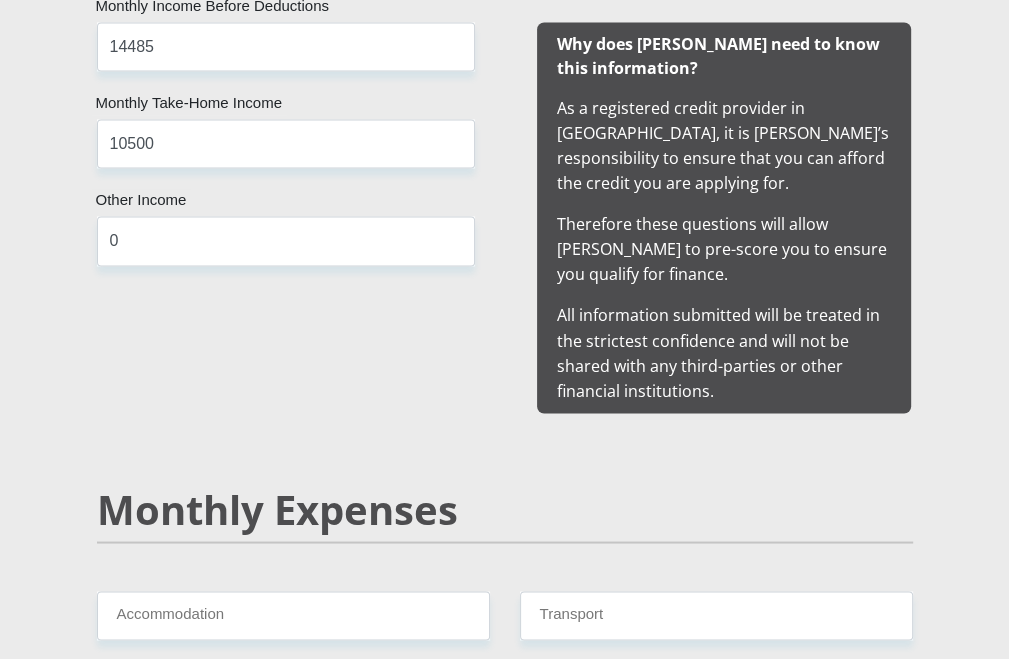 scroll, scrollTop: 2300, scrollLeft: 0, axis: vertical 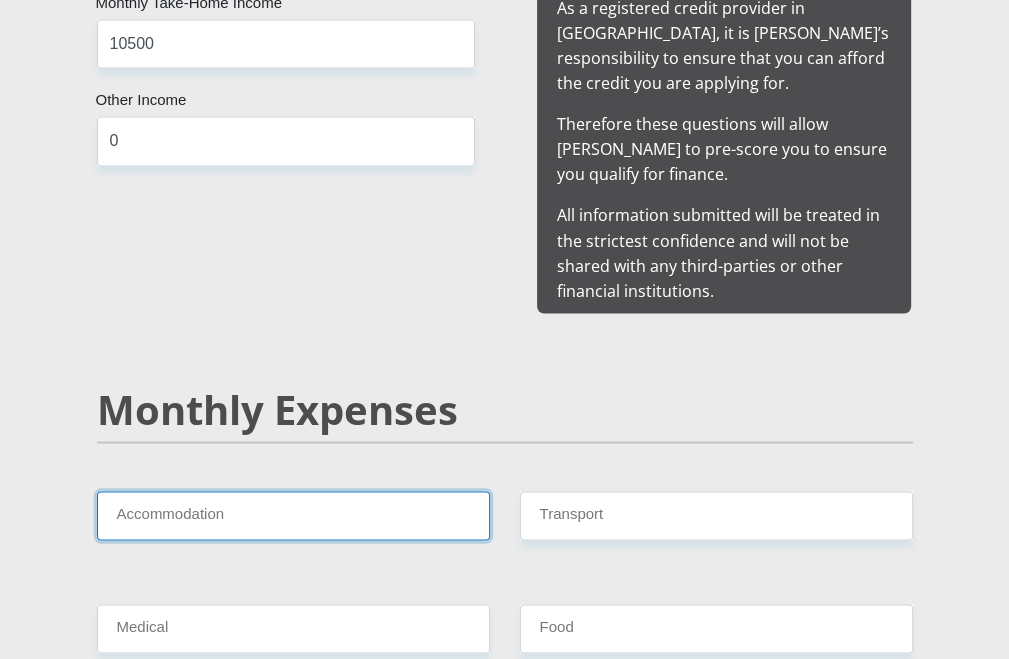 click on "Accommodation" at bounding box center [293, 515] 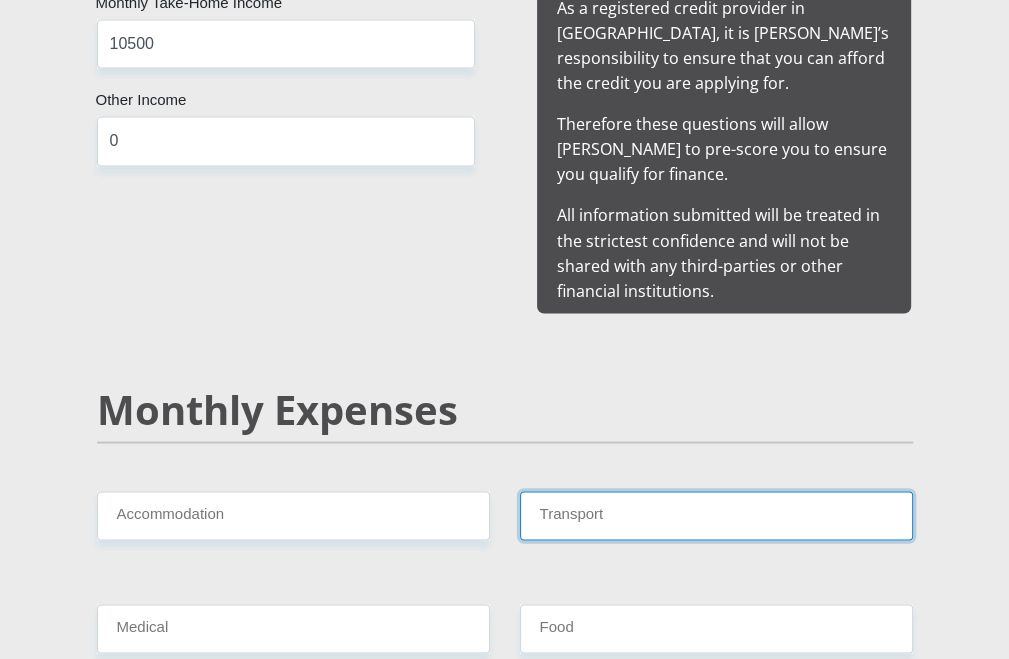 click on "Transport" at bounding box center (716, 515) 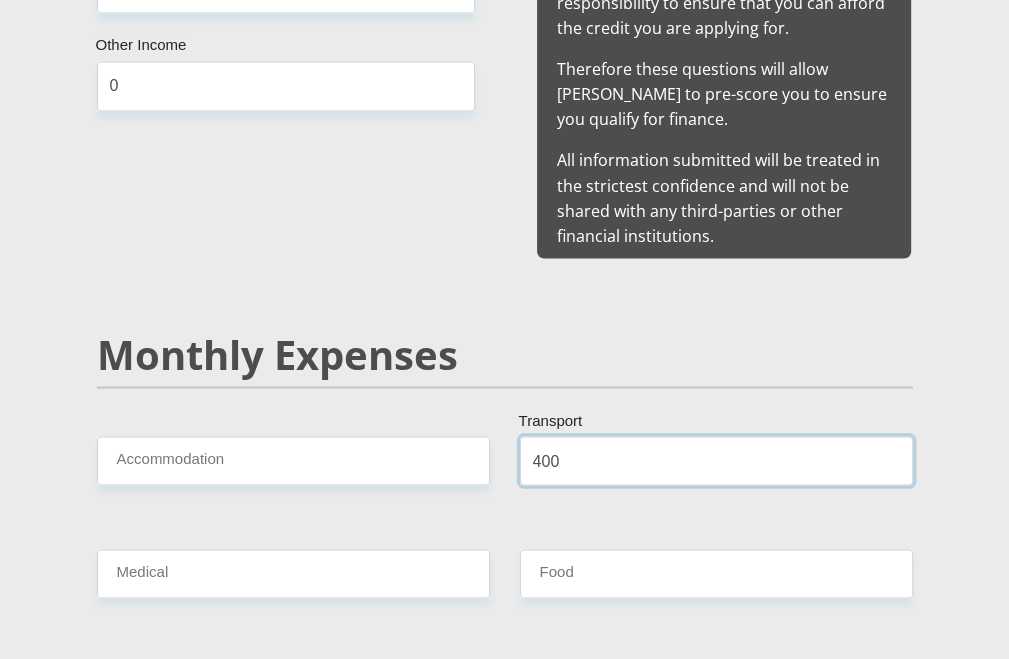 scroll, scrollTop: 2400, scrollLeft: 0, axis: vertical 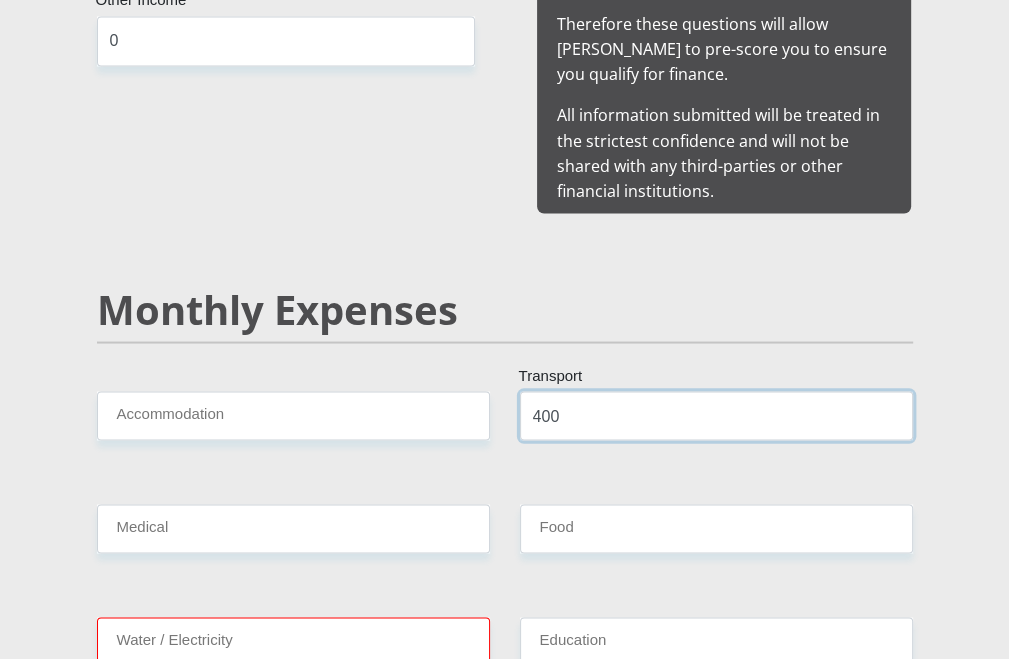 type on "400" 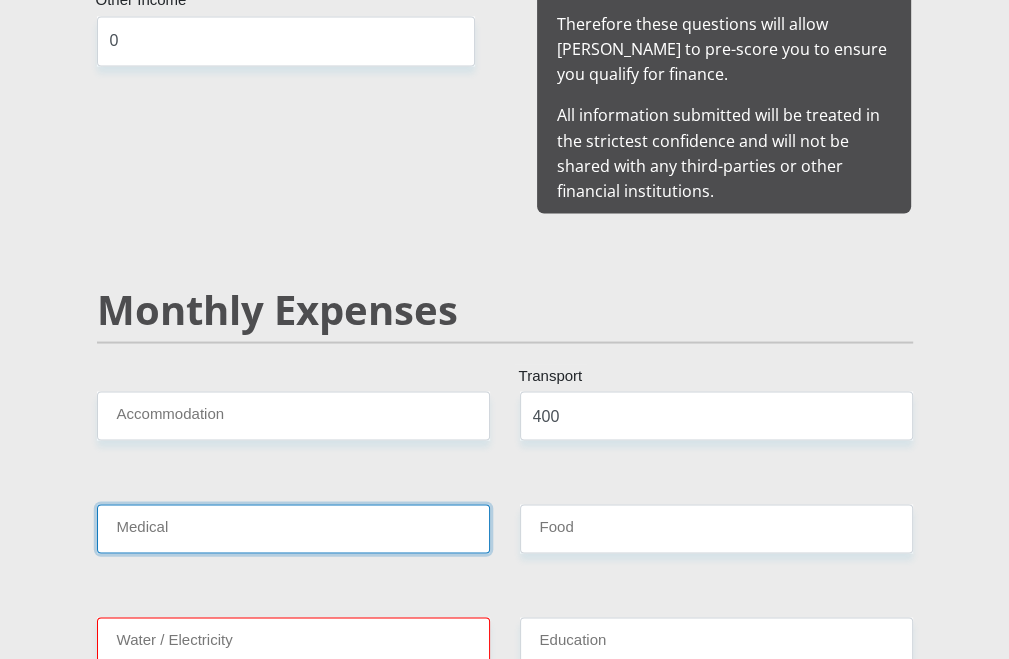 click on "Medical" at bounding box center [293, 528] 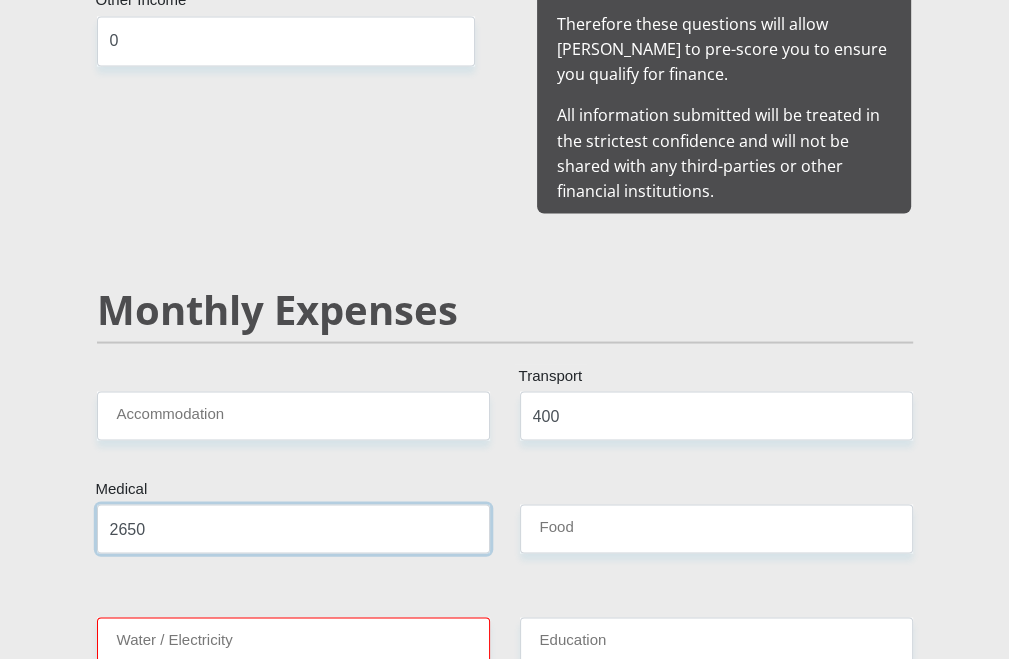 type on "2650" 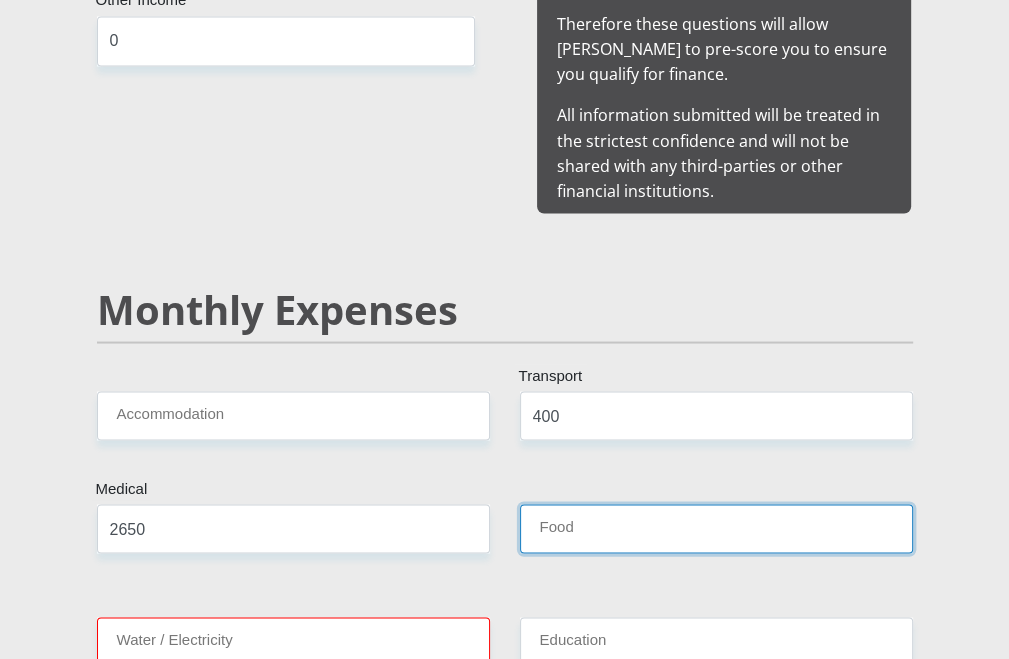 click on "Food" at bounding box center [716, 528] 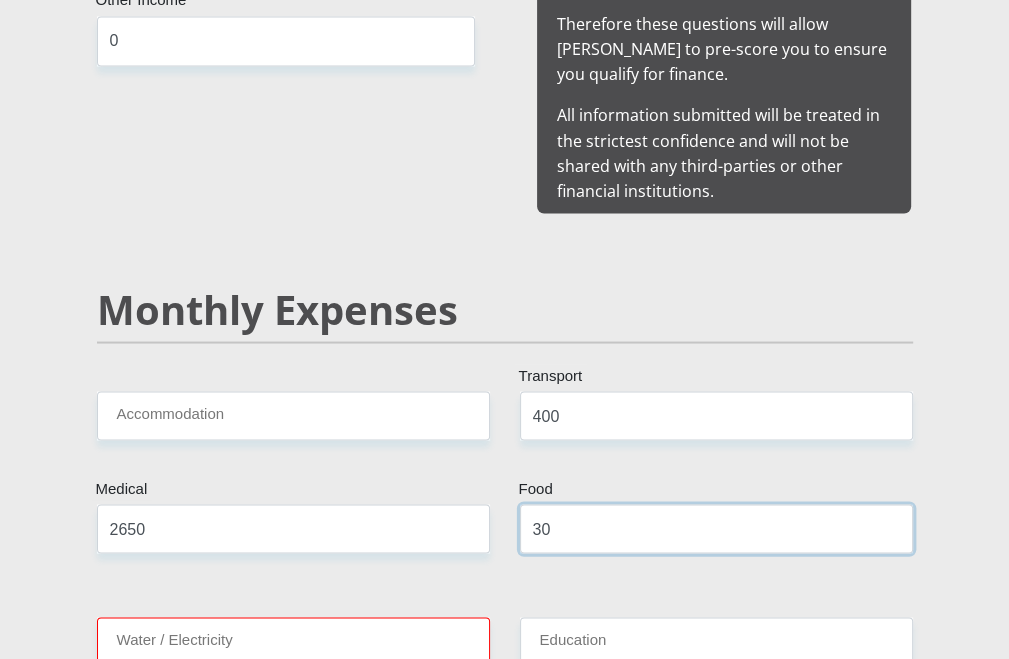 type on "3" 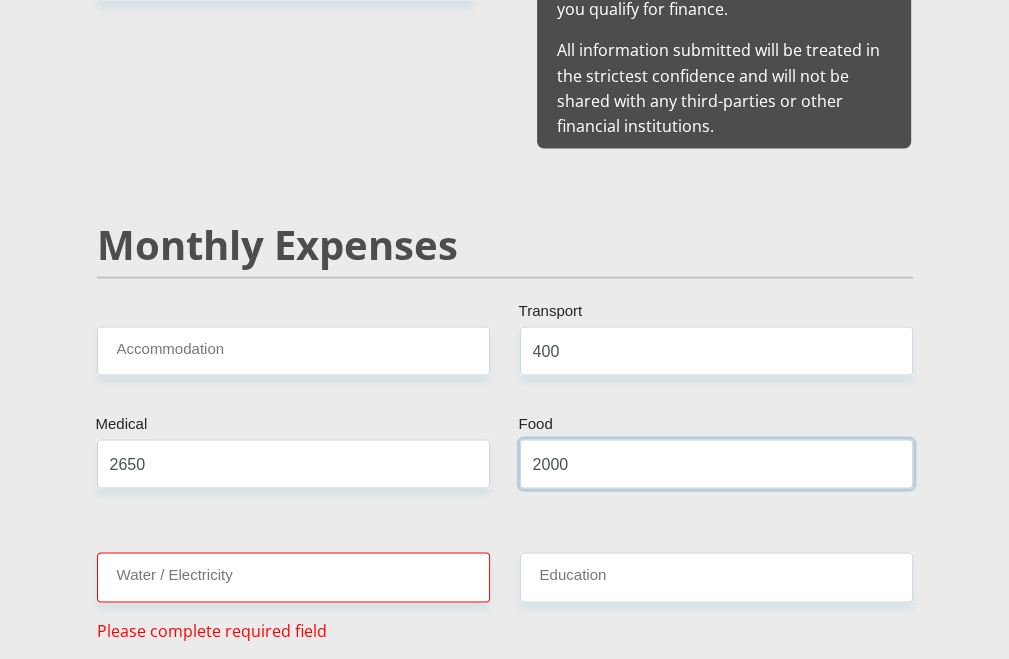 scroll, scrollTop: 2500, scrollLeft: 0, axis: vertical 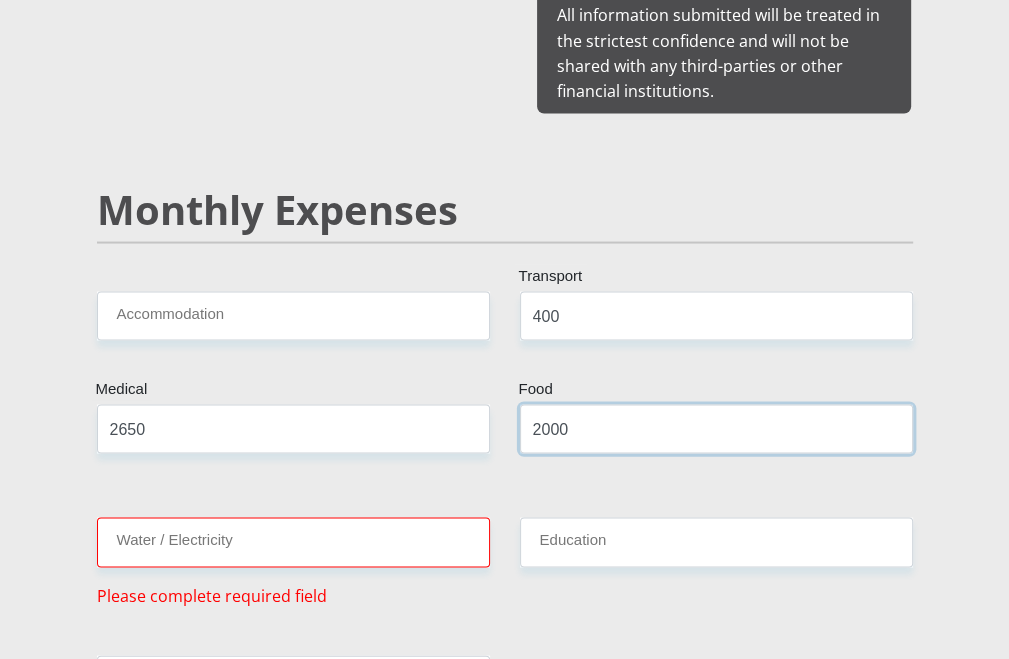 type on "2000" 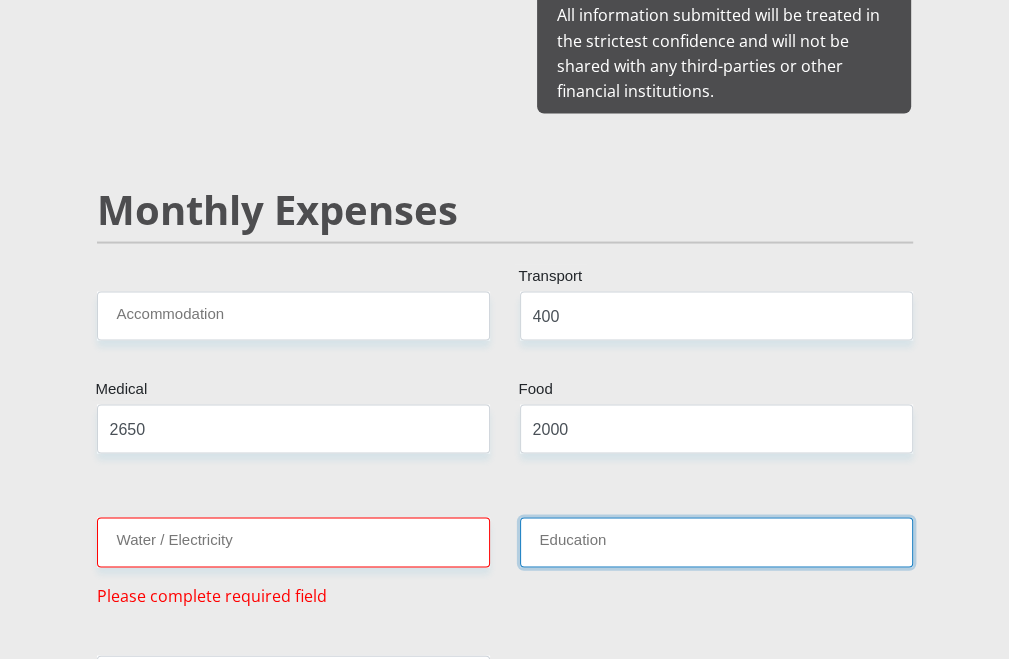 click on "Education" at bounding box center (716, 541) 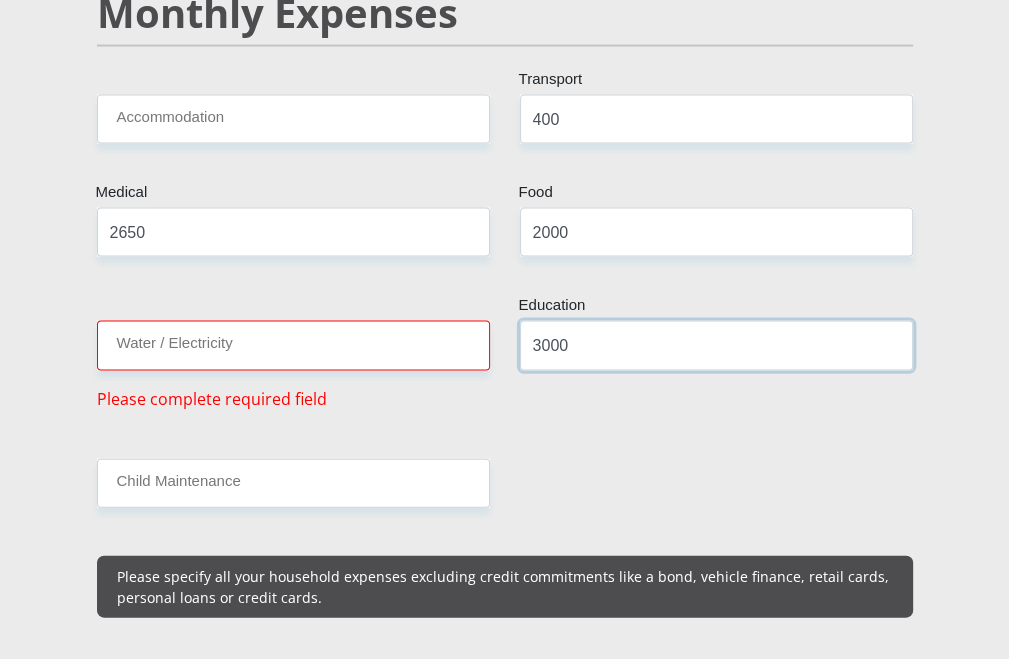 scroll, scrollTop: 2700, scrollLeft: 0, axis: vertical 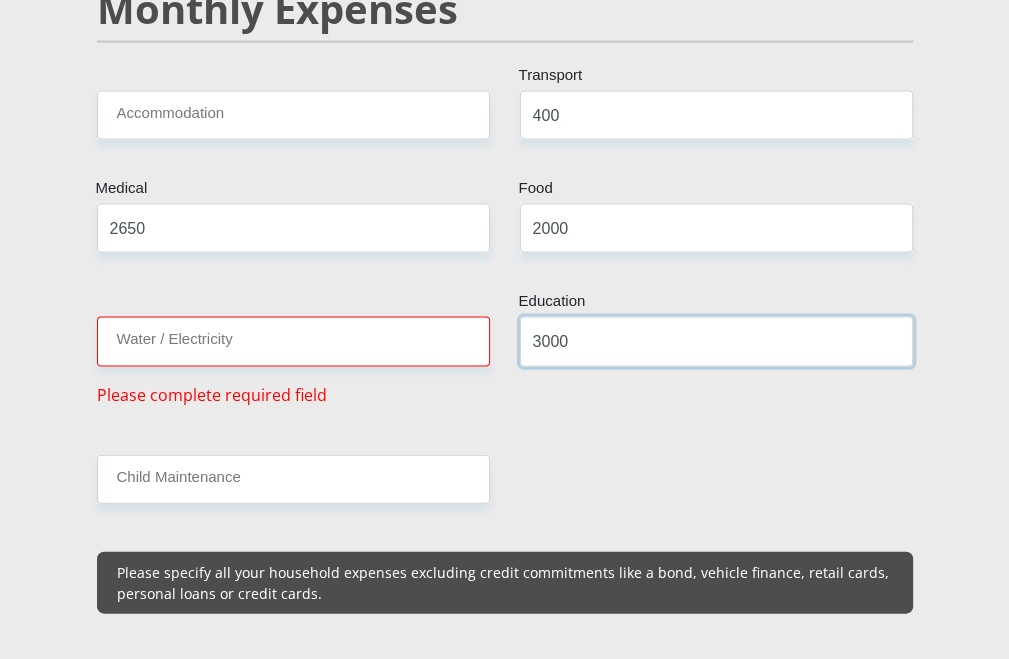 type on "3000" 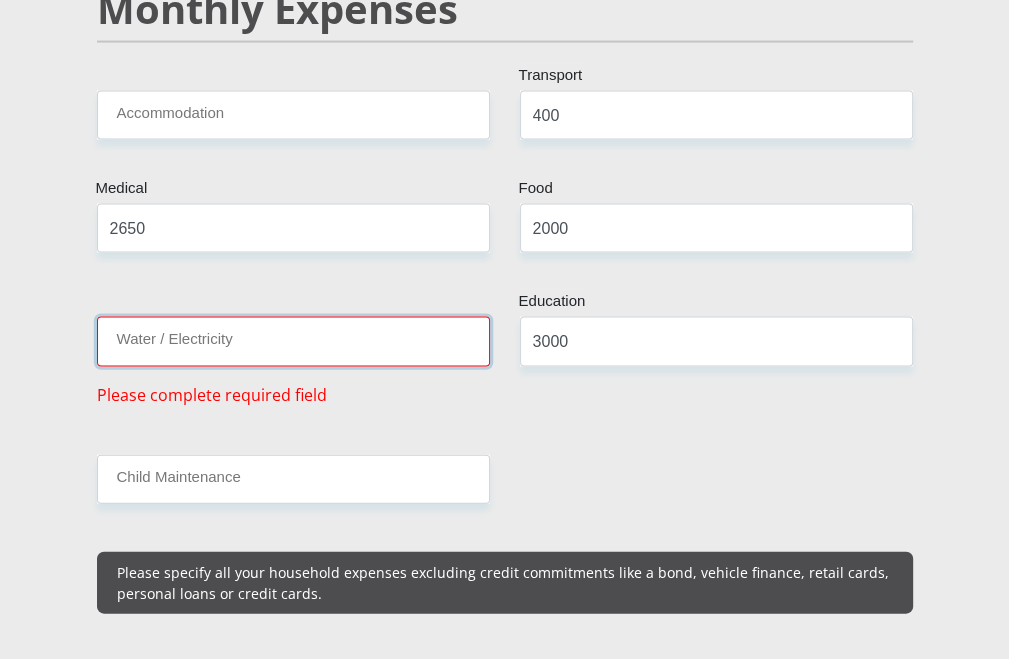 click on "Water / Electricity" at bounding box center (293, 341) 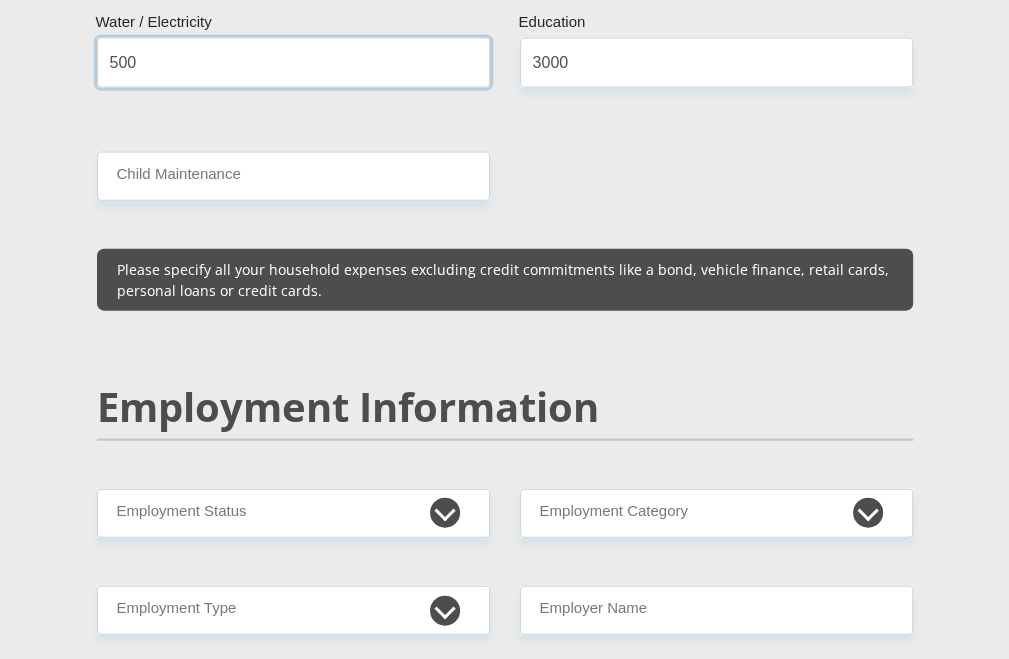 scroll, scrollTop: 3200, scrollLeft: 0, axis: vertical 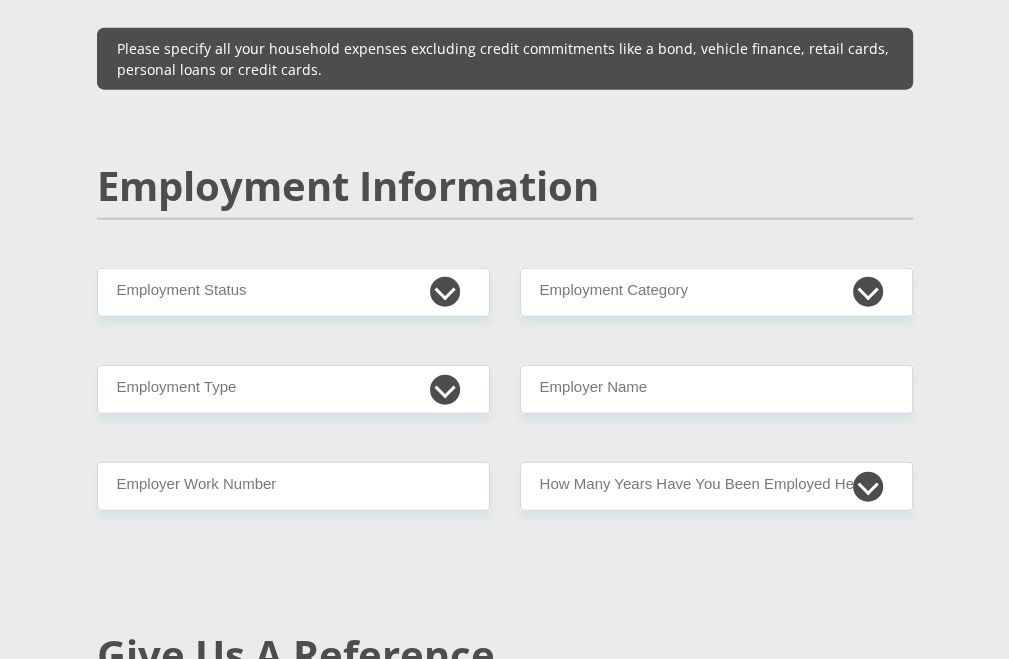 type on "500" 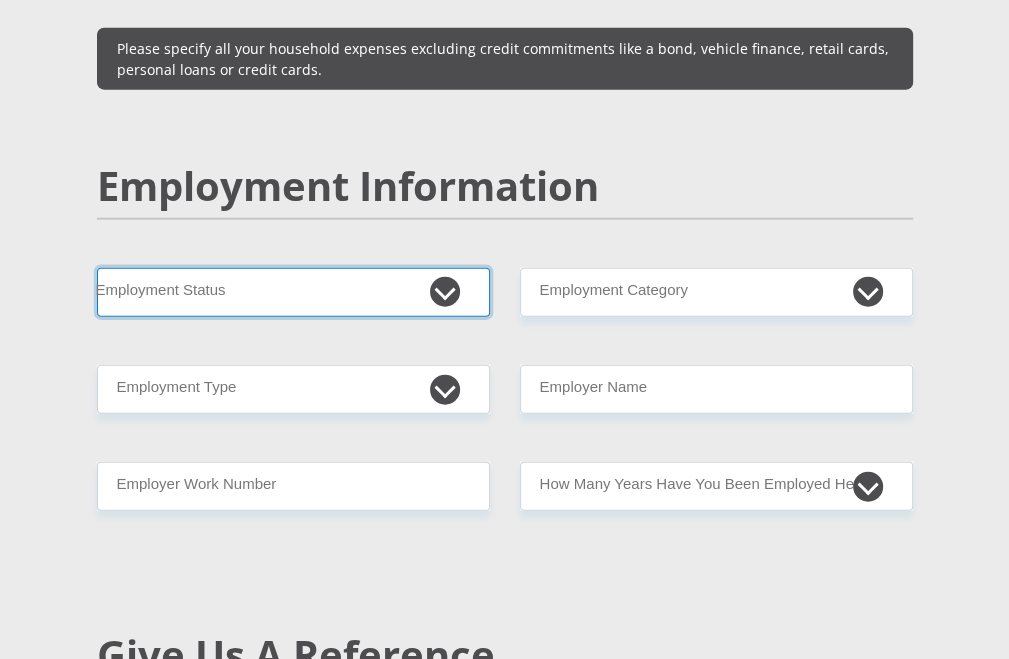 click on "Permanent/Full-time
Part-time/Casual
[DEMOGRAPHIC_DATA] Worker
Self-Employed
Housewife
Retired
Student
Medically Boarded
Disability
Unemployed" at bounding box center [293, 292] 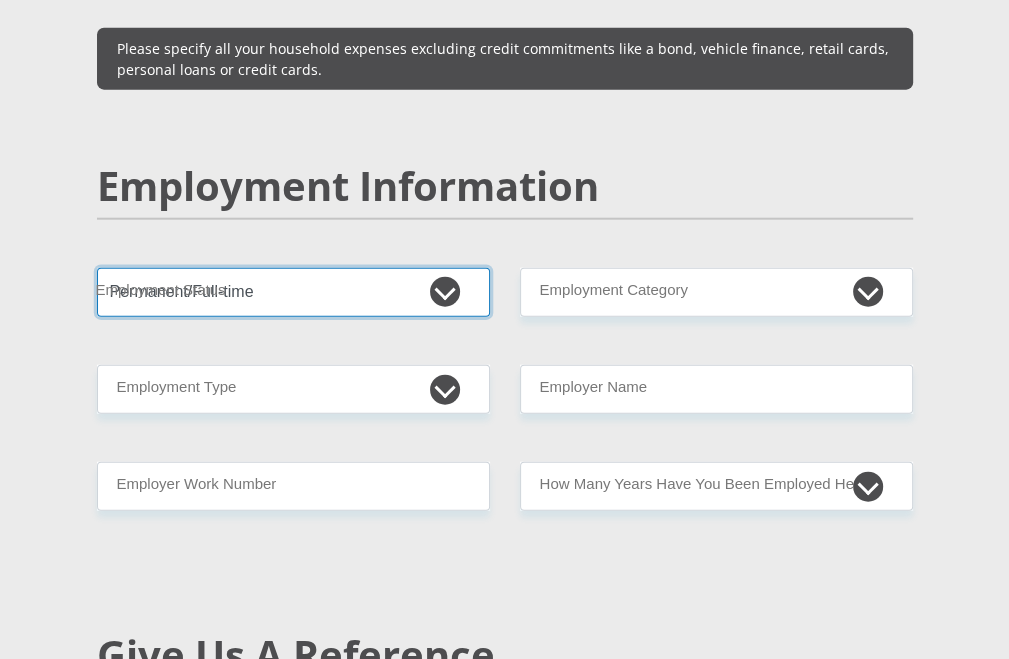 click on "Permanent/Full-time
Part-time/Casual
[DEMOGRAPHIC_DATA] Worker
Self-Employed
Housewife
Retired
Student
Medically Boarded
Disability
Unemployed" at bounding box center [293, 292] 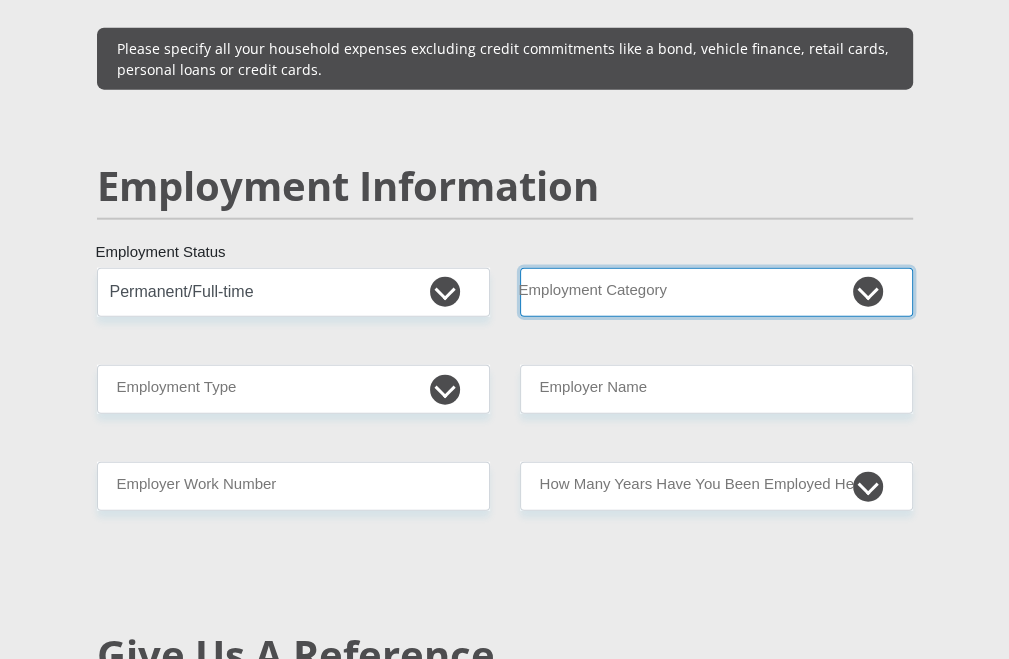 click on "AGRICULTURE
ALCOHOL & TOBACCO
CONSTRUCTION MATERIALS
METALLURGY
EQUIPMENT FOR RENEWABLE ENERGY
SPECIALIZED CONTRACTORS
CAR
GAMING (INCL. INTERNET
OTHER WHOLESALE
UNLICENSED PHARMACEUTICALS
CURRENCY EXCHANGE HOUSES
OTHER FINANCIAL INSTITUTIONS & INSURANCE
REAL ESTATE AGENTS
OIL & GAS
OTHER MATERIALS (E.G. IRON ORE)
PRECIOUS STONES & PRECIOUS METALS
POLITICAL ORGANIZATIONS
RELIGIOUS ORGANIZATIONS(NOT SECTS)
ACTI. HAVING BUSINESS DEAL WITH PUBLIC ADMINISTRATION
LAUNDROMATS" at bounding box center [716, 292] 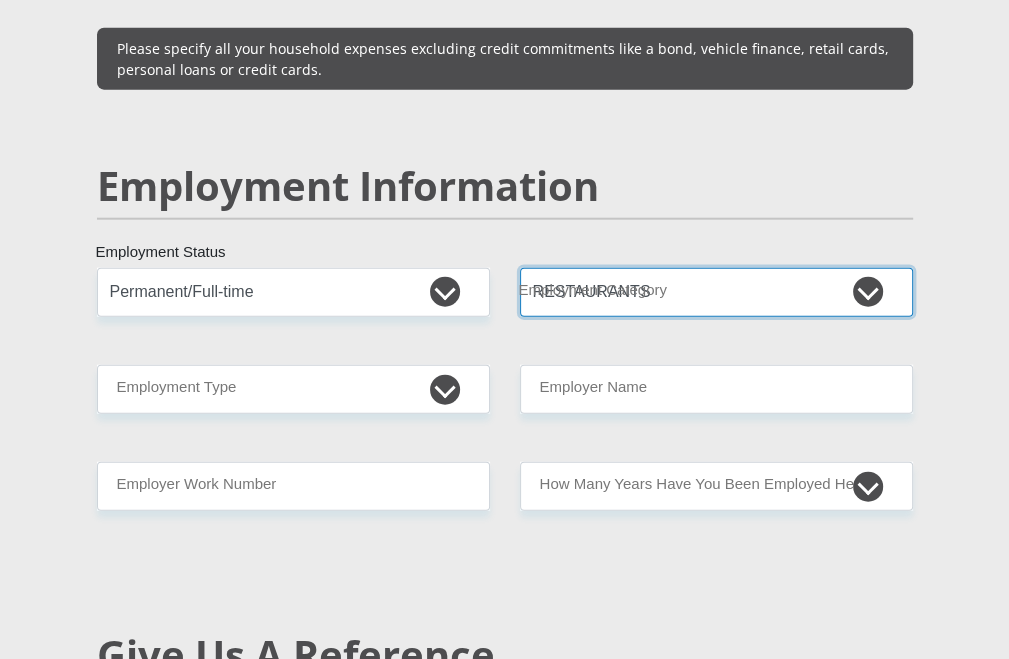 click on "AGRICULTURE
ALCOHOL & TOBACCO
CONSTRUCTION MATERIALS
METALLURGY
EQUIPMENT FOR RENEWABLE ENERGY
SPECIALIZED CONTRACTORS
CAR
GAMING (INCL. INTERNET
OTHER WHOLESALE
UNLICENSED PHARMACEUTICALS
CURRENCY EXCHANGE HOUSES
OTHER FINANCIAL INSTITUTIONS & INSURANCE
REAL ESTATE AGENTS
OIL & GAS
OTHER MATERIALS (E.G. IRON ORE)
PRECIOUS STONES & PRECIOUS METALS
POLITICAL ORGANIZATIONS
RELIGIOUS ORGANIZATIONS(NOT SECTS)
ACTI. HAVING BUSINESS DEAL WITH PUBLIC ADMINISTRATION
LAUNDROMATS" at bounding box center (716, 292) 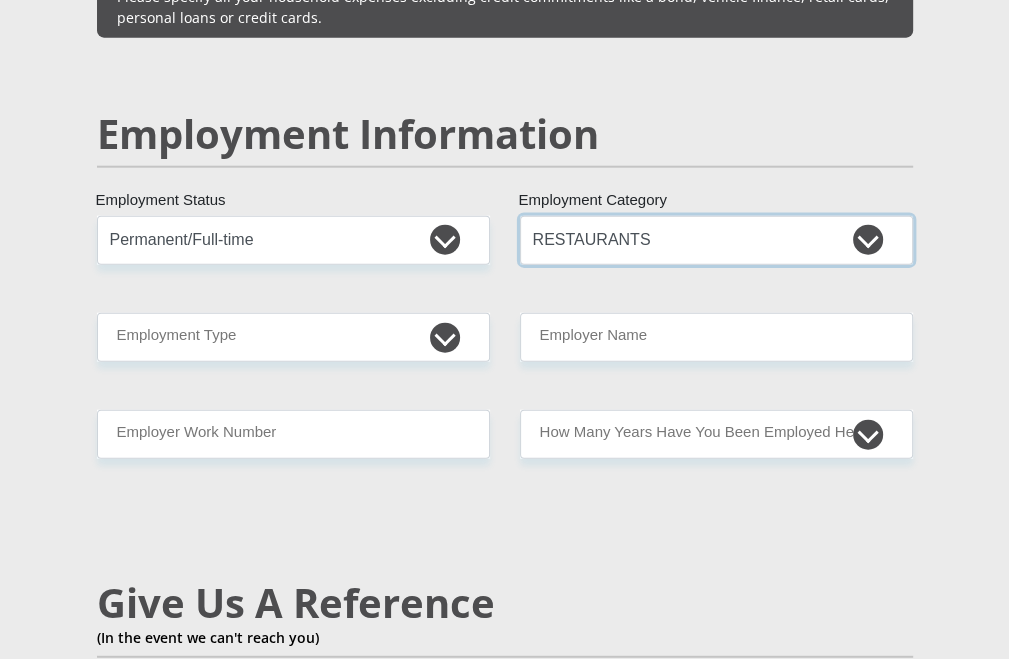 scroll, scrollTop: 3300, scrollLeft: 0, axis: vertical 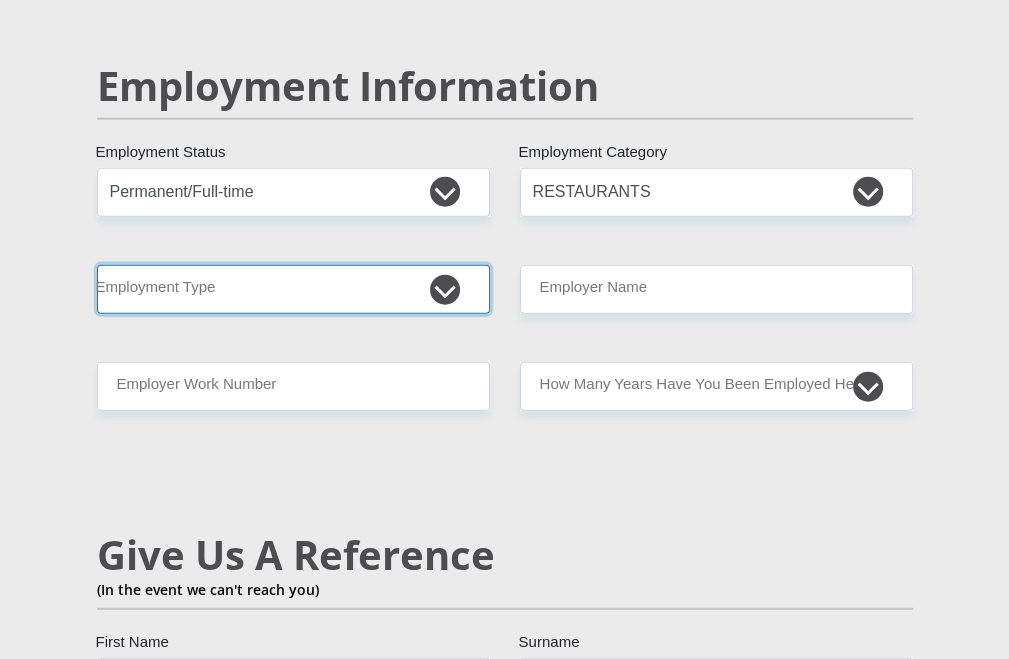 click on "College/Lecturer
Craft Seller
Creative
Driver
Executive
Farmer
Forces - Non Commissioned
Forces - Officer
Hawker
Housewife
Labourer
Licenced Professional
Manager
Miner
Non Licenced Professional
Office Staff/Clerk
Outside Worker
Pensioner
Permanent Teacher
Production/Manufacturing
Sales
Self-Employed
Semi-Professional Worker
Service Industry  Social Worker  Student" at bounding box center (293, 289) 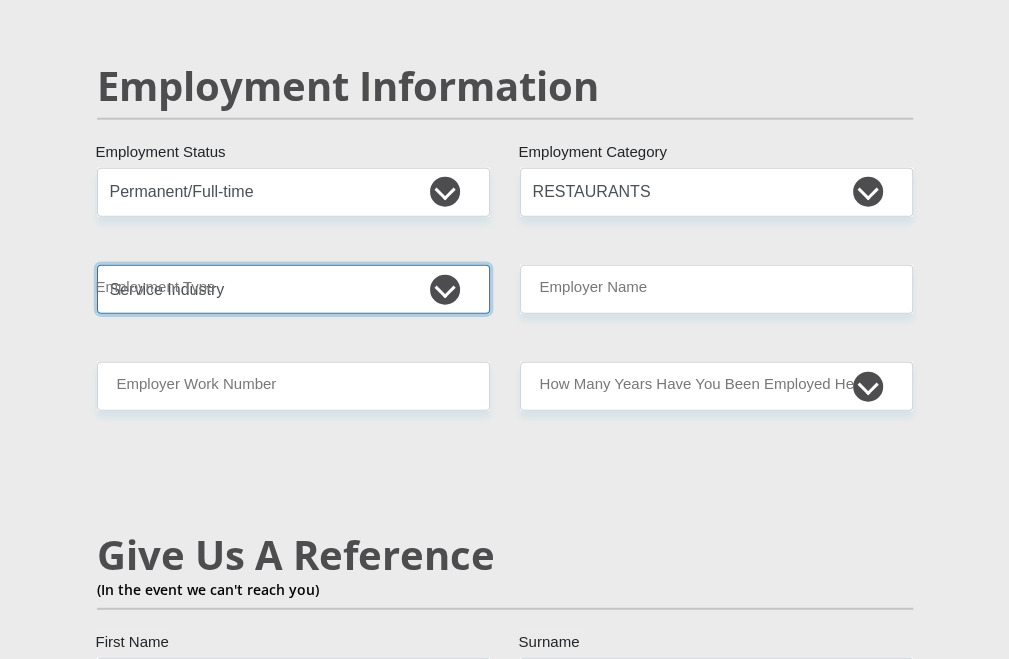 click on "College/Lecturer
Craft Seller
Creative
Driver
Executive
Farmer
Forces - Non Commissioned
Forces - Officer
Hawker
Housewife
Labourer
Licenced Professional
Manager
Miner
Non Licenced Professional
Office Staff/Clerk
Outside Worker
Pensioner
Permanent Teacher
Production/Manufacturing
Sales
Self-Employed
Semi-Professional Worker
Service Industry  Social Worker  Student" at bounding box center (293, 289) 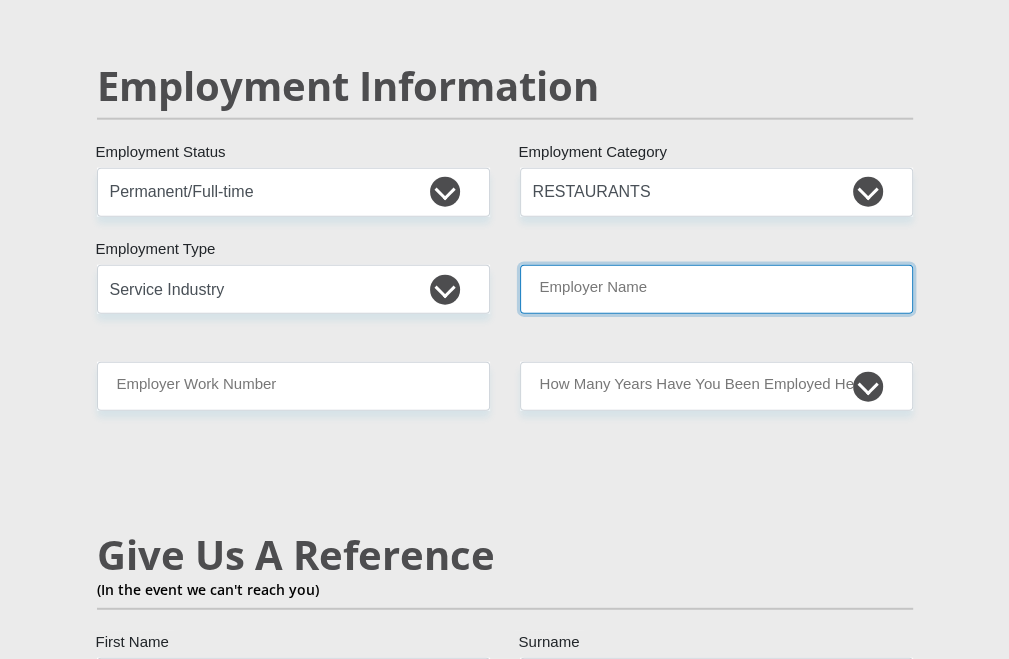 click on "Employer Name" at bounding box center [716, 289] 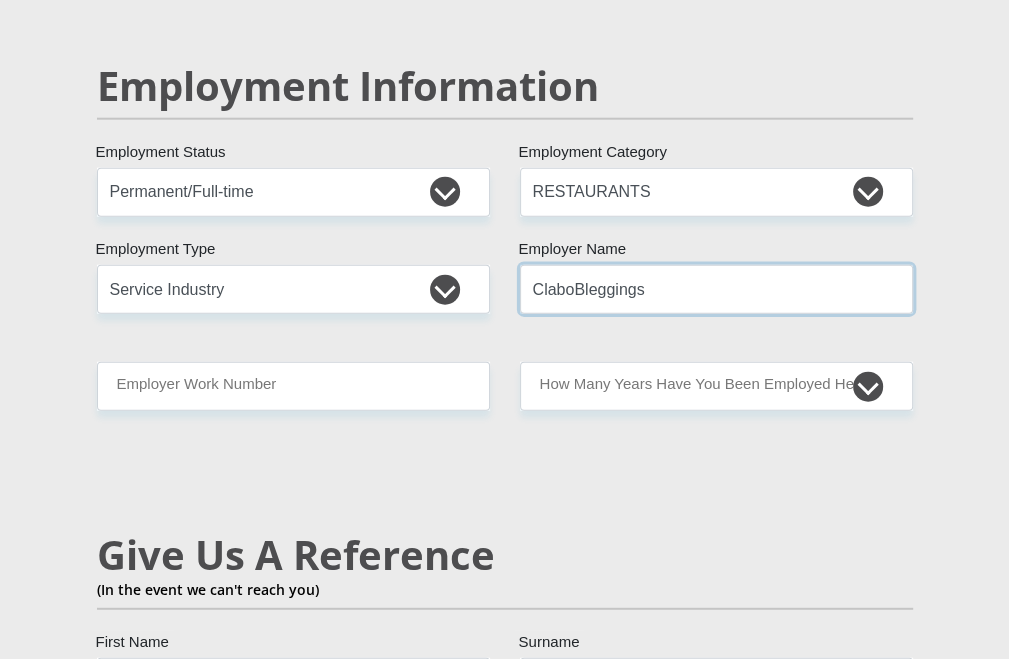 type on "ClaboBleggings" 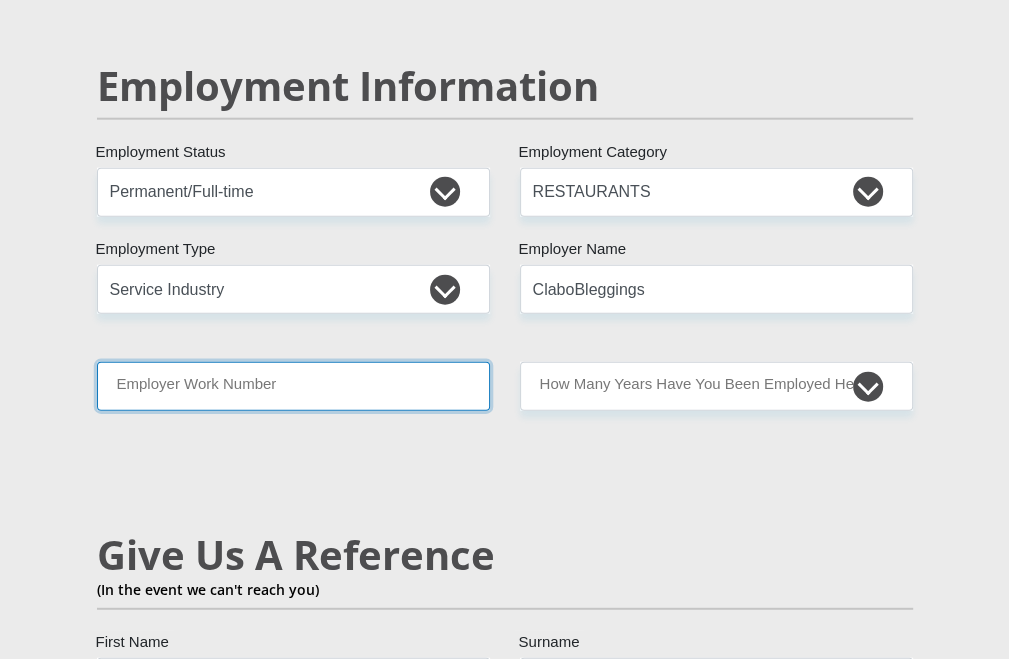 click on "Employer Work Number" at bounding box center [293, 386] 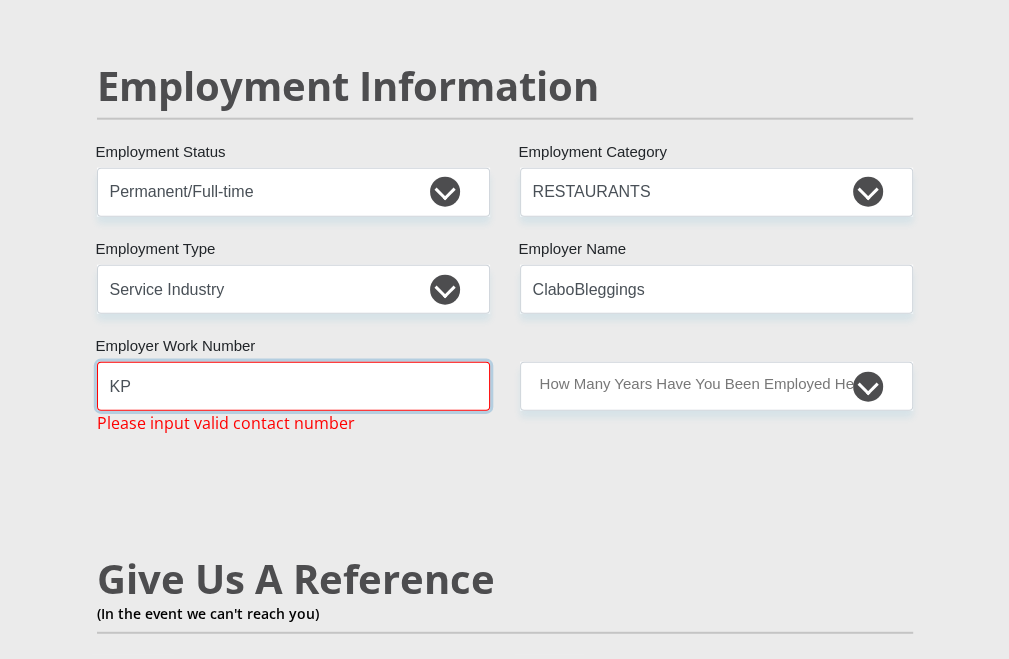 type on "K" 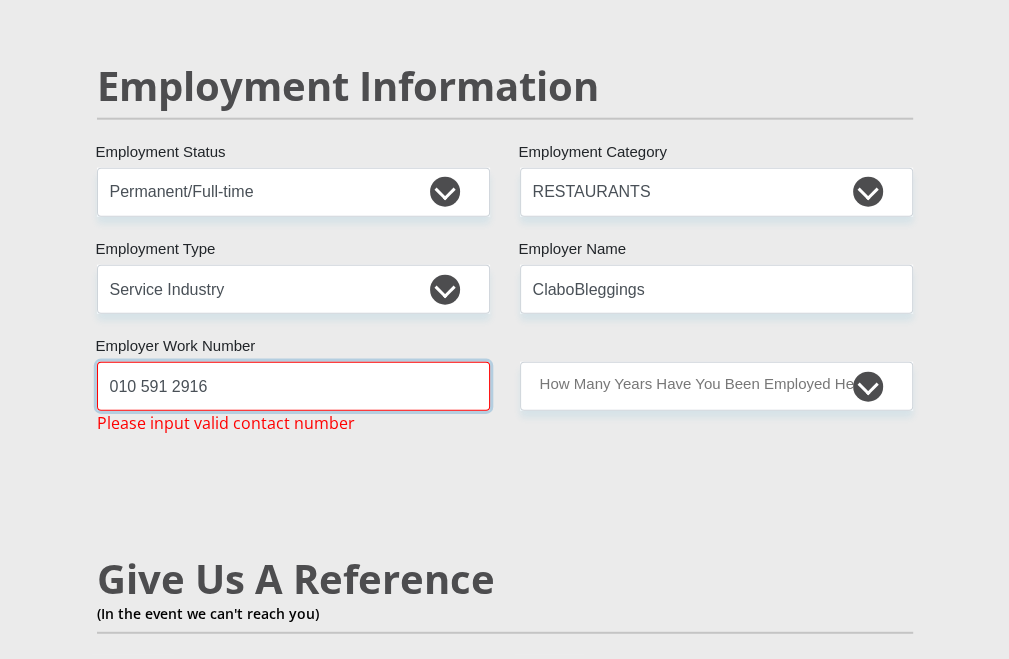 type on "010 591 2916" 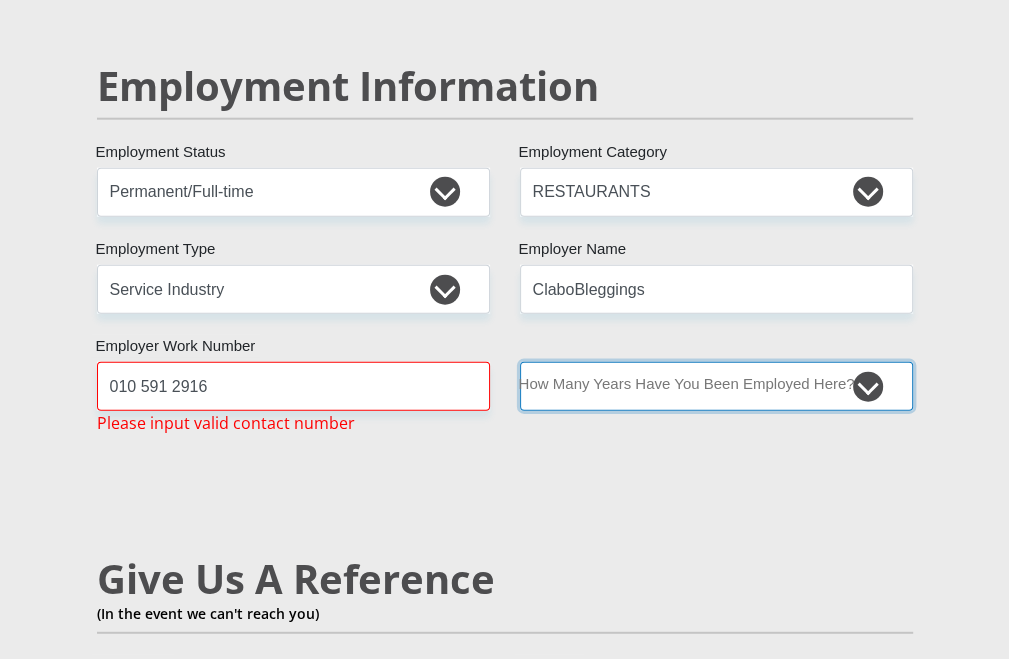 click on "less than 1 year
1-3 years
3-5 years
5+ years" at bounding box center (716, 386) 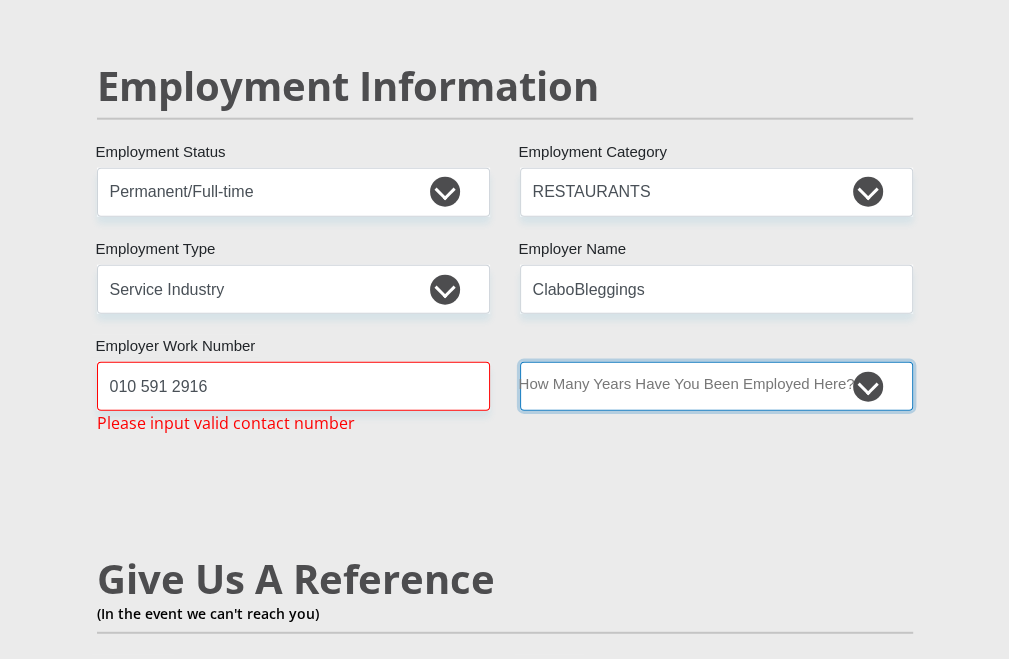 select on "60" 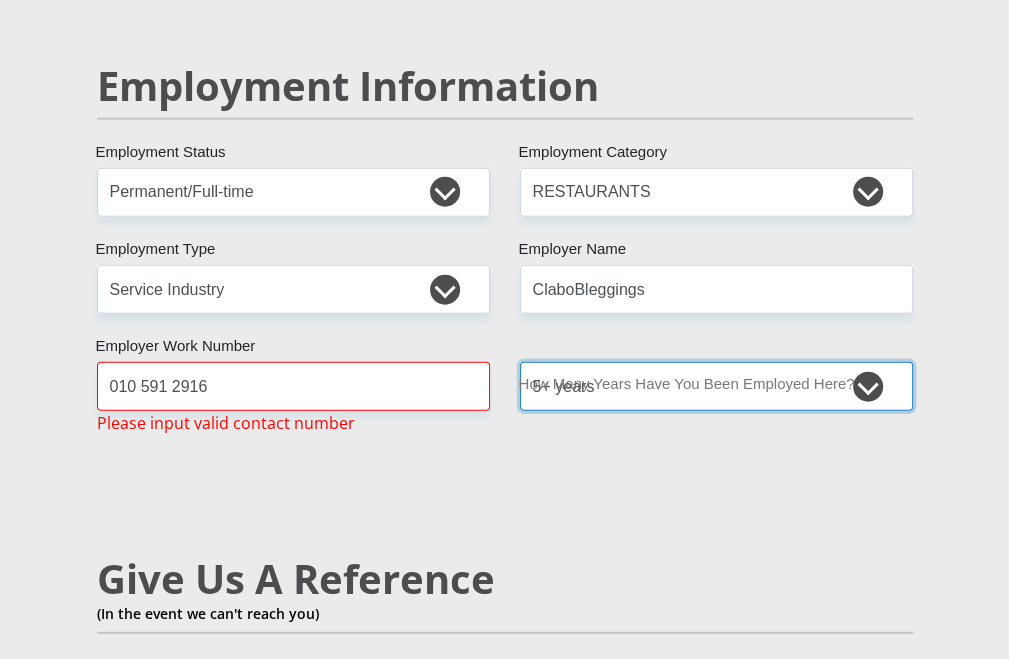 click on "less than 1 year
1-3 years
3-5 years
5+ years" at bounding box center [716, 386] 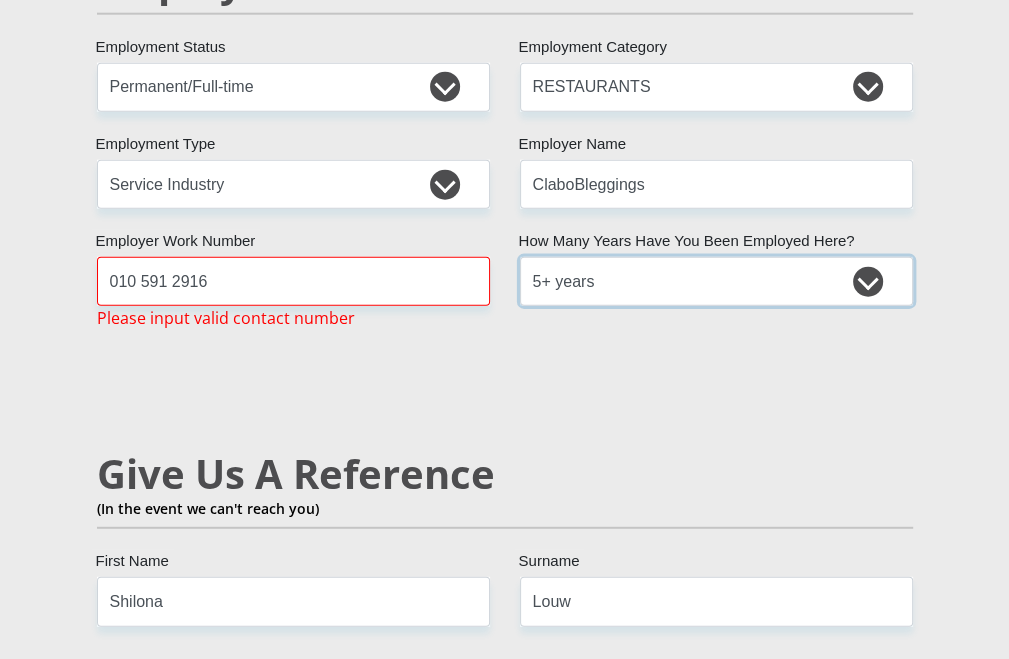scroll, scrollTop: 3500, scrollLeft: 0, axis: vertical 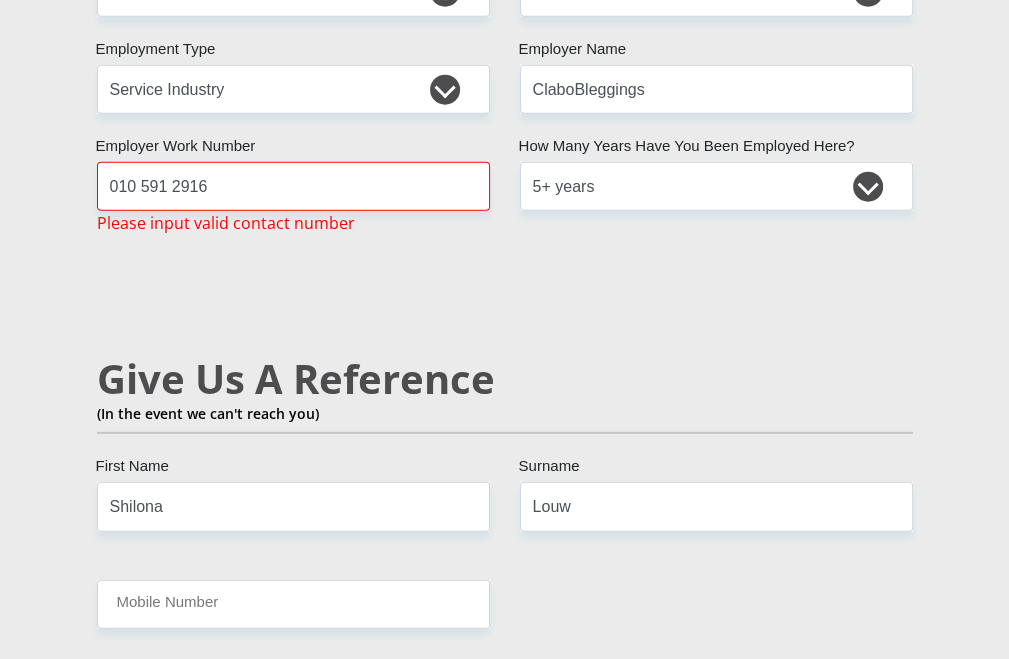 click on "Give Us A Reference
(In the event we can't reach you)" at bounding box center (505, 418) 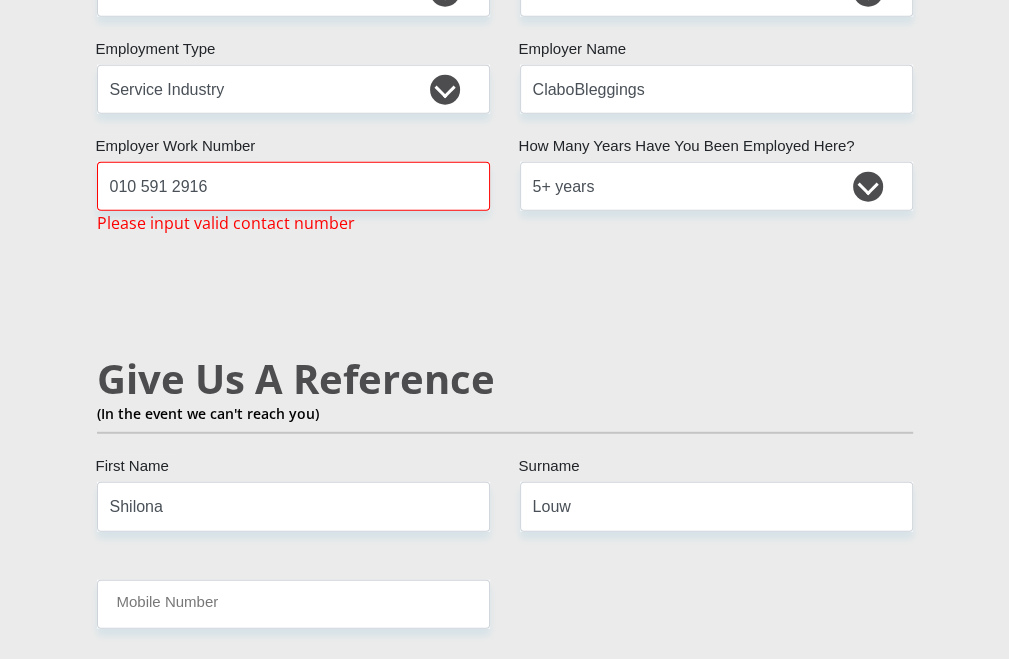 click on "Give Us A Reference
(In the event we can't reach you)" at bounding box center [505, 418] 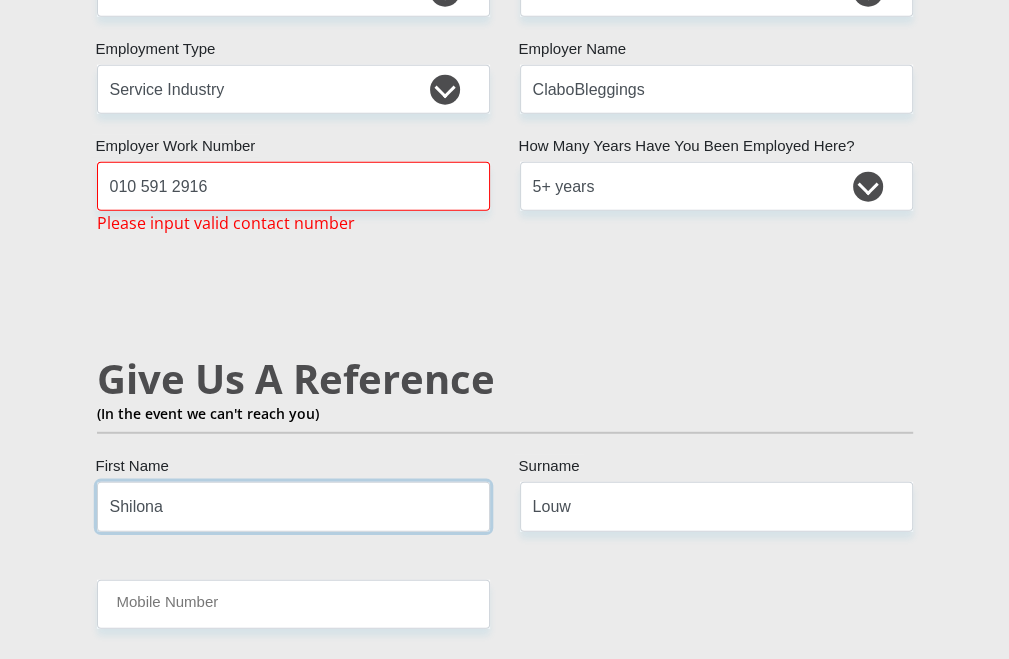 click on "Shilona" at bounding box center [293, 506] 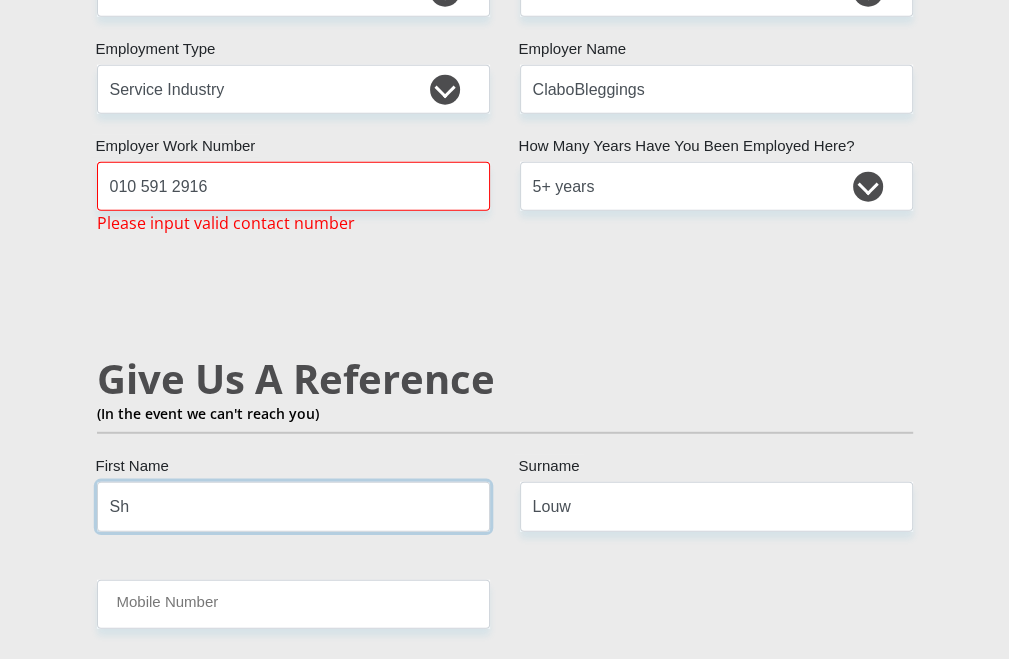 type on "S" 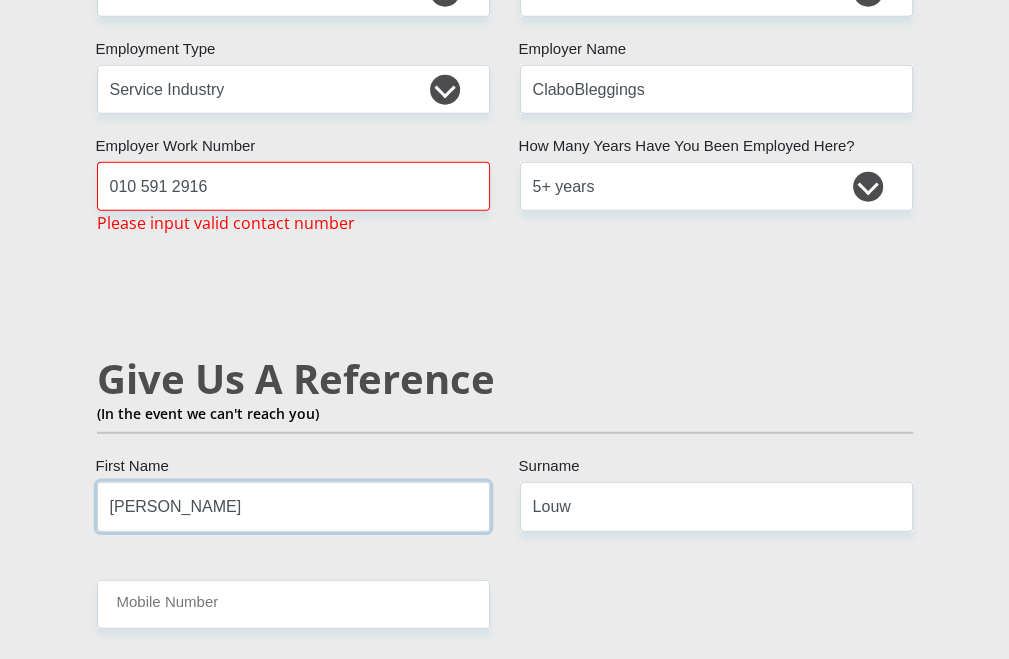 type on "[PERSON_NAME]" 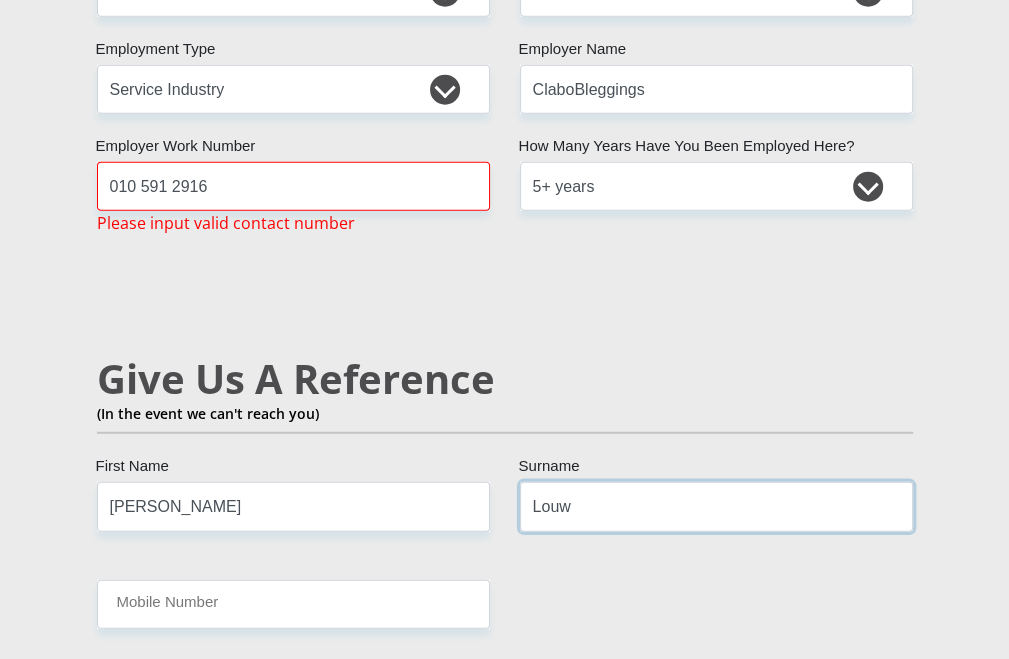 click on "Louw" at bounding box center (716, 506) 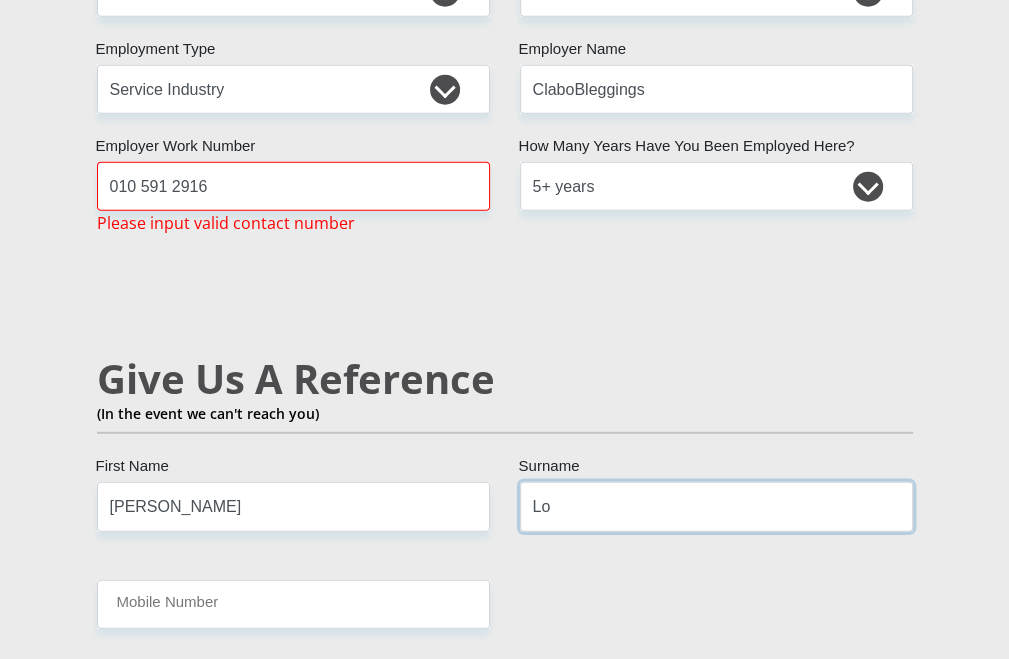 type on "L" 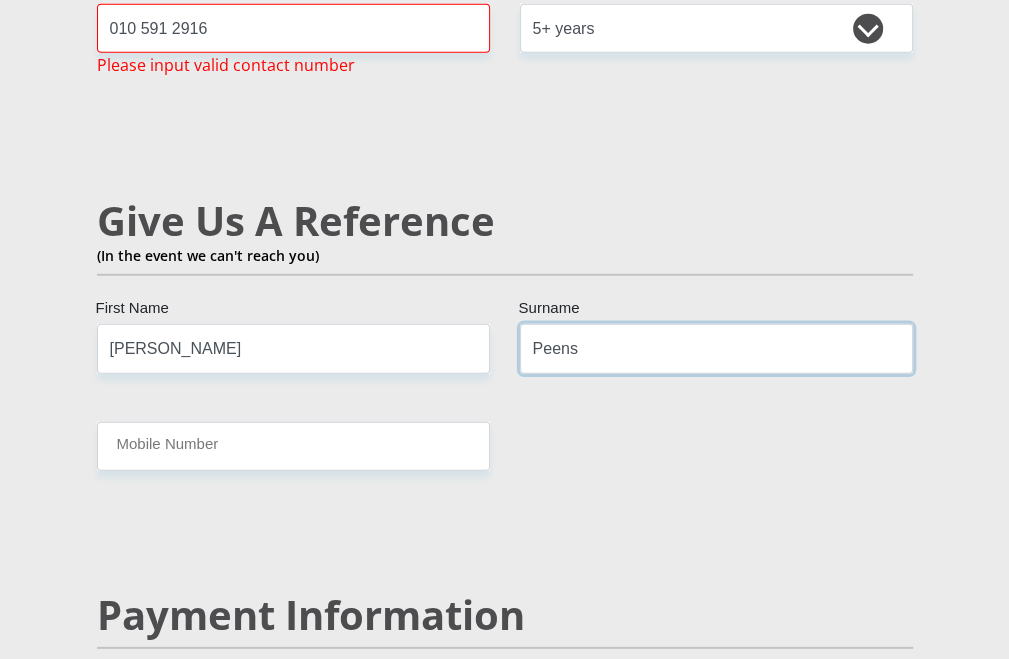 scroll, scrollTop: 3700, scrollLeft: 0, axis: vertical 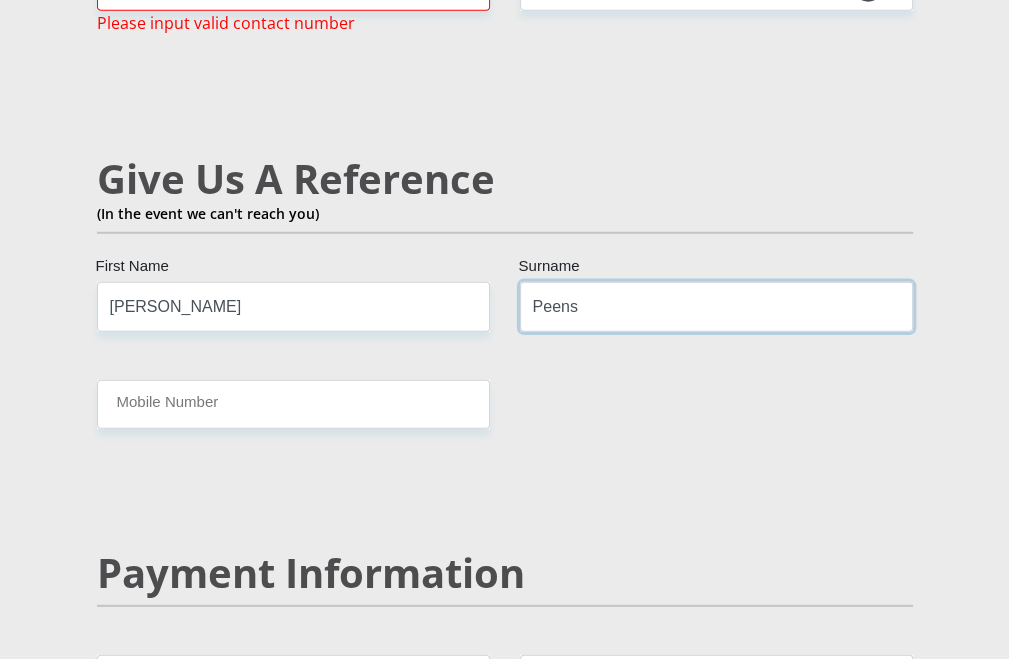 type on "Peens" 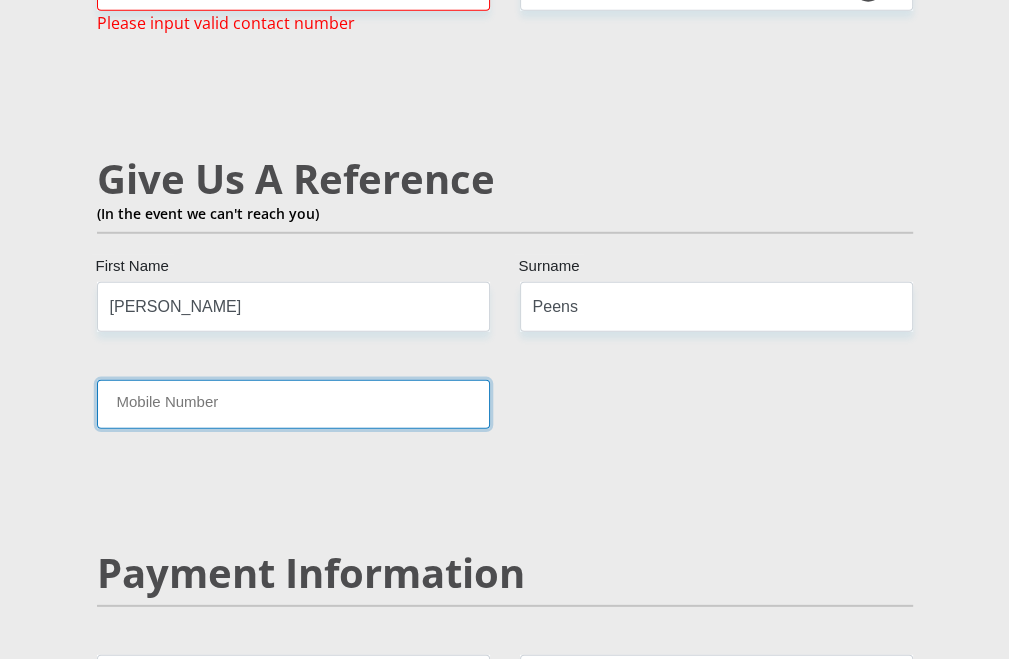 click on "Mobile Number" at bounding box center [293, 404] 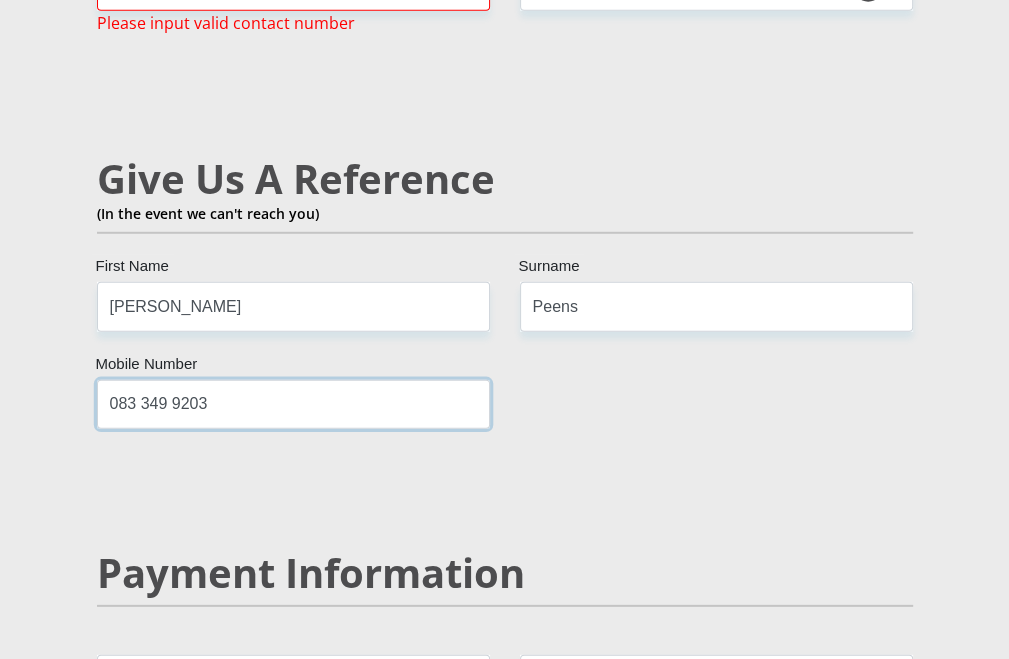 click on "083 349 9203" at bounding box center (293, 404) 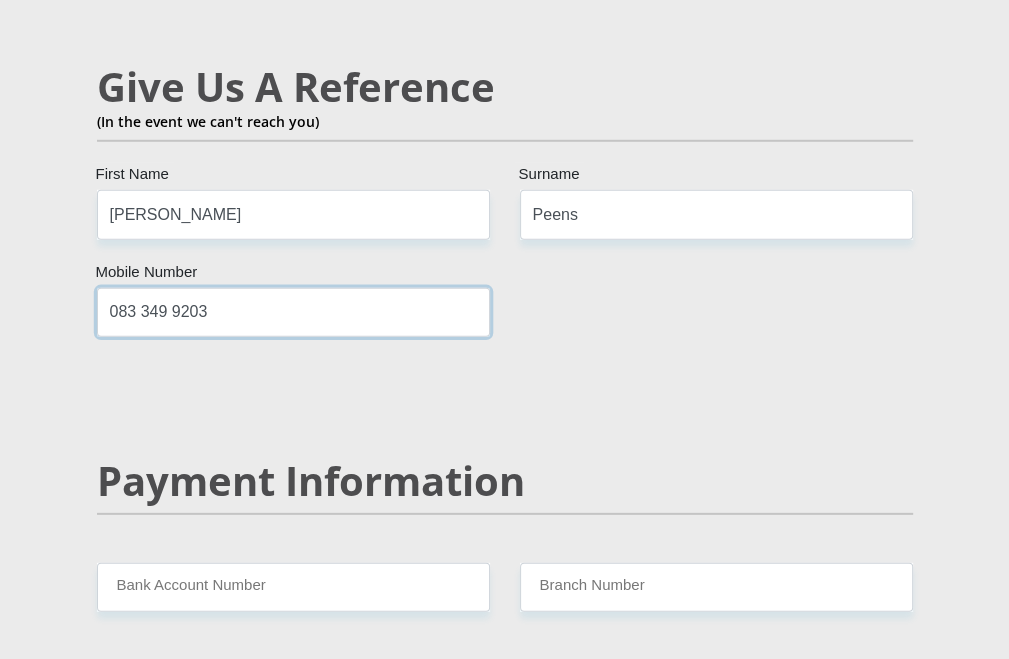 scroll, scrollTop: 3900, scrollLeft: 0, axis: vertical 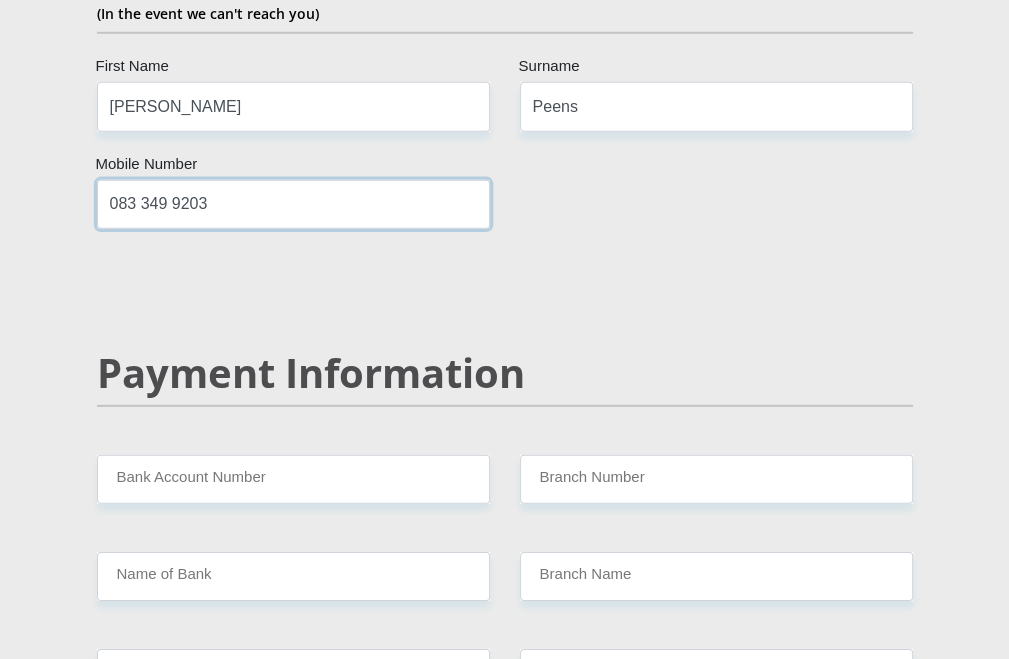 type on "083 349 9203" 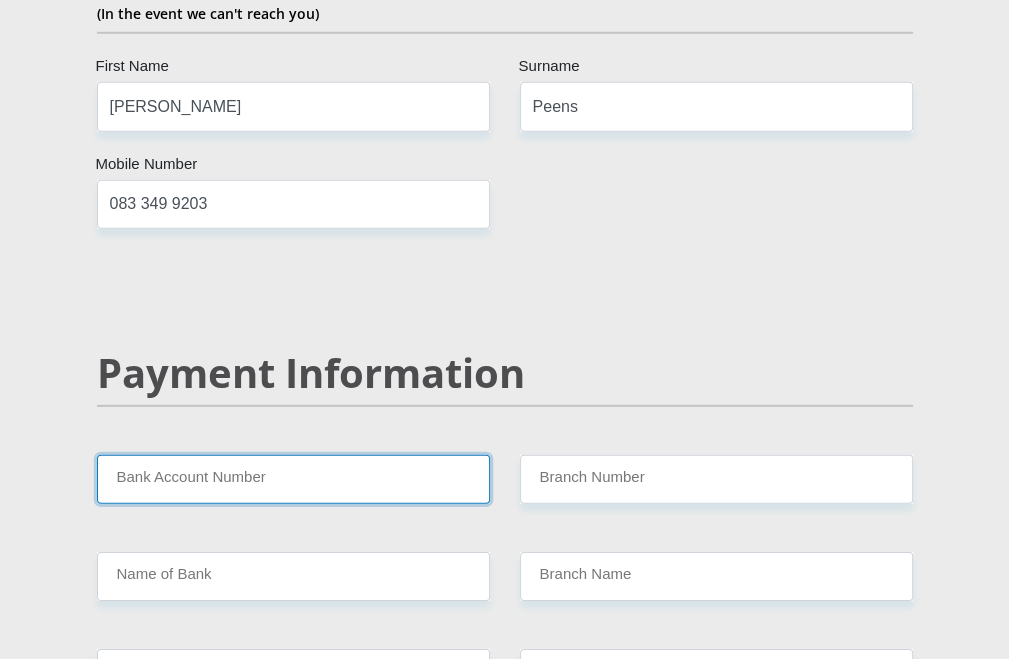 click on "Bank Account Number" at bounding box center [293, 479] 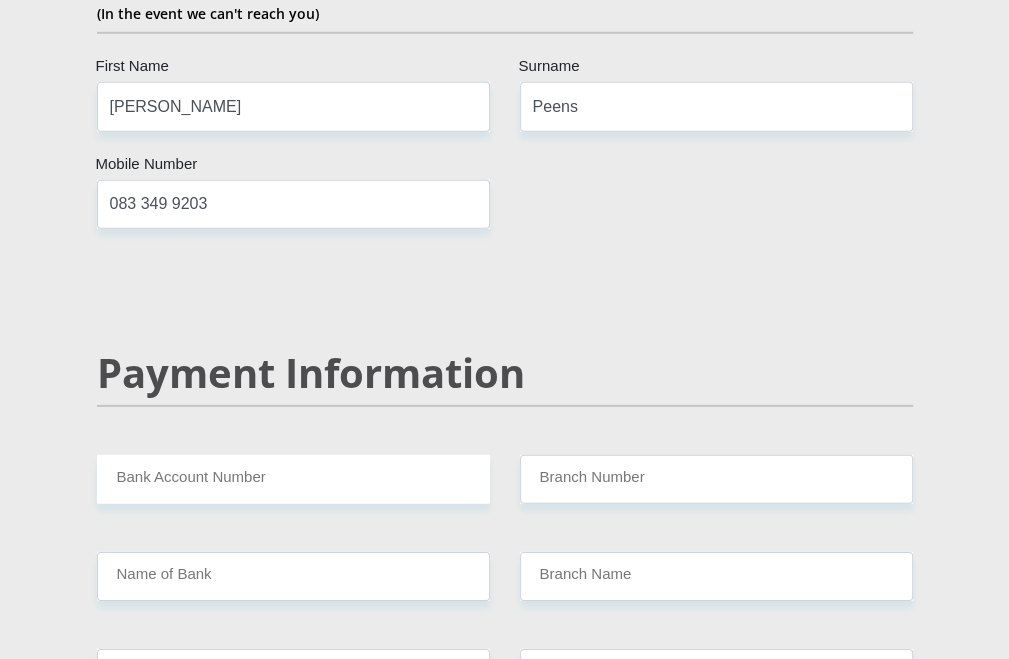 click on "Mr
Ms
Mrs
Dr
[PERSON_NAME]
Title
Shilona
First Name
Louw
Surname
8501080049082
South African ID Number
Please input valid ID number
[GEOGRAPHIC_DATA]
[GEOGRAPHIC_DATA]
[GEOGRAPHIC_DATA]
[GEOGRAPHIC_DATA]
[GEOGRAPHIC_DATA]
[GEOGRAPHIC_DATA] [GEOGRAPHIC_DATA]
[GEOGRAPHIC_DATA]
[GEOGRAPHIC_DATA]
[GEOGRAPHIC_DATA]
[GEOGRAPHIC_DATA]
[GEOGRAPHIC_DATA]
[GEOGRAPHIC_DATA]
[GEOGRAPHIC_DATA]" at bounding box center (505, -469) 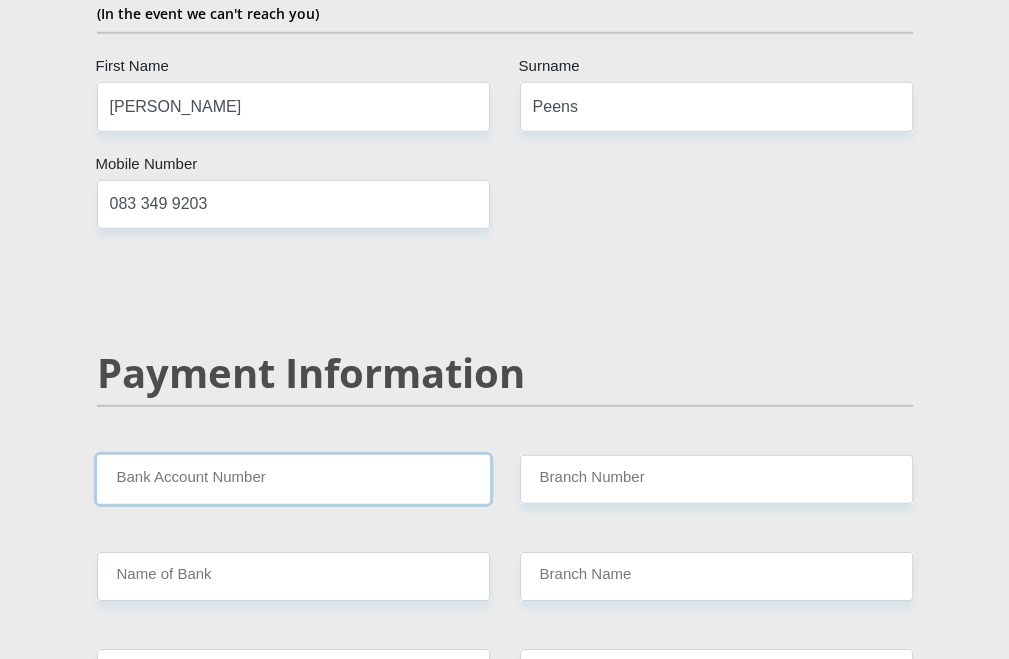 click on "Bank Account Number" at bounding box center (293, 479) 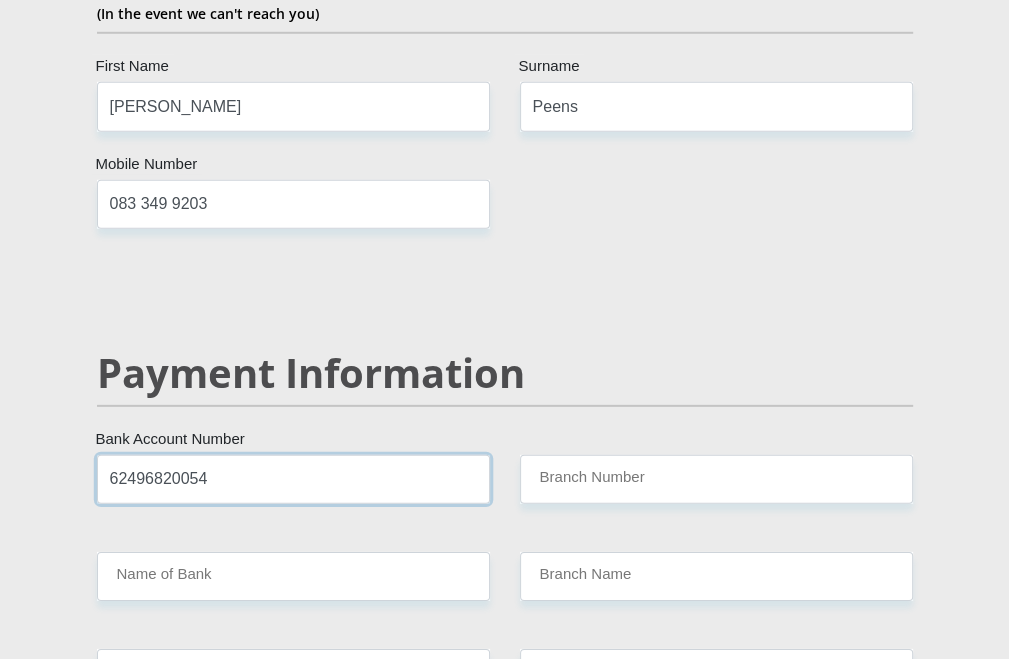 type on "62496820054" 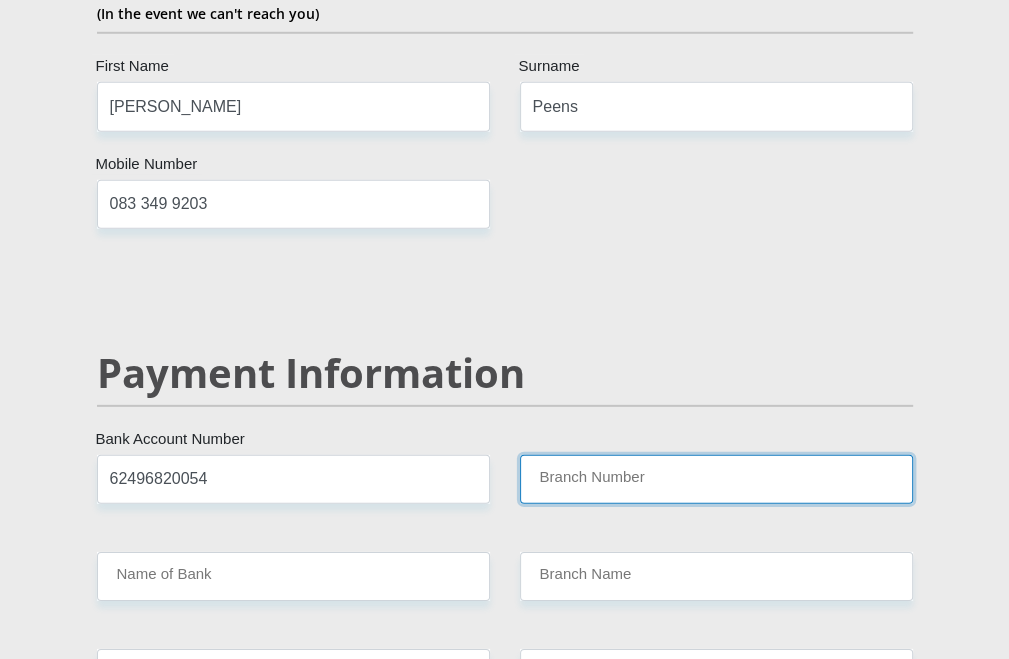 click on "Branch Number" at bounding box center (716, 479) 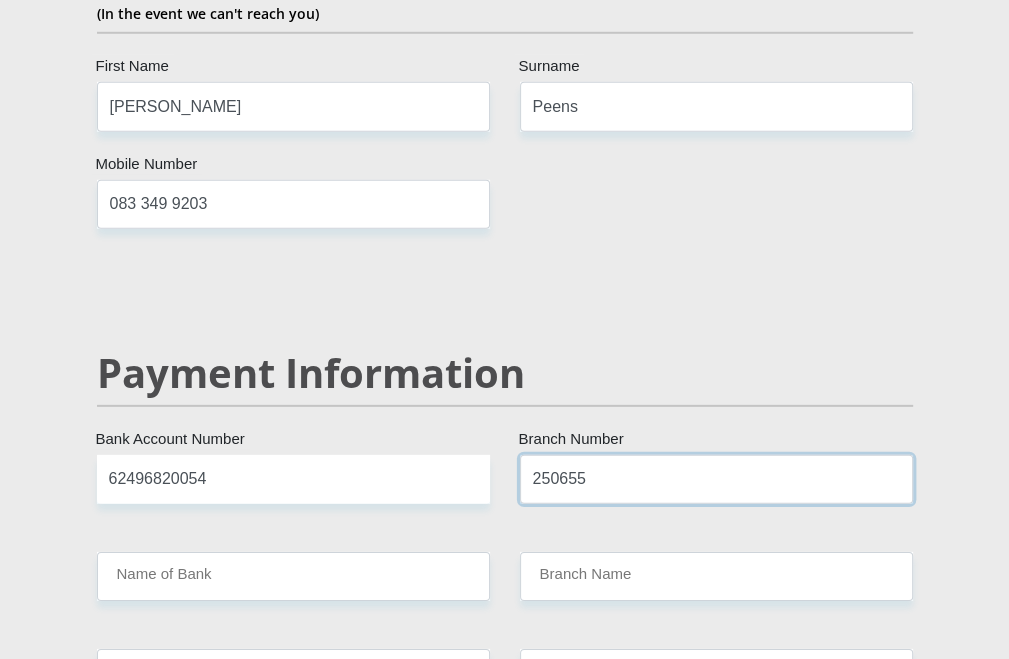 type on "250655" 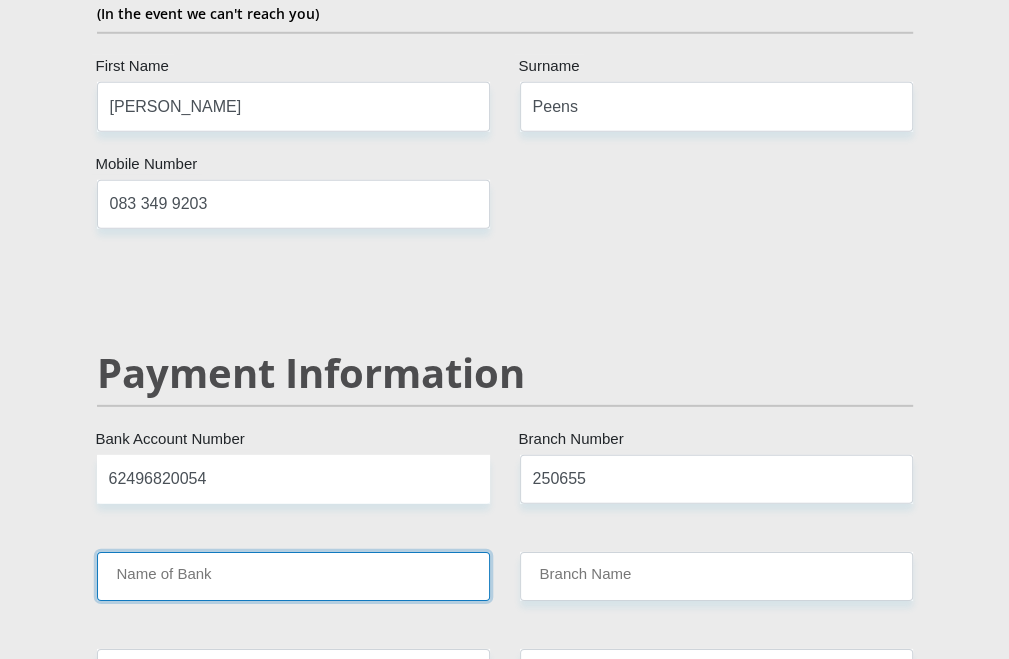 click on "Name of Bank" at bounding box center [293, 576] 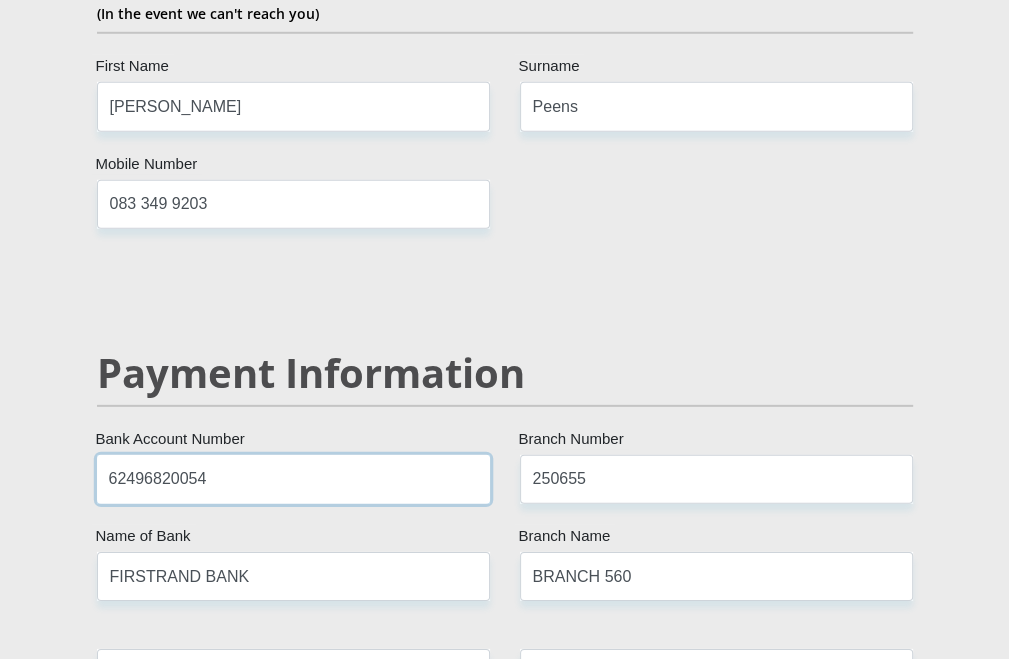 click on "62496820054" at bounding box center [293, 479] 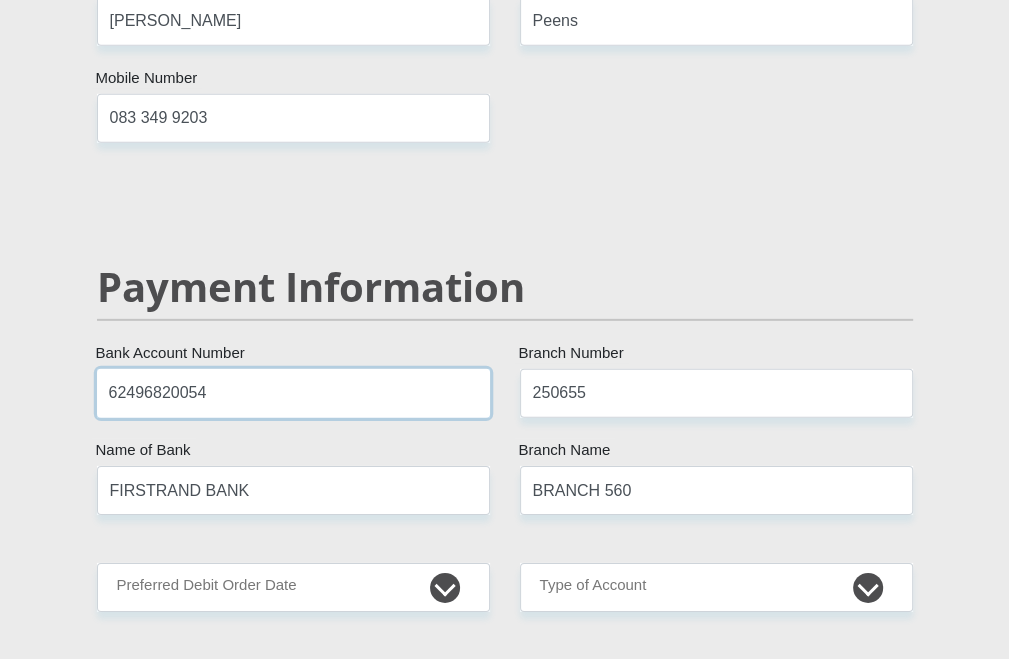 scroll, scrollTop: 4100, scrollLeft: 0, axis: vertical 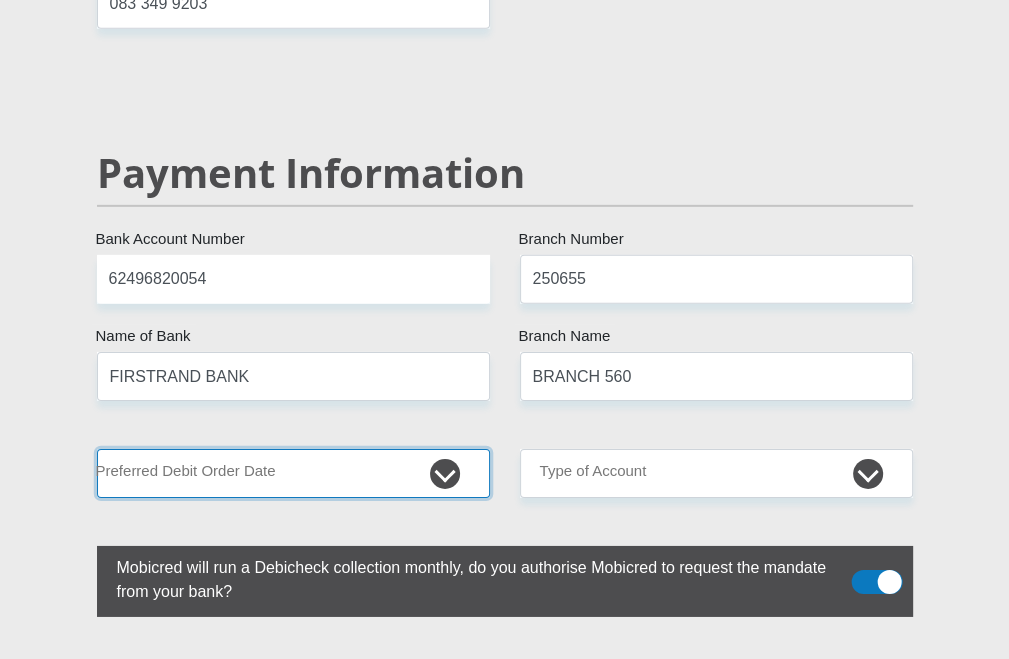 click on "1st
2nd
3rd
4th
5th
7th
18th
19th
20th
21st
22nd
23rd
24th
25th
26th
27th
28th
29th
30th" at bounding box center (293, 473) 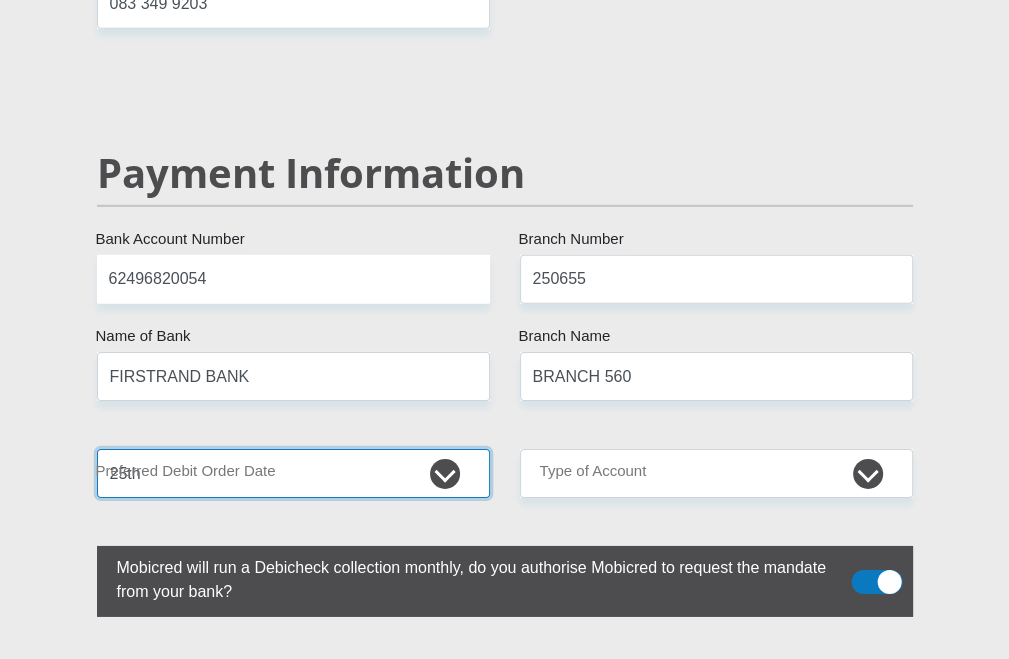 click on "1st
2nd
3rd
4th
5th
7th
18th
19th
20th
21st
22nd
23rd
24th
25th
26th
27th
28th
29th
30th" at bounding box center [293, 473] 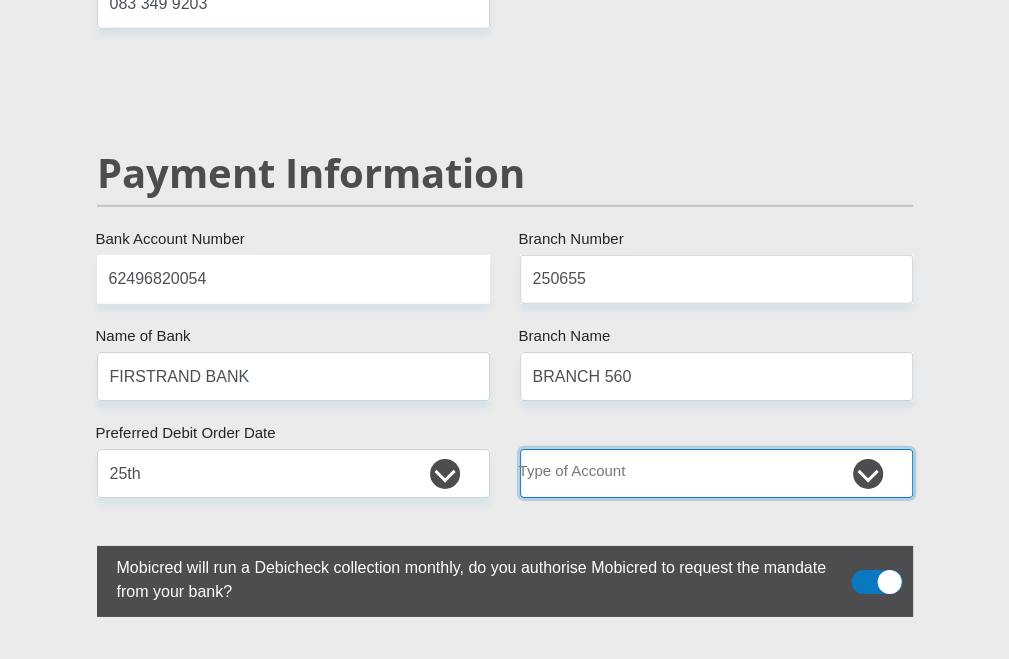 click on "Cheque
Savings" at bounding box center [716, 473] 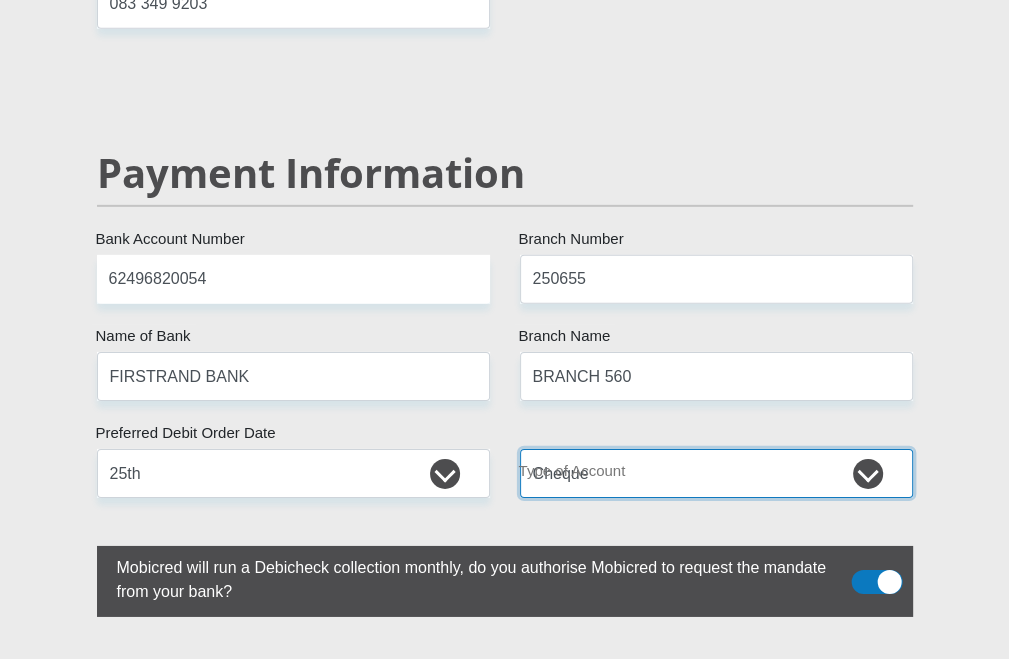 click on "Cheque
Savings" at bounding box center (716, 473) 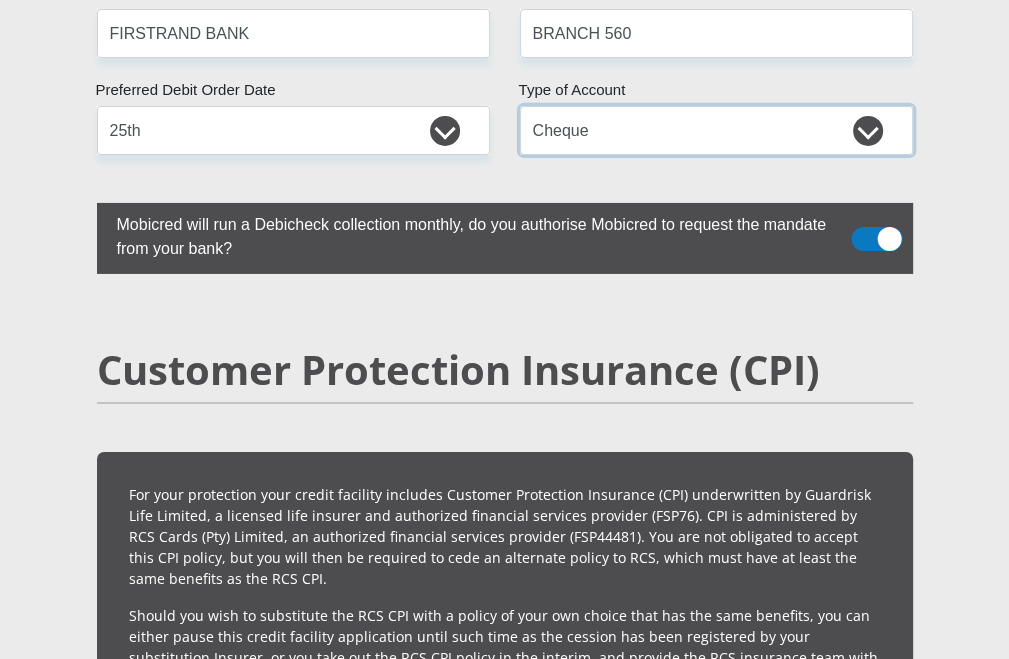 scroll, scrollTop: 4400, scrollLeft: 0, axis: vertical 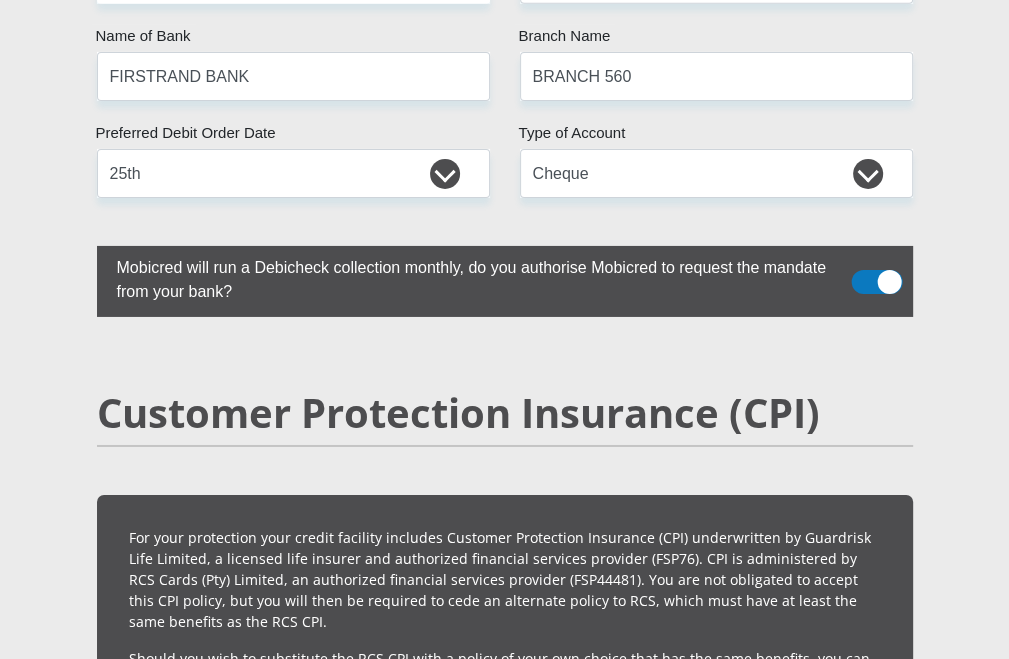 drag, startPoint x: 880, startPoint y: 275, endPoint x: 865, endPoint y: 278, distance: 15.297058 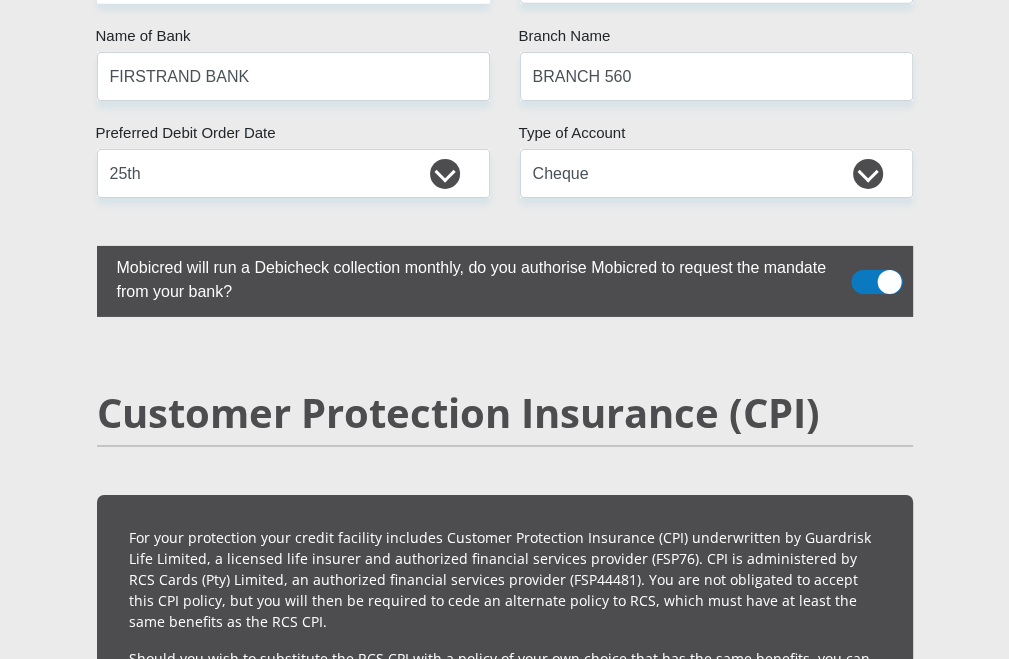 click at bounding box center (872, 263) 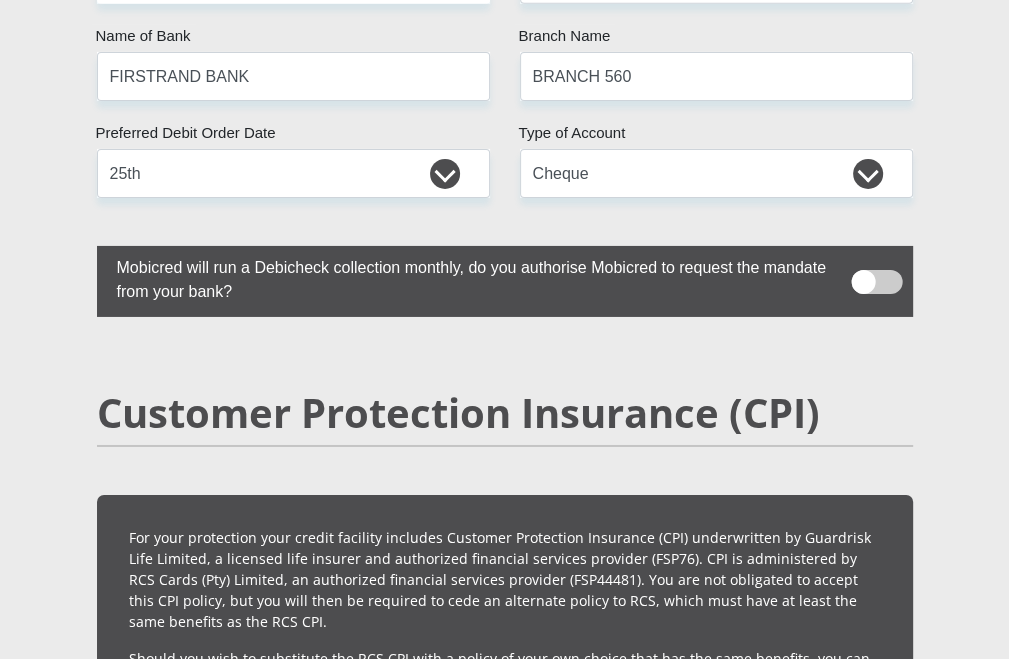 click at bounding box center [876, 282] 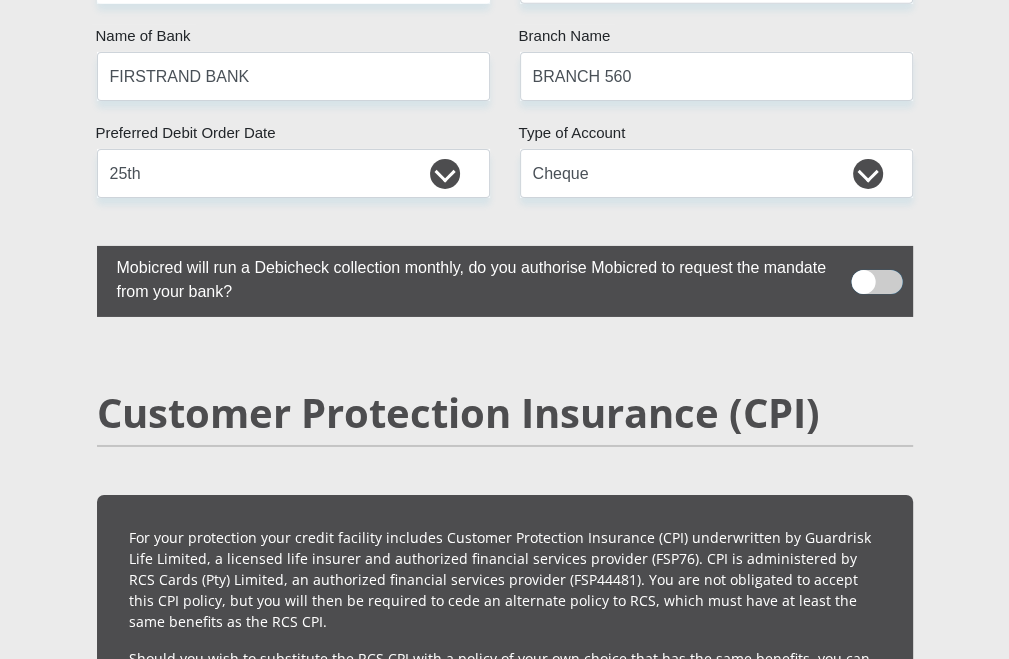 click at bounding box center [872, 263] 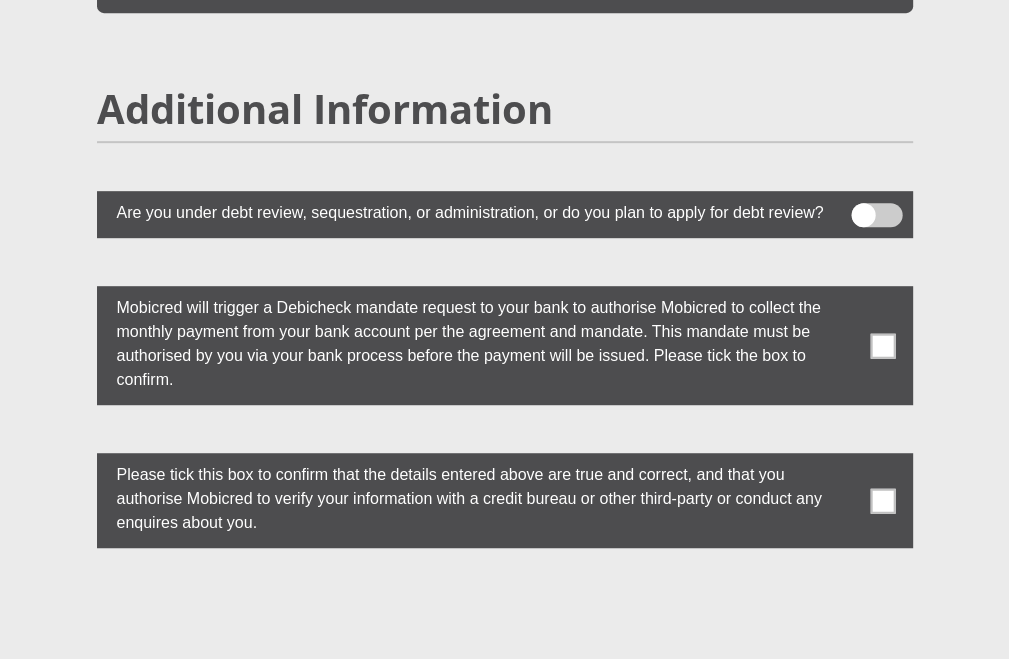 scroll, scrollTop: 5800, scrollLeft: 0, axis: vertical 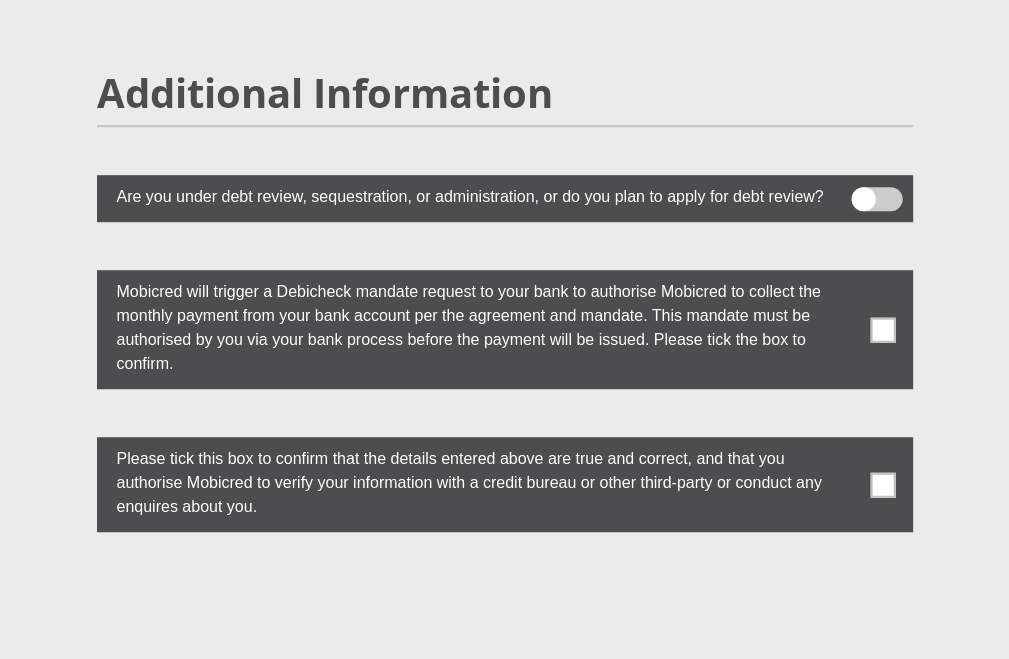 click at bounding box center [882, 329] 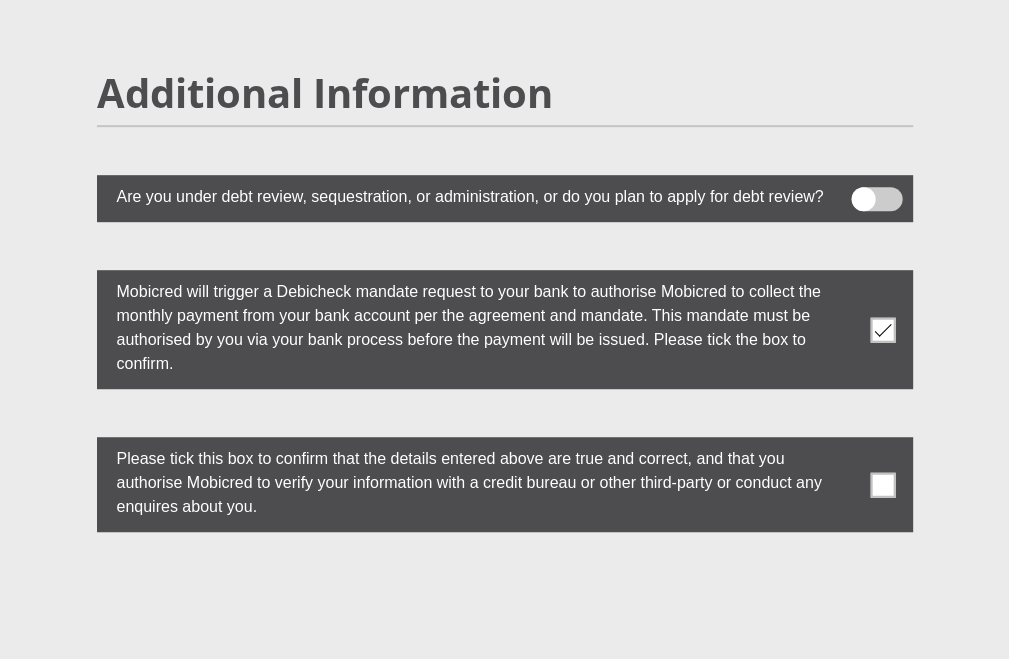click at bounding box center (882, 484) 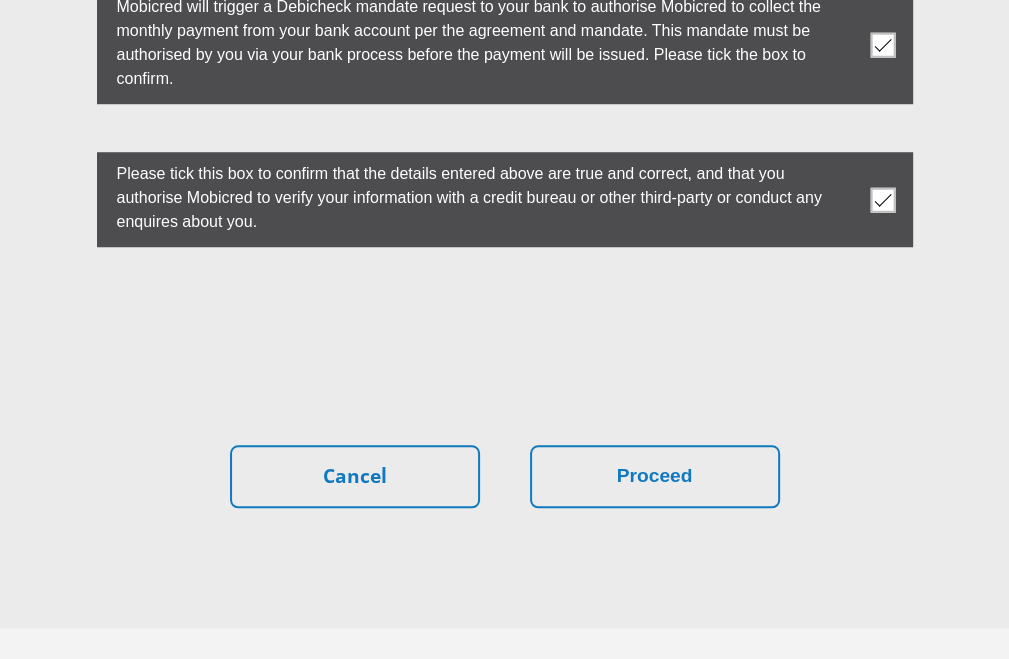 scroll, scrollTop: 6100, scrollLeft: 0, axis: vertical 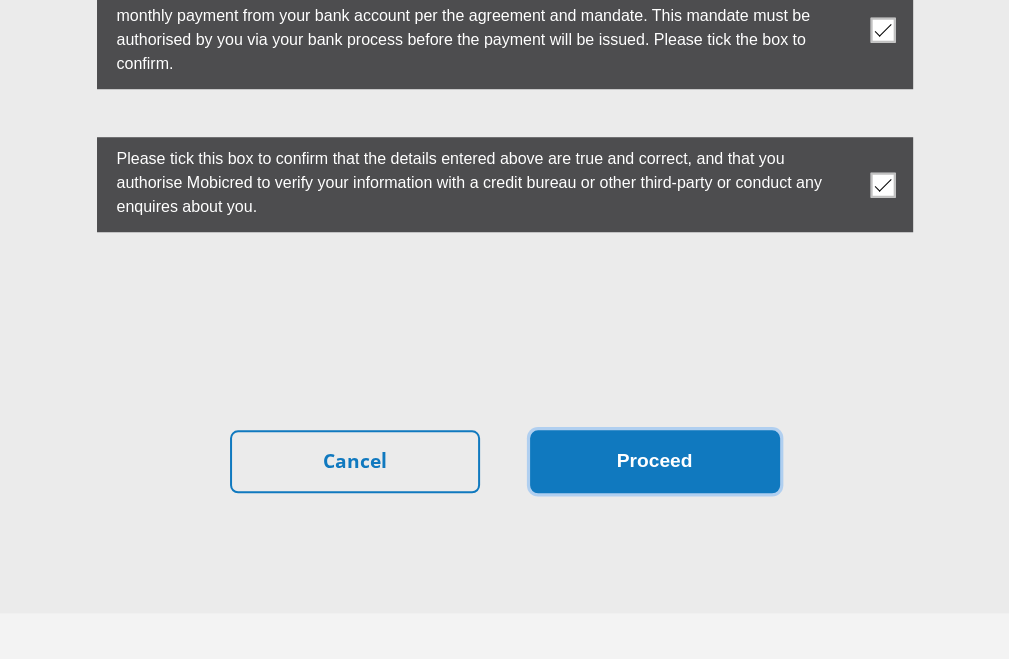 click on "Proceed" at bounding box center (655, 461) 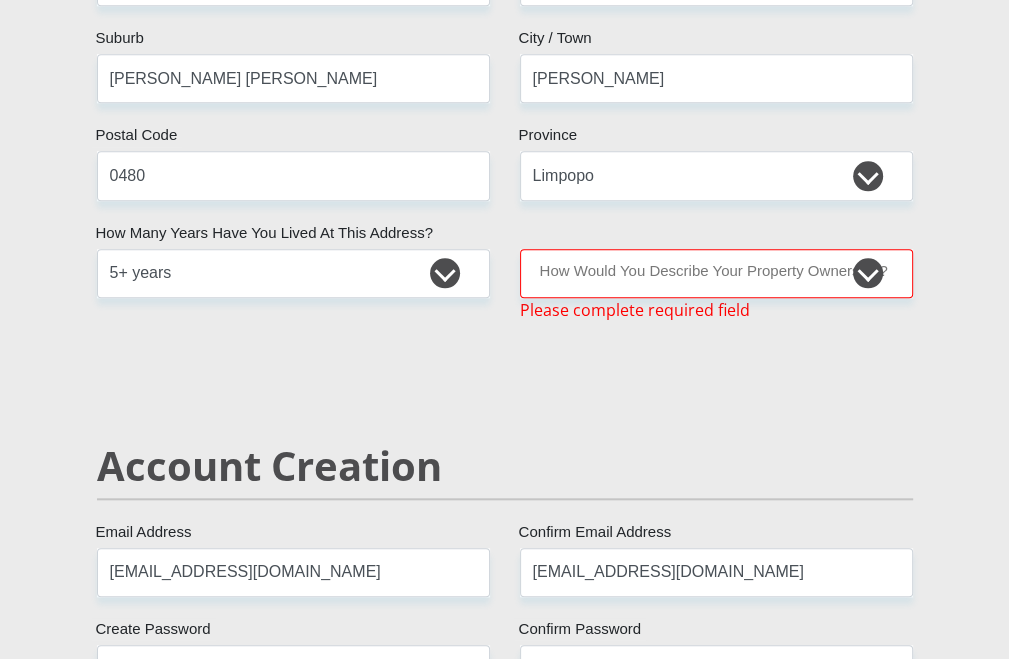scroll, scrollTop: 1203, scrollLeft: 0, axis: vertical 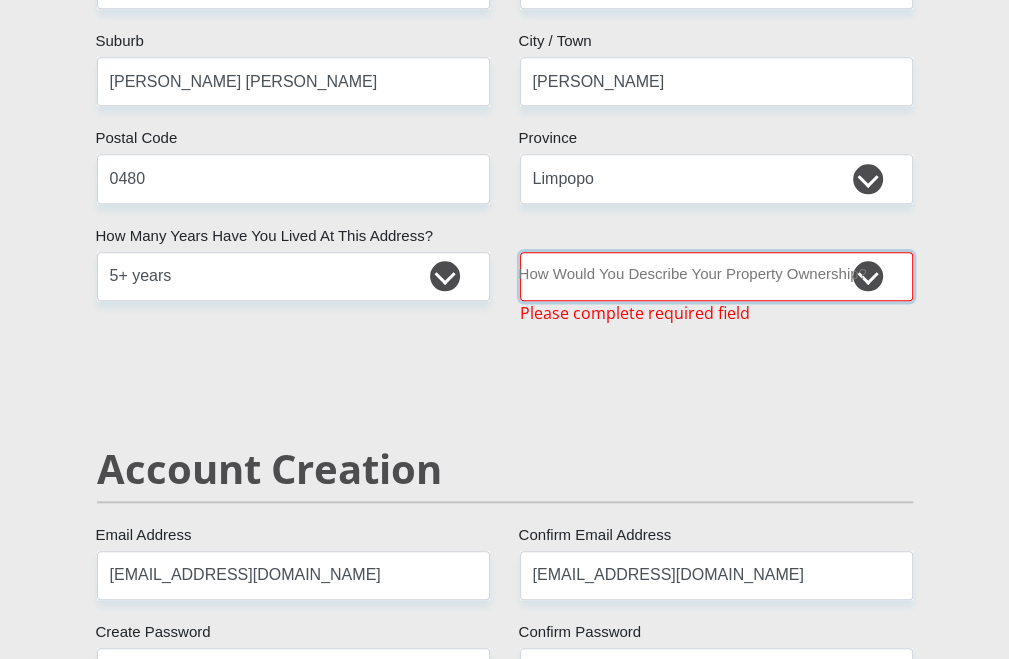 click on "Owned
Rented
Family Owned
Company Dwelling" at bounding box center (716, 276) 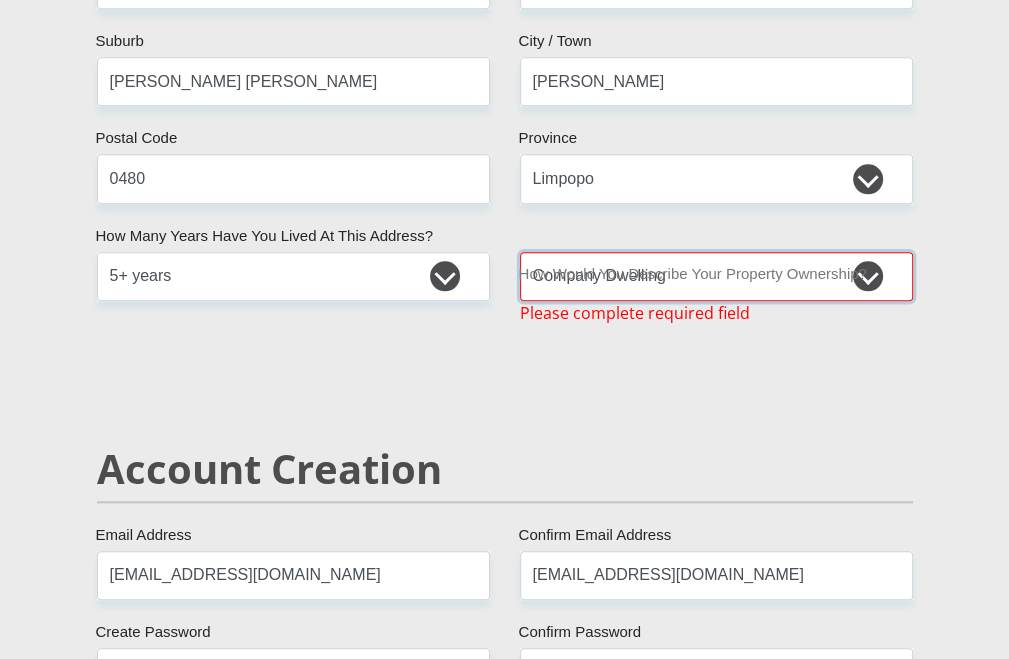 click on "Owned
Rented
Family Owned
Company Dwelling" at bounding box center [716, 276] 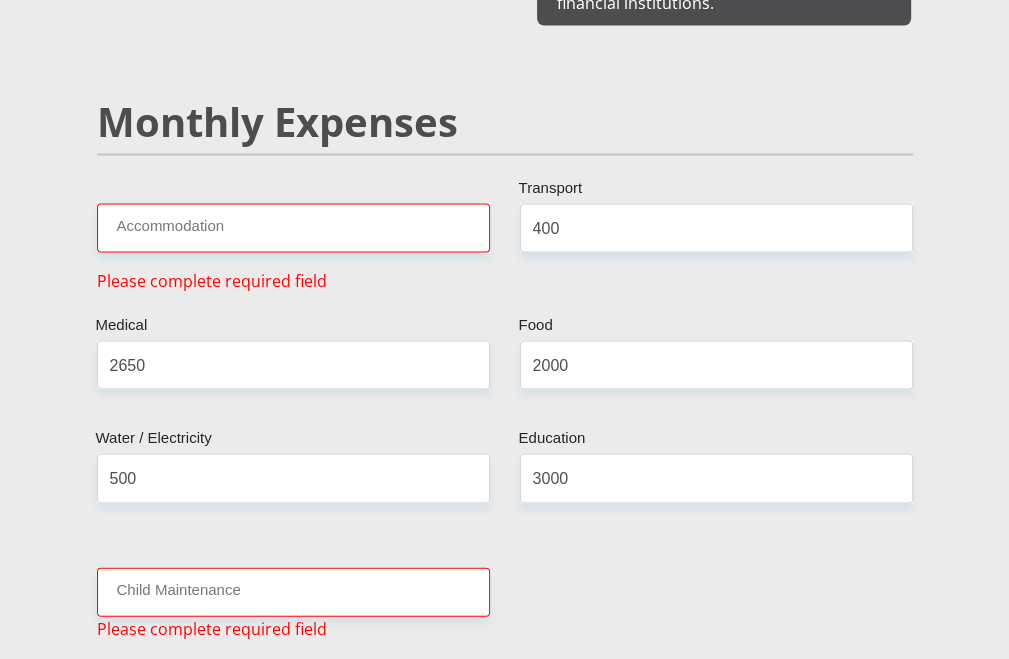 scroll, scrollTop: 2603, scrollLeft: 0, axis: vertical 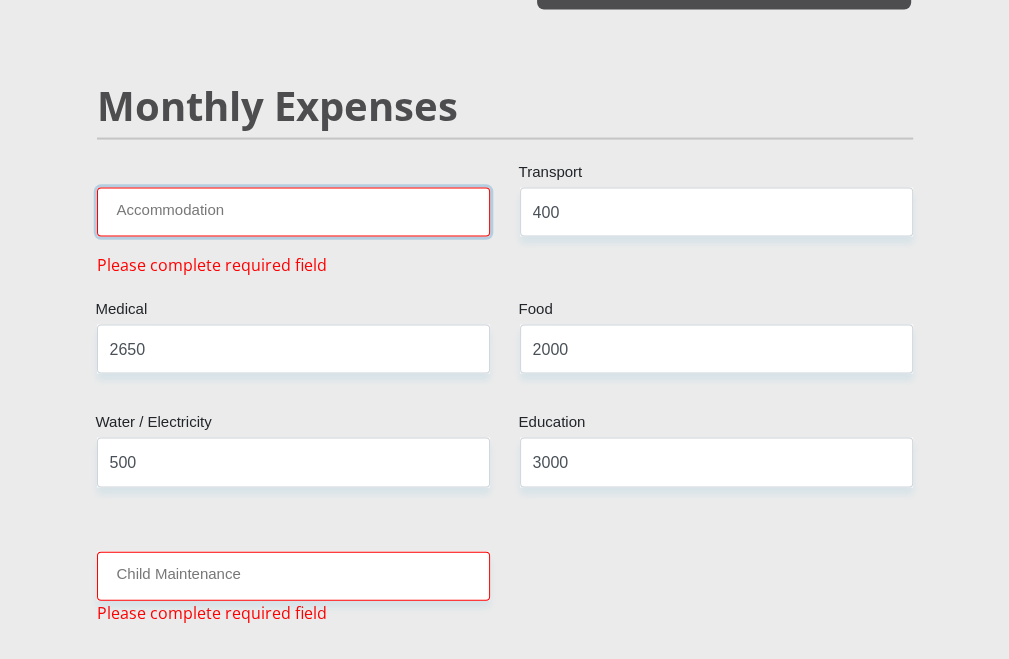 click on "Accommodation" at bounding box center [293, 212] 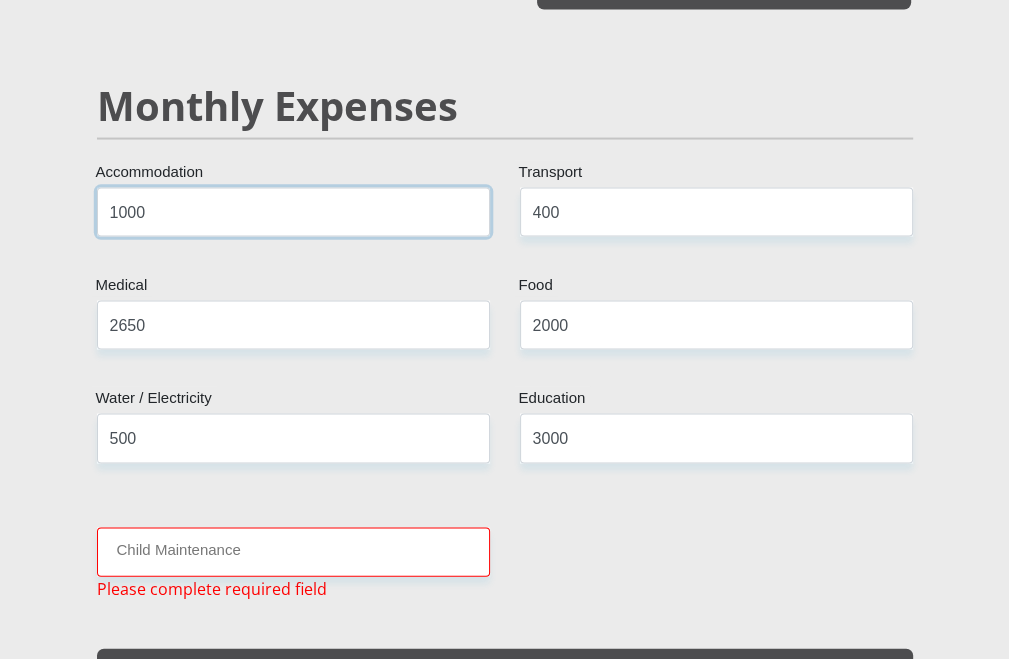 type on "1000" 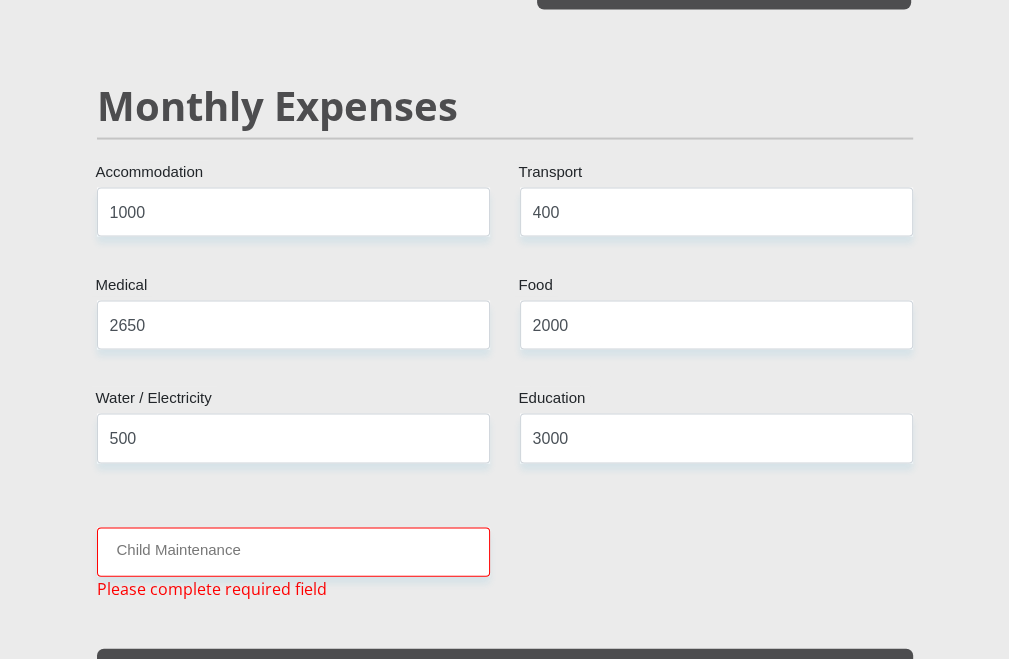 click on "Mr
Ms
Mrs
Dr
[PERSON_NAME]
Title
Shilona
First Name
Louw
Surname
8501080049082
South African ID Number
Please input valid ID number
[GEOGRAPHIC_DATA]
[GEOGRAPHIC_DATA]
[GEOGRAPHIC_DATA]
[GEOGRAPHIC_DATA]
[GEOGRAPHIC_DATA]
[GEOGRAPHIC_DATA] [GEOGRAPHIC_DATA]
[GEOGRAPHIC_DATA]
[GEOGRAPHIC_DATA]
[GEOGRAPHIC_DATA]
[GEOGRAPHIC_DATA]
[GEOGRAPHIC_DATA]
[GEOGRAPHIC_DATA]
[GEOGRAPHIC_DATA]" at bounding box center [505, 840] 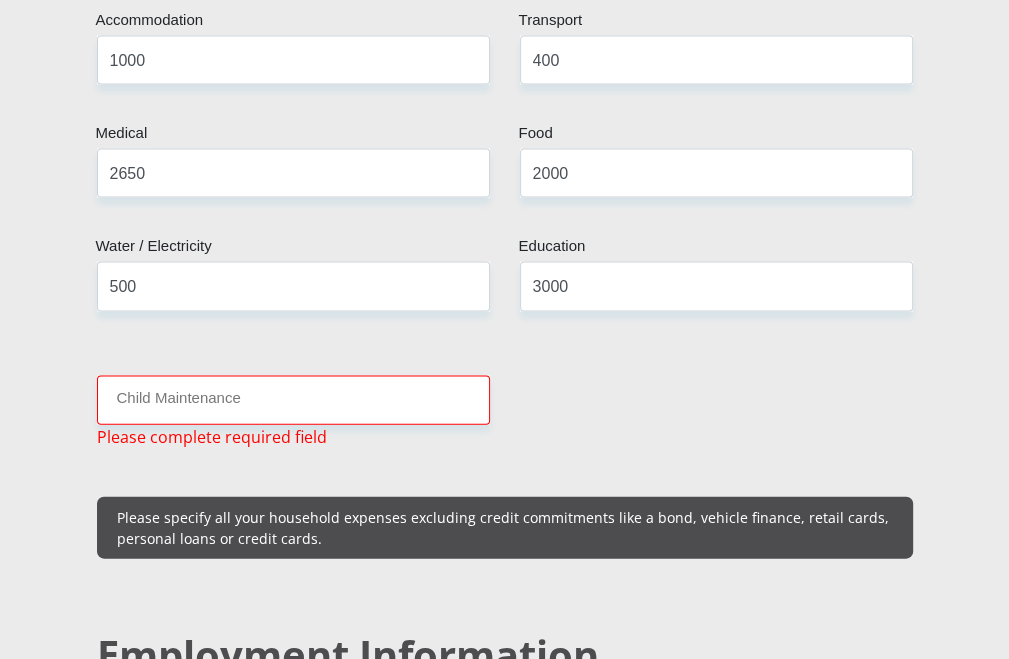 scroll, scrollTop: 3003, scrollLeft: 0, axis: vertical 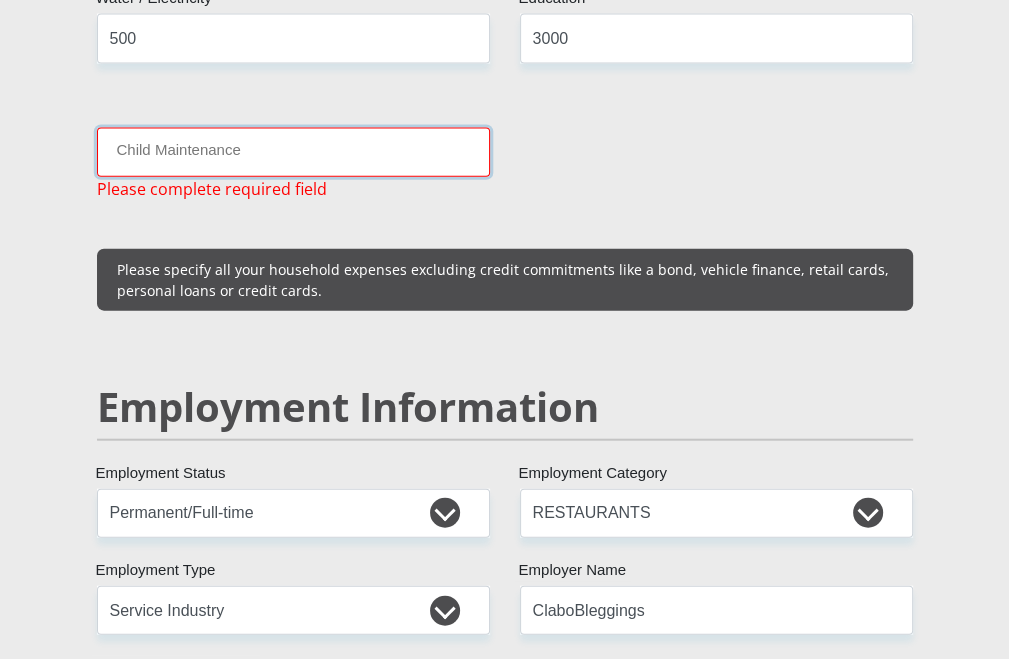 click on "Child Maintenance" at bounding box center (293, 152) 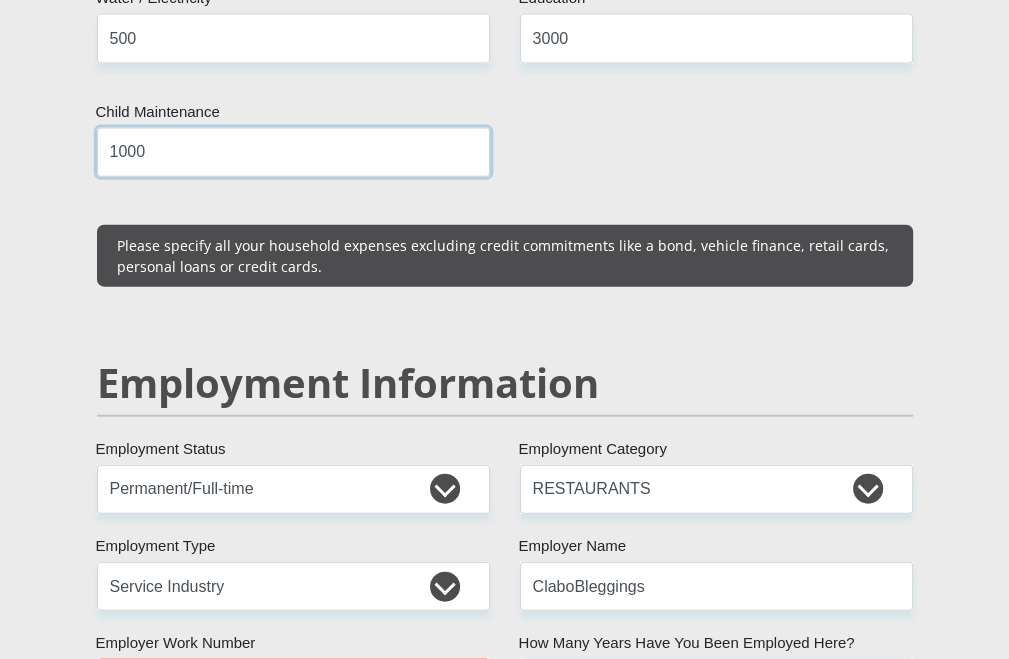 type on "1000" 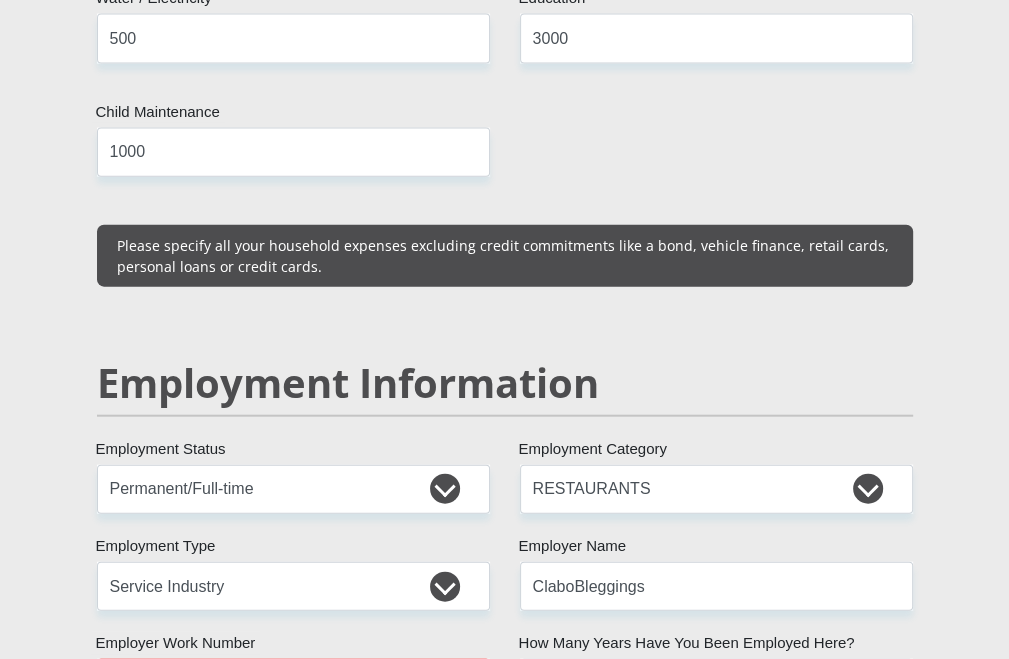 click on "Employment Information" at bounding box center [505, 383] 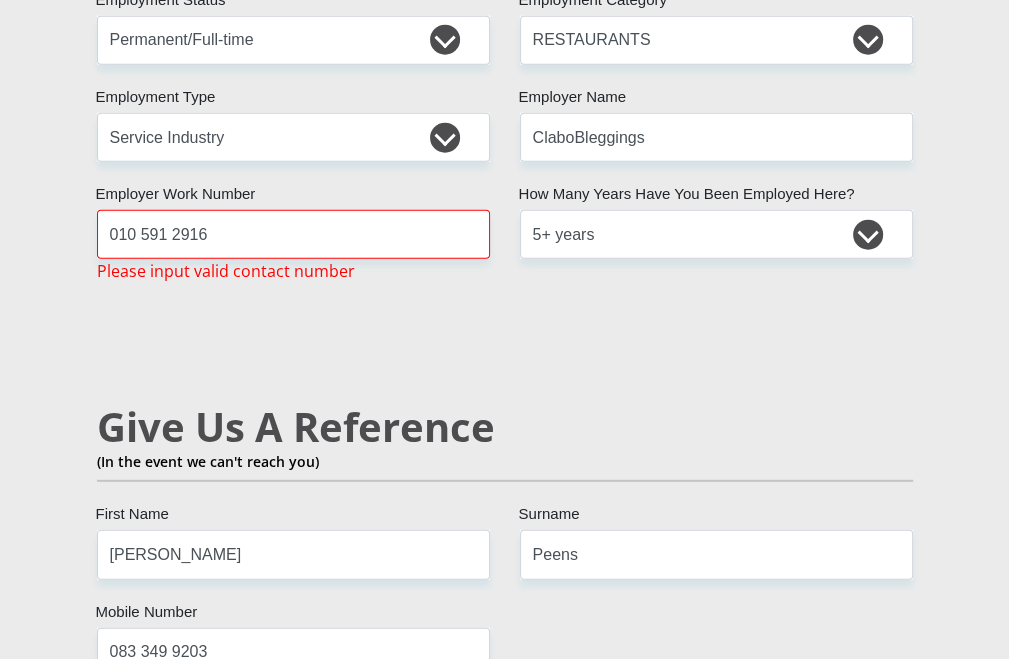 scroll, scrollTop: 3603, scrollLeft: 0, axis: vertical 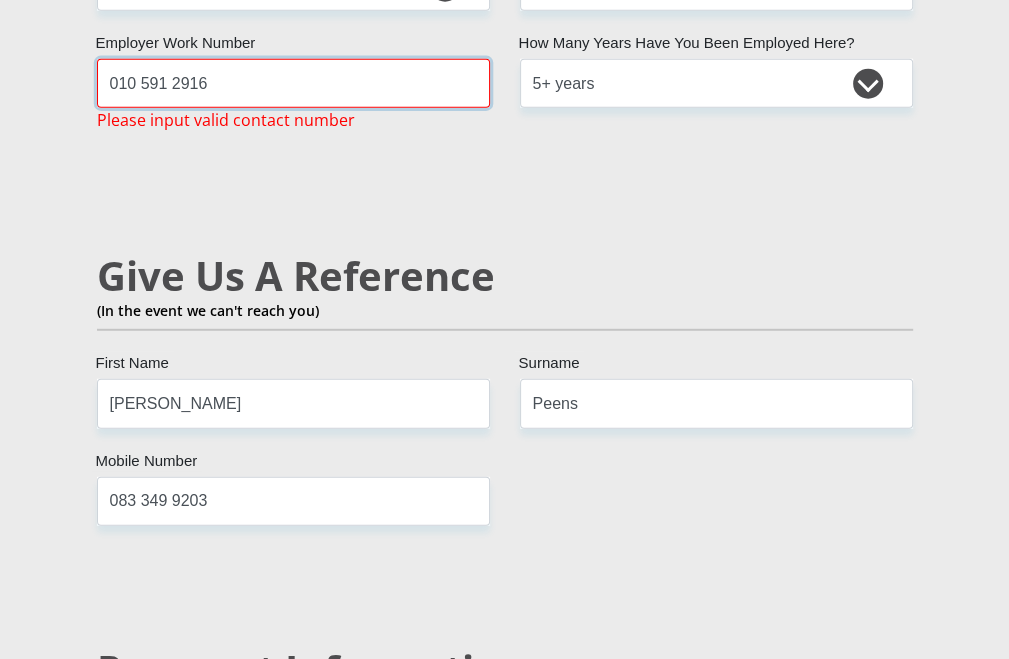 click on "010 591 2916" at bounding box center (293, 83) 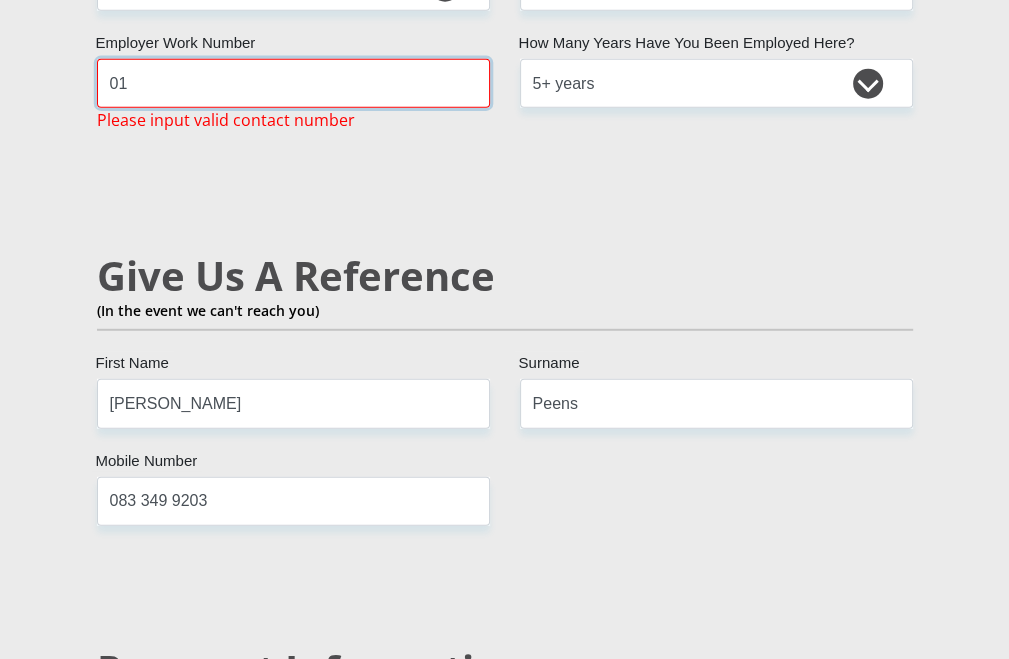 type on "0" 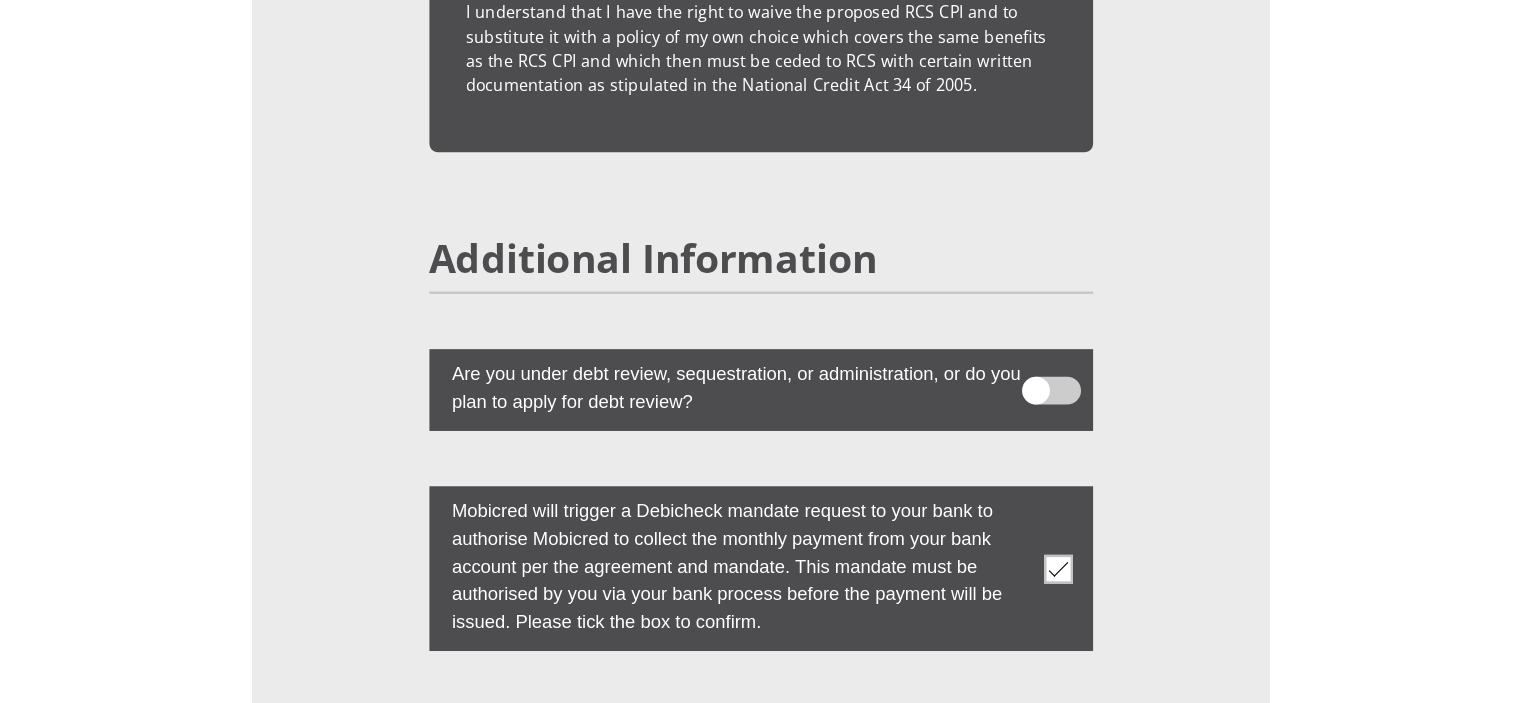 scroll, scrollTop: 5776, scrollLeft: 0, axis: vertical 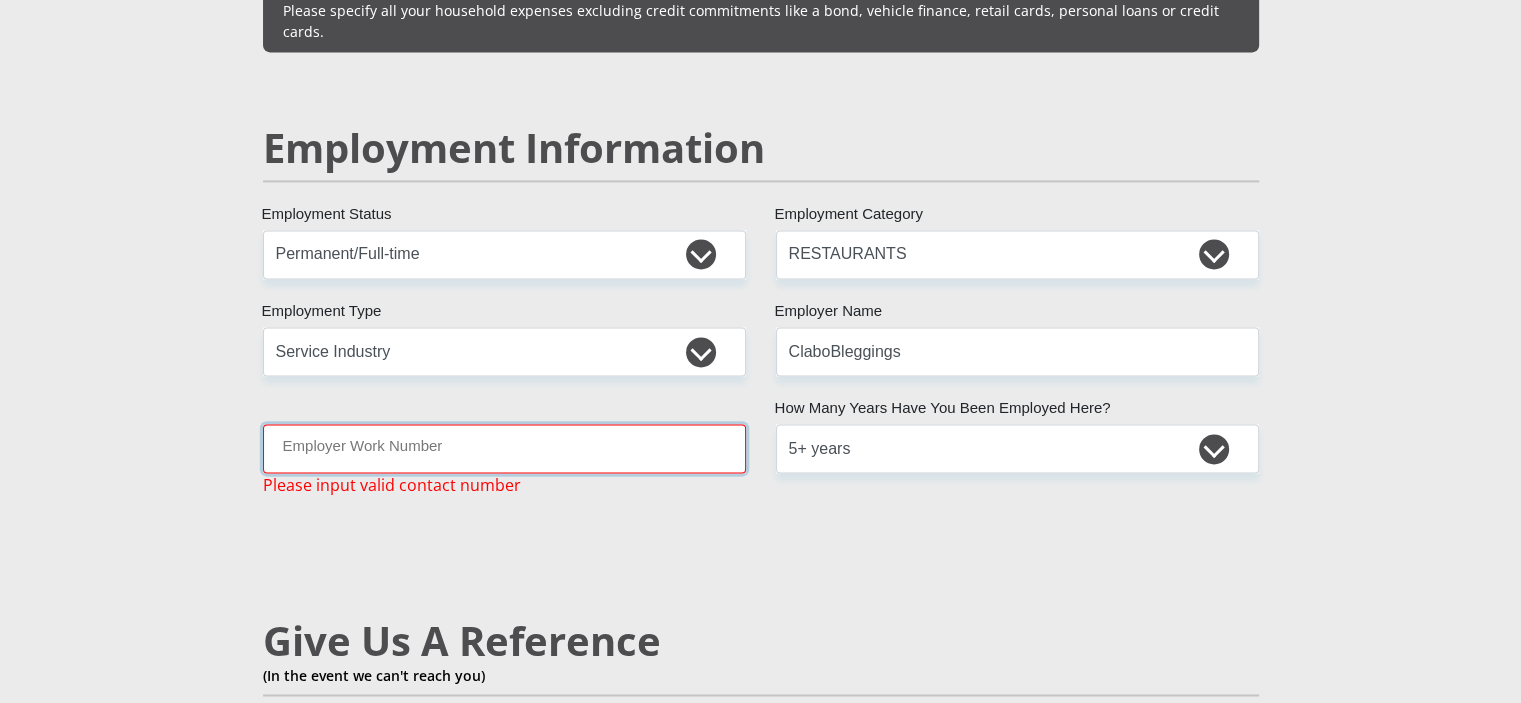 drag, startPoint x: 384, startPoint y: 407, endPoint x: 402, endPoint y: 406, distance: 18.027756 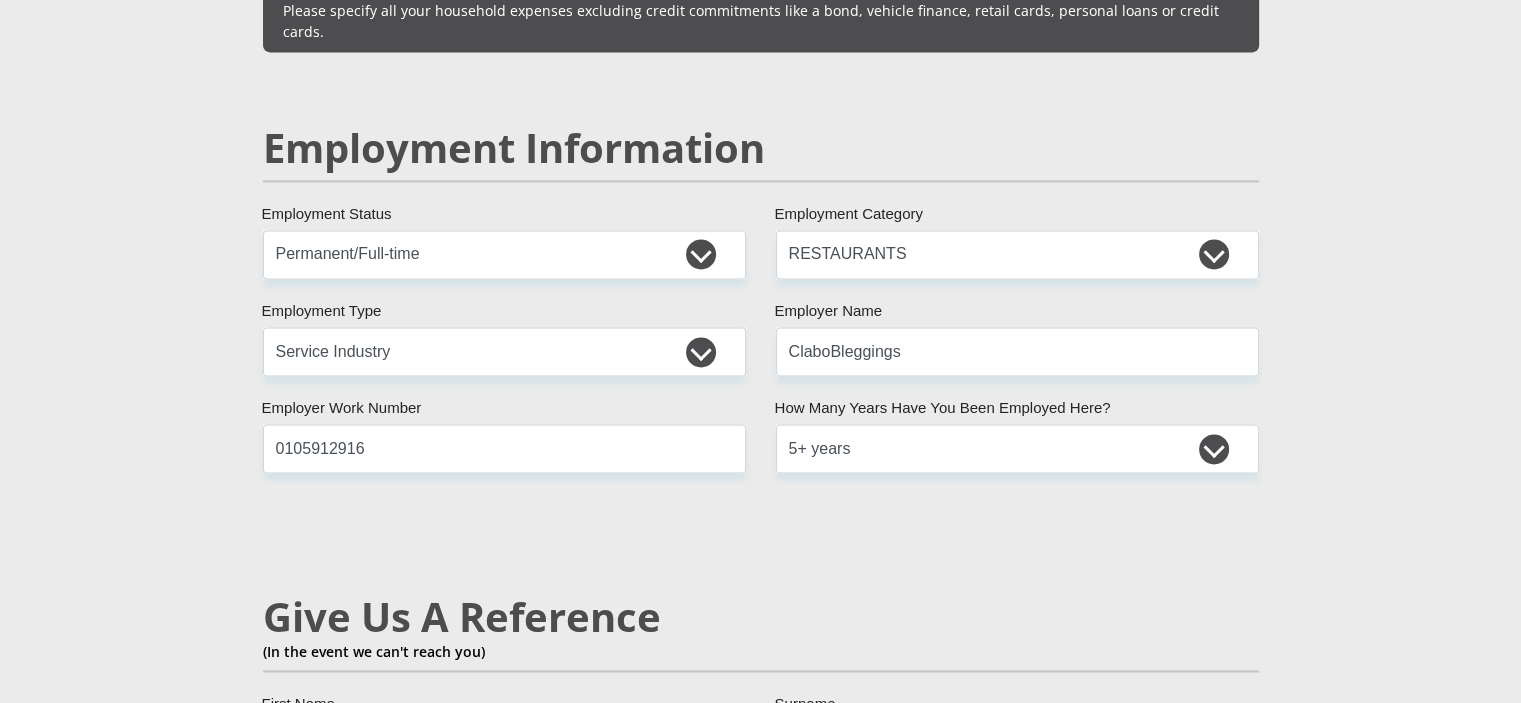 click on "Mr
Ms
Mrs
Dr
[PERSON_NAME]
Title
Shilona
First Name
Louw
Surname
8501080049082
South African ID Number
Please input valid ID number
[GEOGRAPHIC_DATA]
[GEOGRAPHIC_DATA]
[GEOGRAPHIC_DATA]
[GEOGRAPHIC_DATA]
[GEOGRAPHIC_DATA]
[GEOGRAPHIC_DATA] [GEOGRAPHIC_DATA]
[GEOGRAPHIC_DATA]
[GEOGRAPHIC_DATA]
[GEOGRAPHIC_DATA]
[GEOGRAPHIC_DATA]
[GEOGRAPHIC_DATA]
[GEOGRAPHIC_DATA]
[GEOGRAPHIC_DATA]" at bounding box center (761, 161) 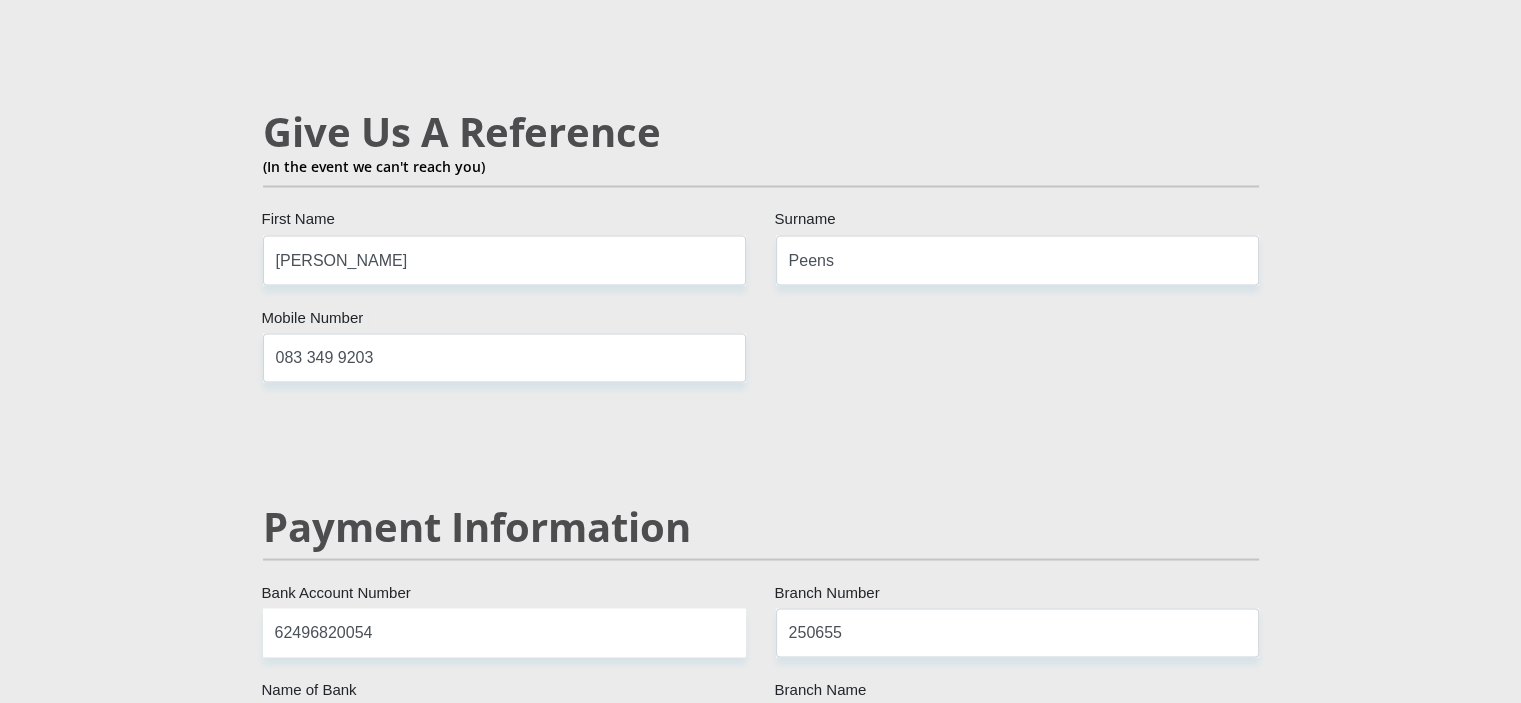 scroll, scrollTop: 3452, scrollLeft: 0, axis: vertical 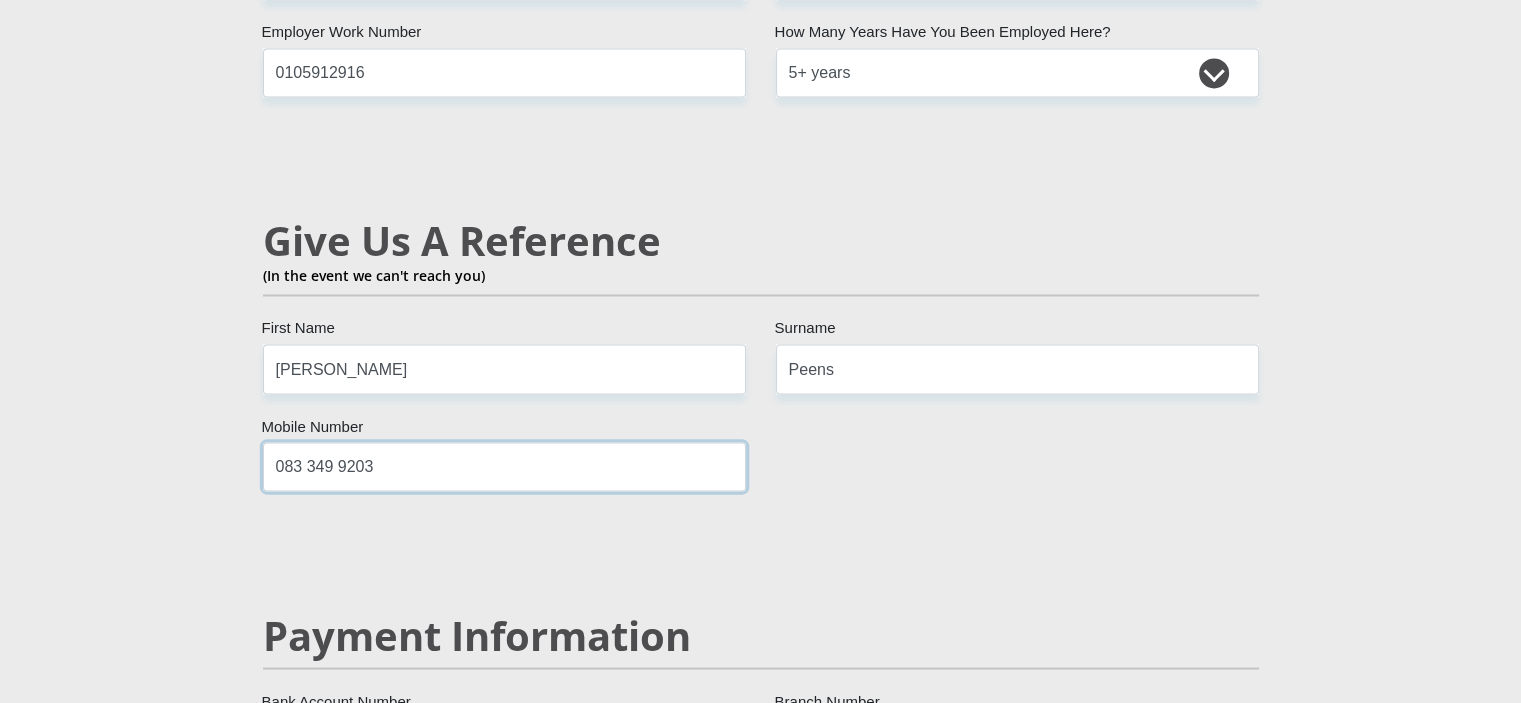 click on "083 349 9203" at bounding box center [504, 466] 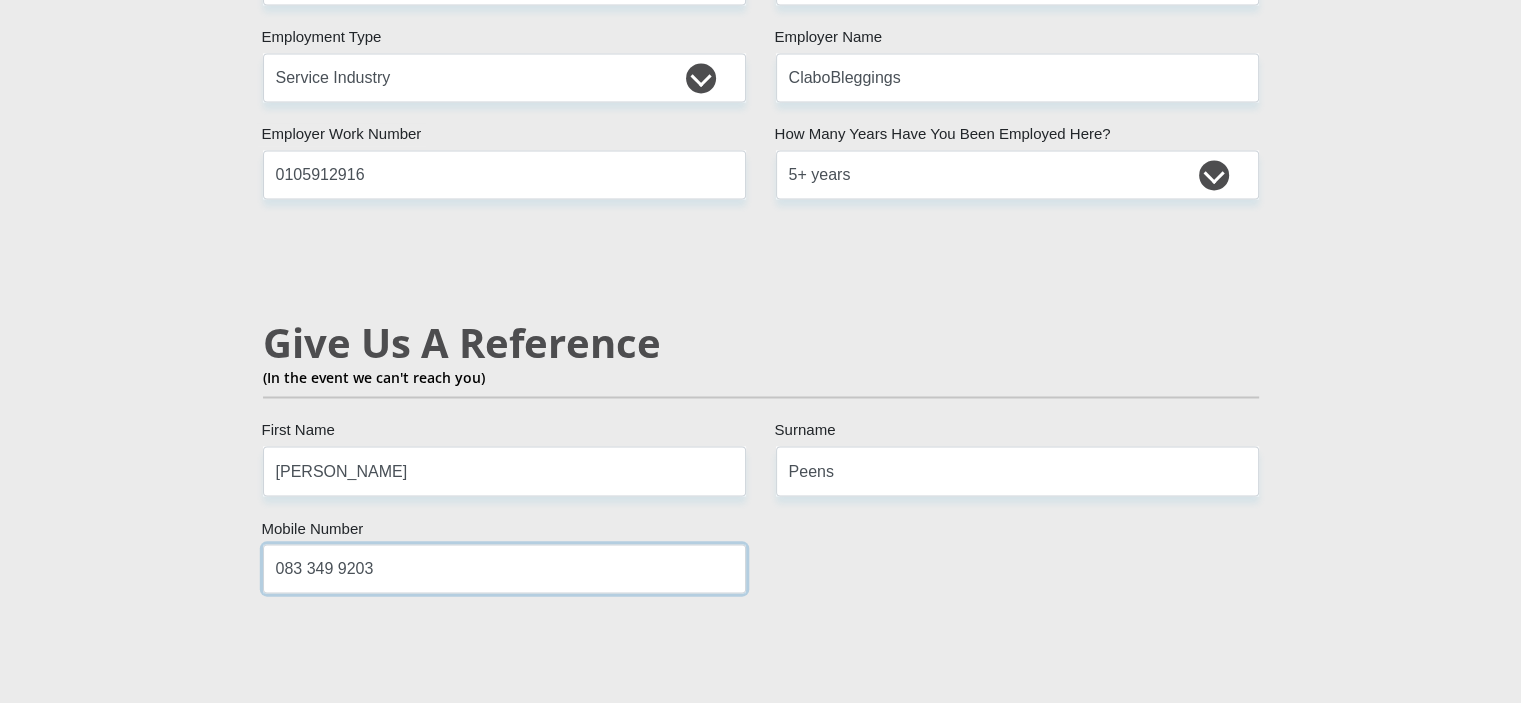 scroll, scrollTop: 3252, scrollLeft: 0, axis: vertical 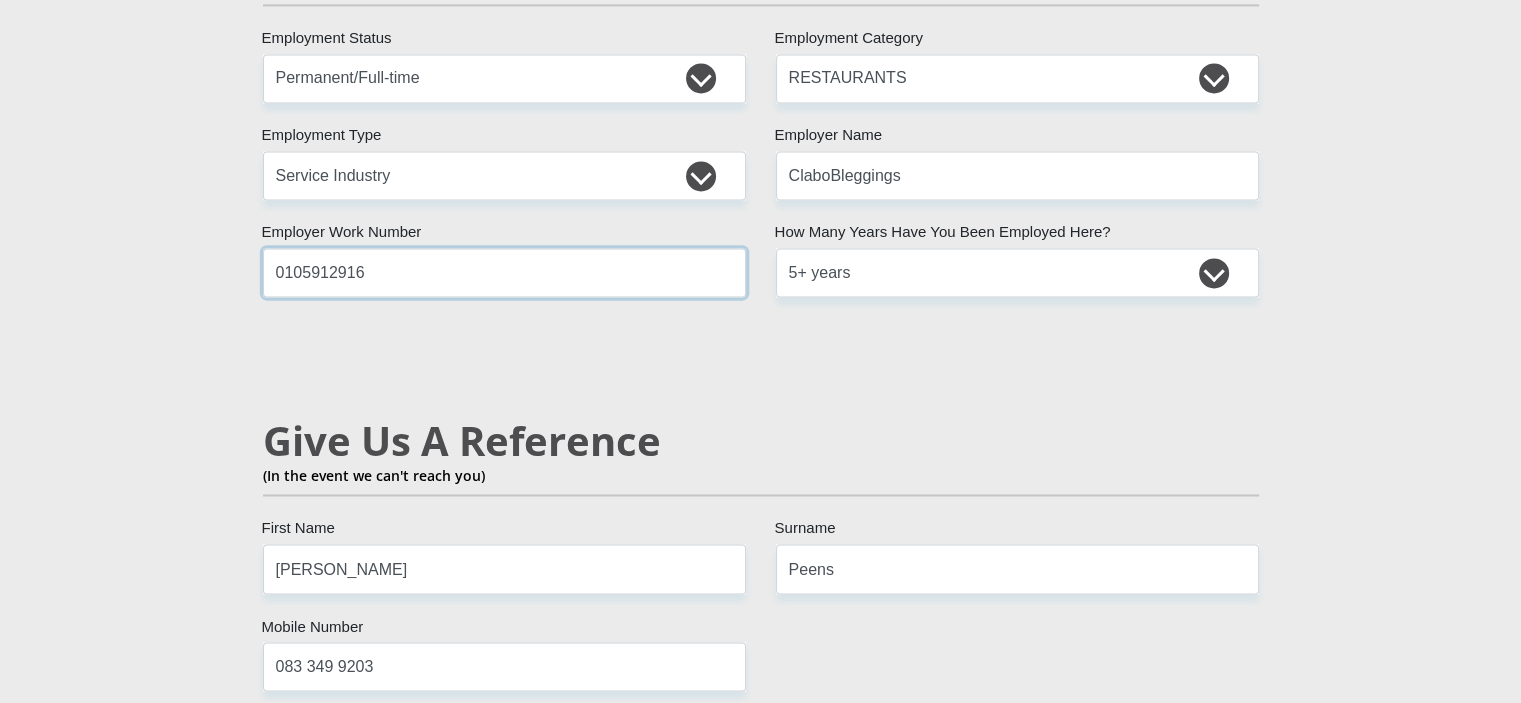 click on "0105912916" at bounding box center [504, 272] 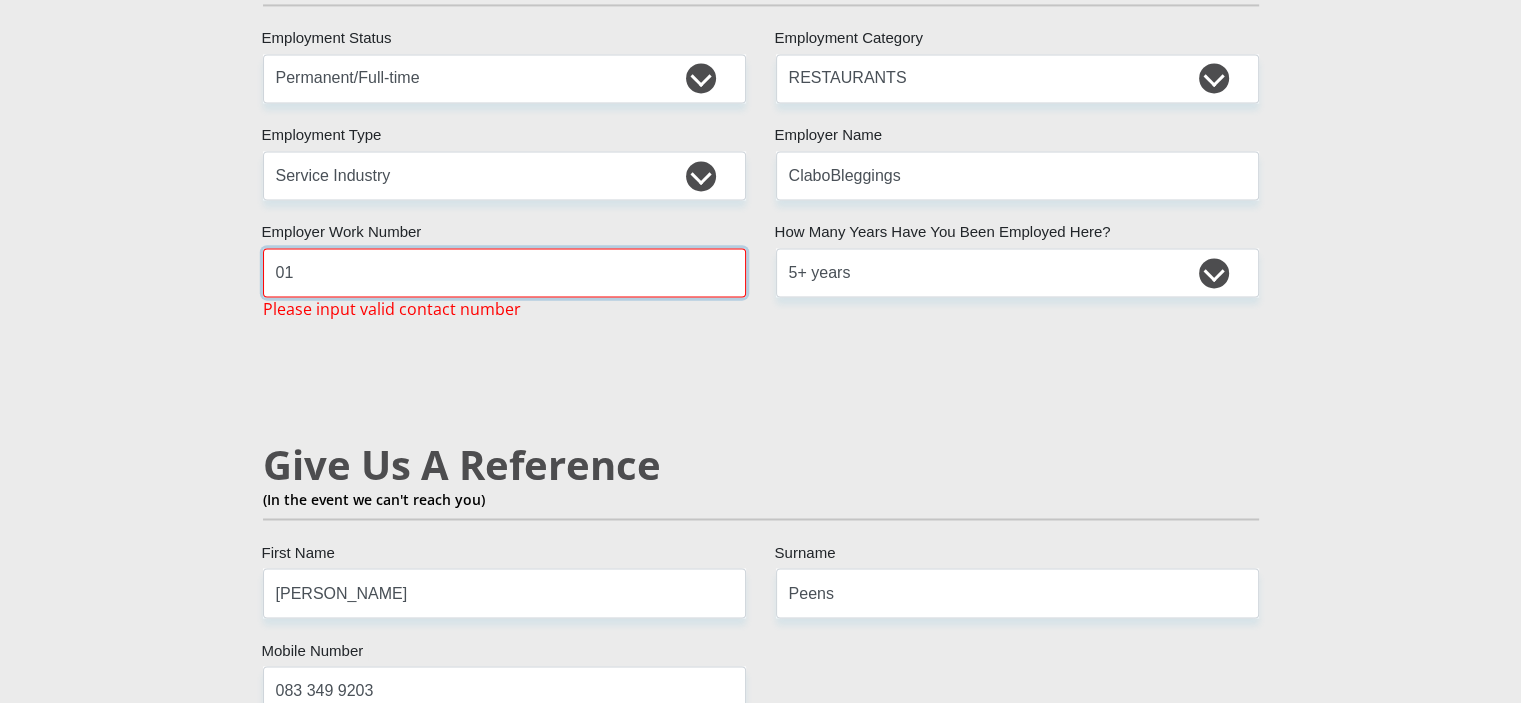 type on "0" 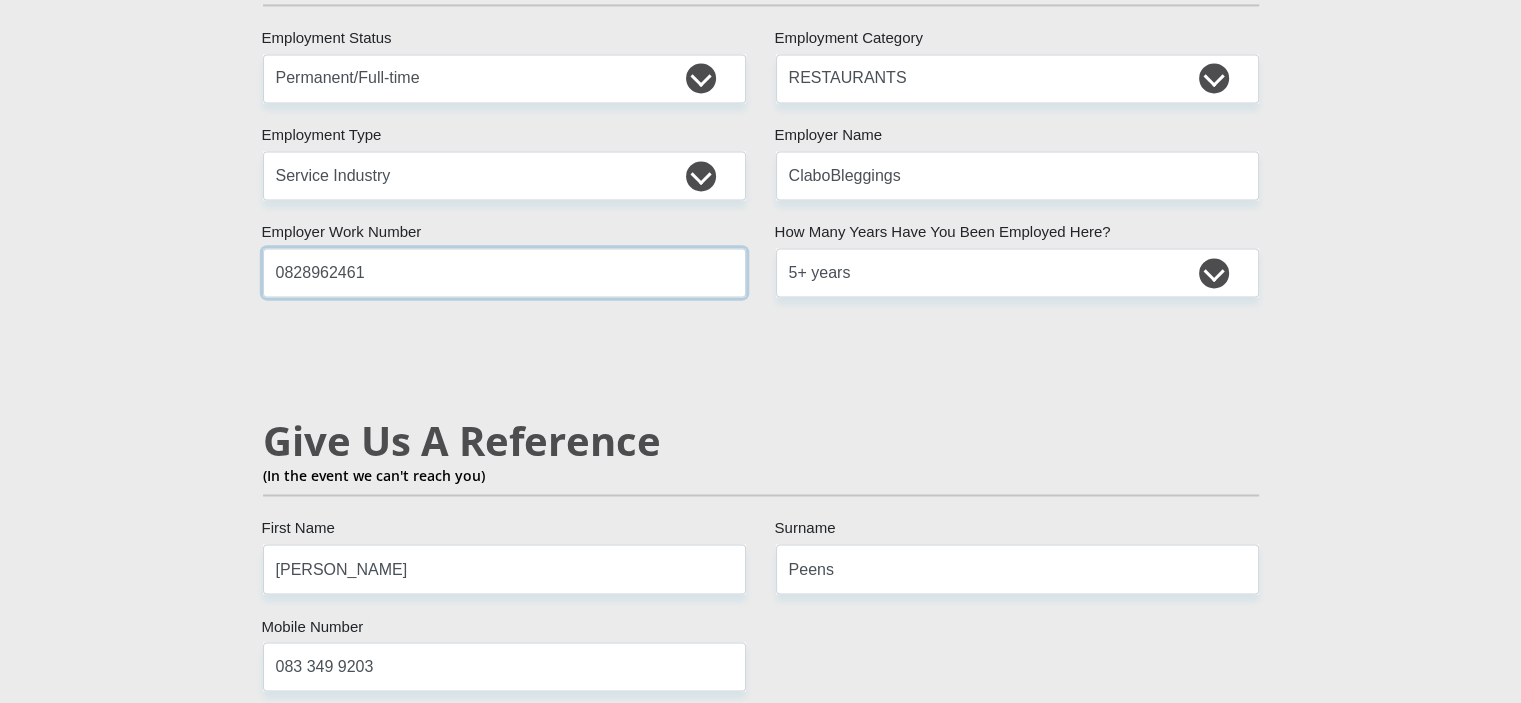 type on "0828962461" 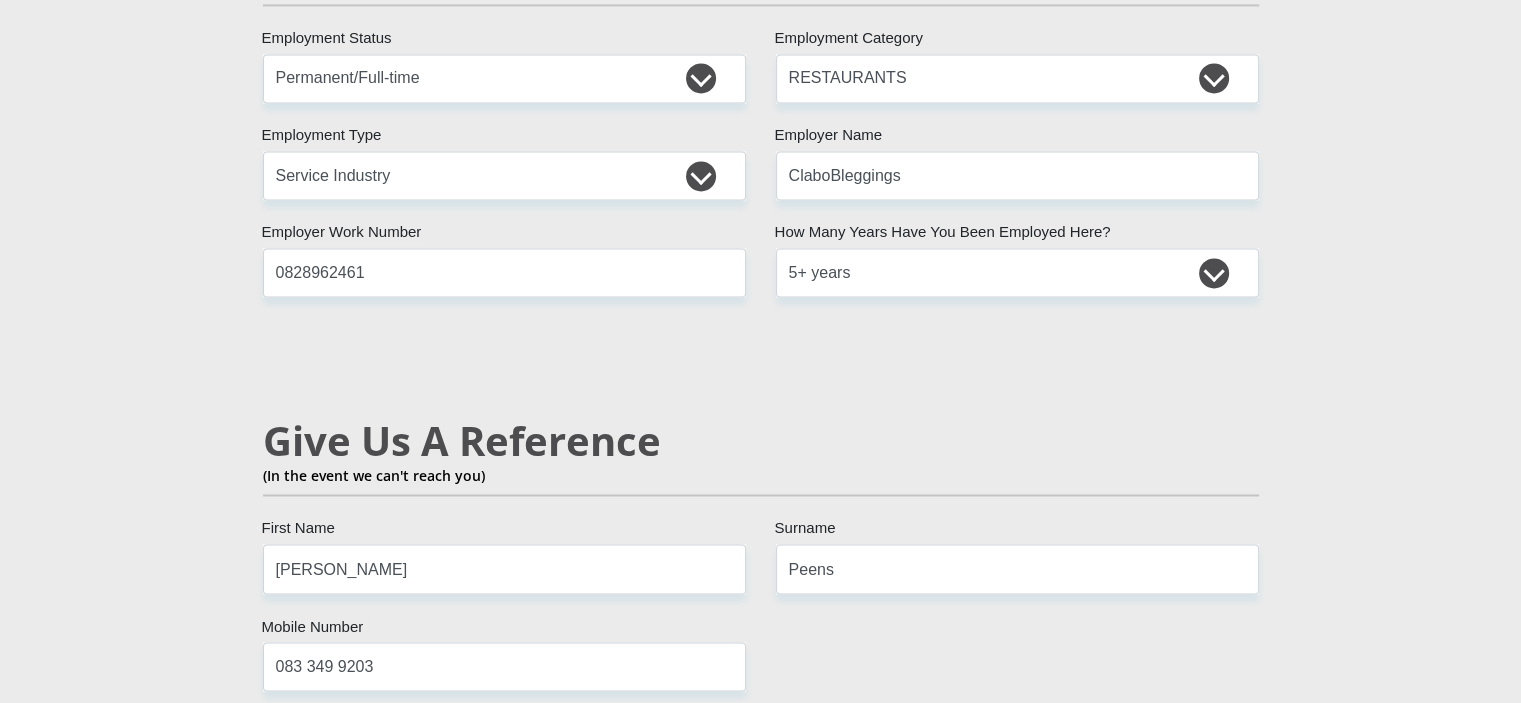 click on "Give Us A Reference
(In the event we can't reach you)" at bounding box center [761, 480] 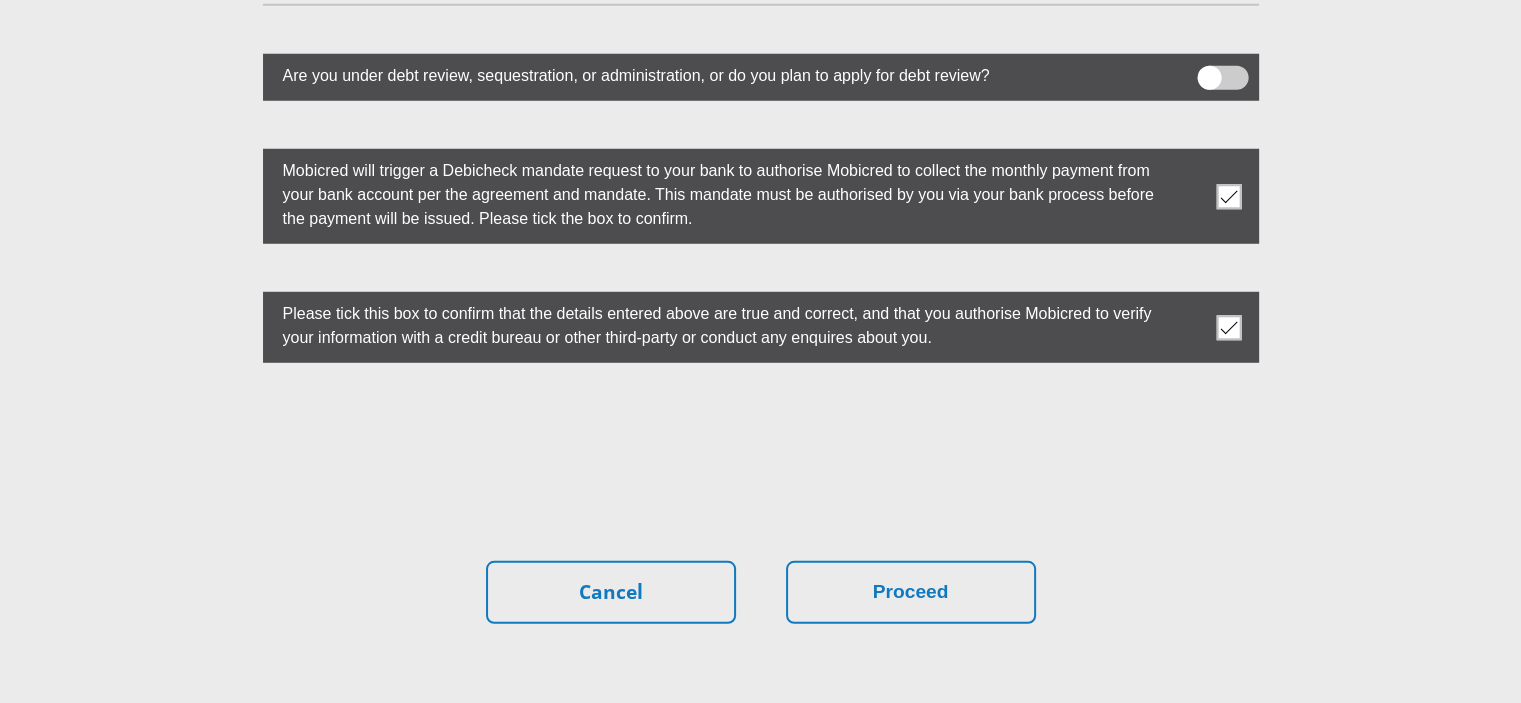 scroll, scrollTop: 5752, scrollLeft: 0, axis: vertical 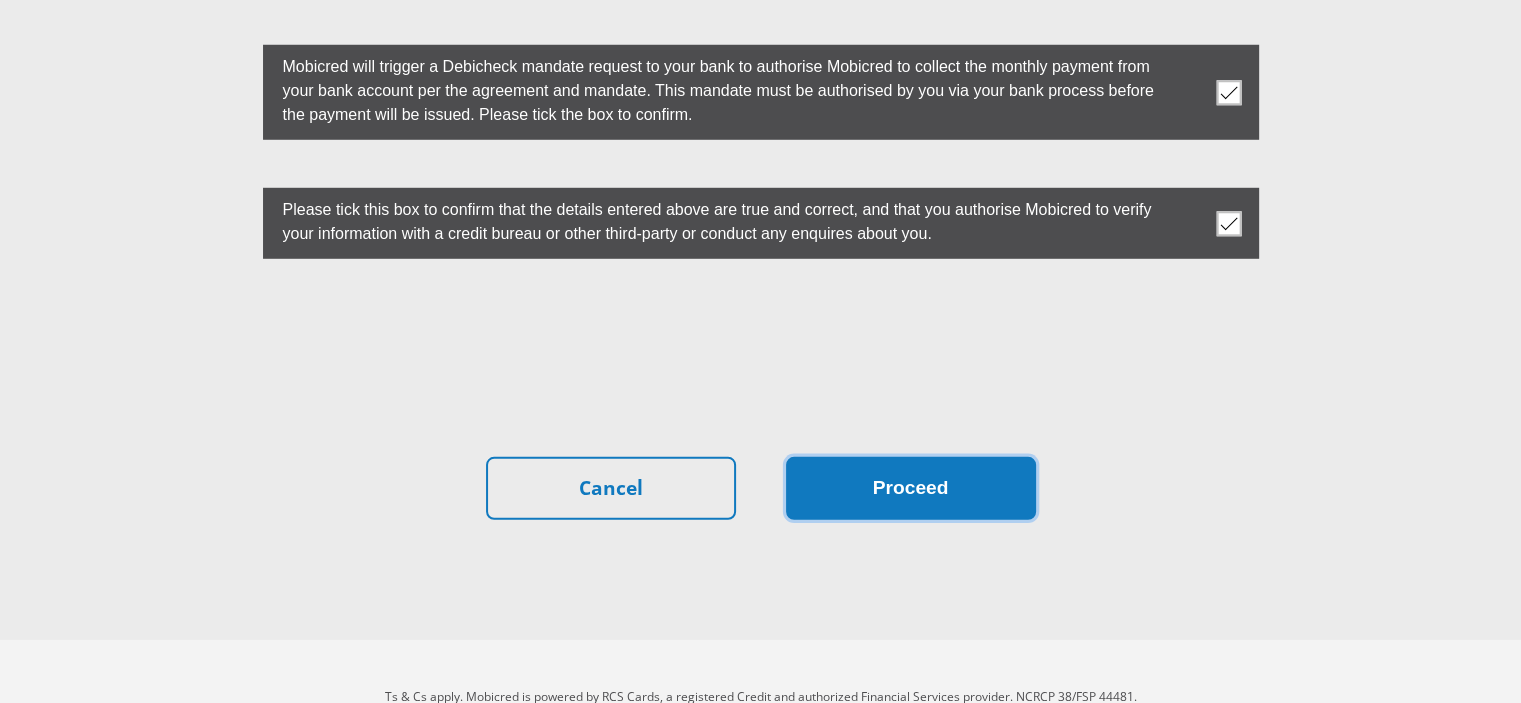 click on "Proceed" at bounding box center (911, 488) 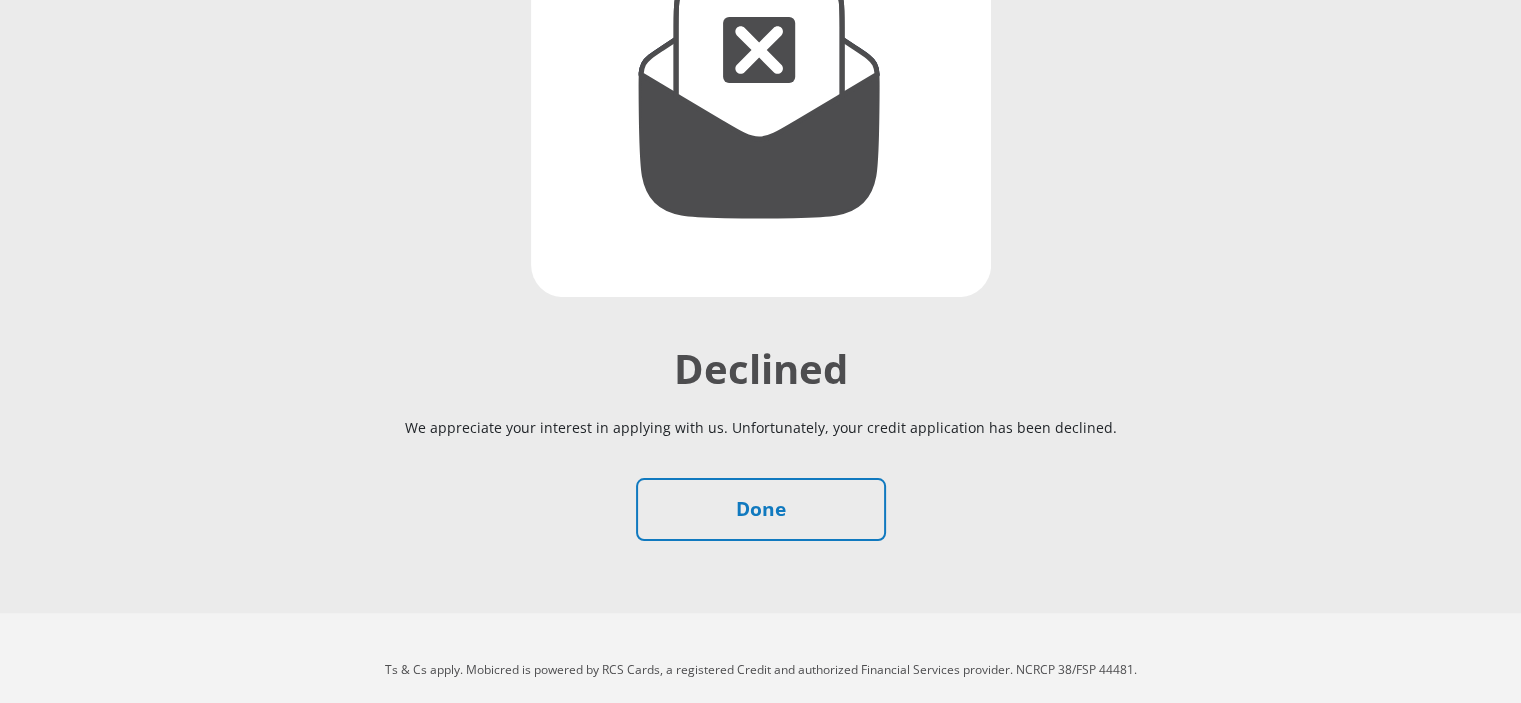 scroll, scrollTop: 368, scrollLeft: 0, axis: vertical 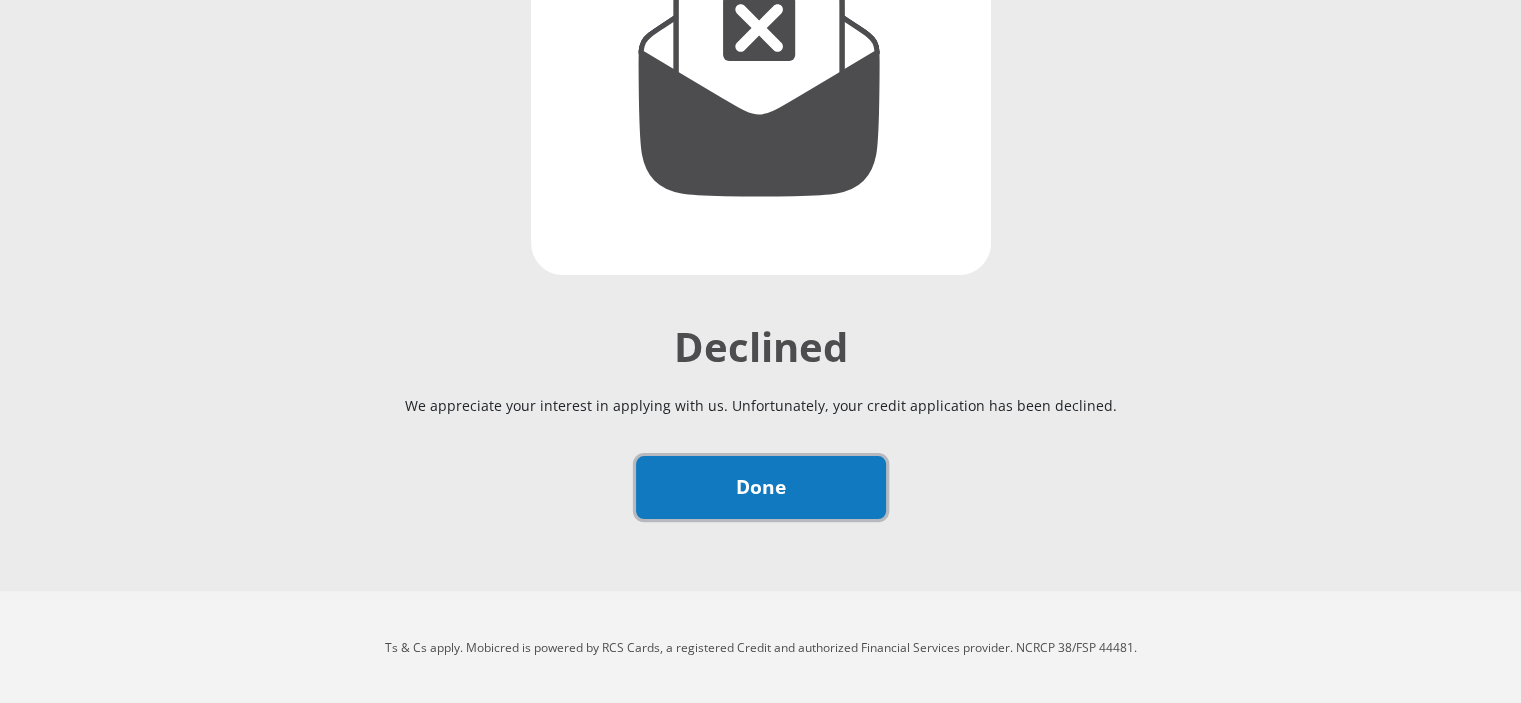 click on "Done" at bounding box center (761, 487) 